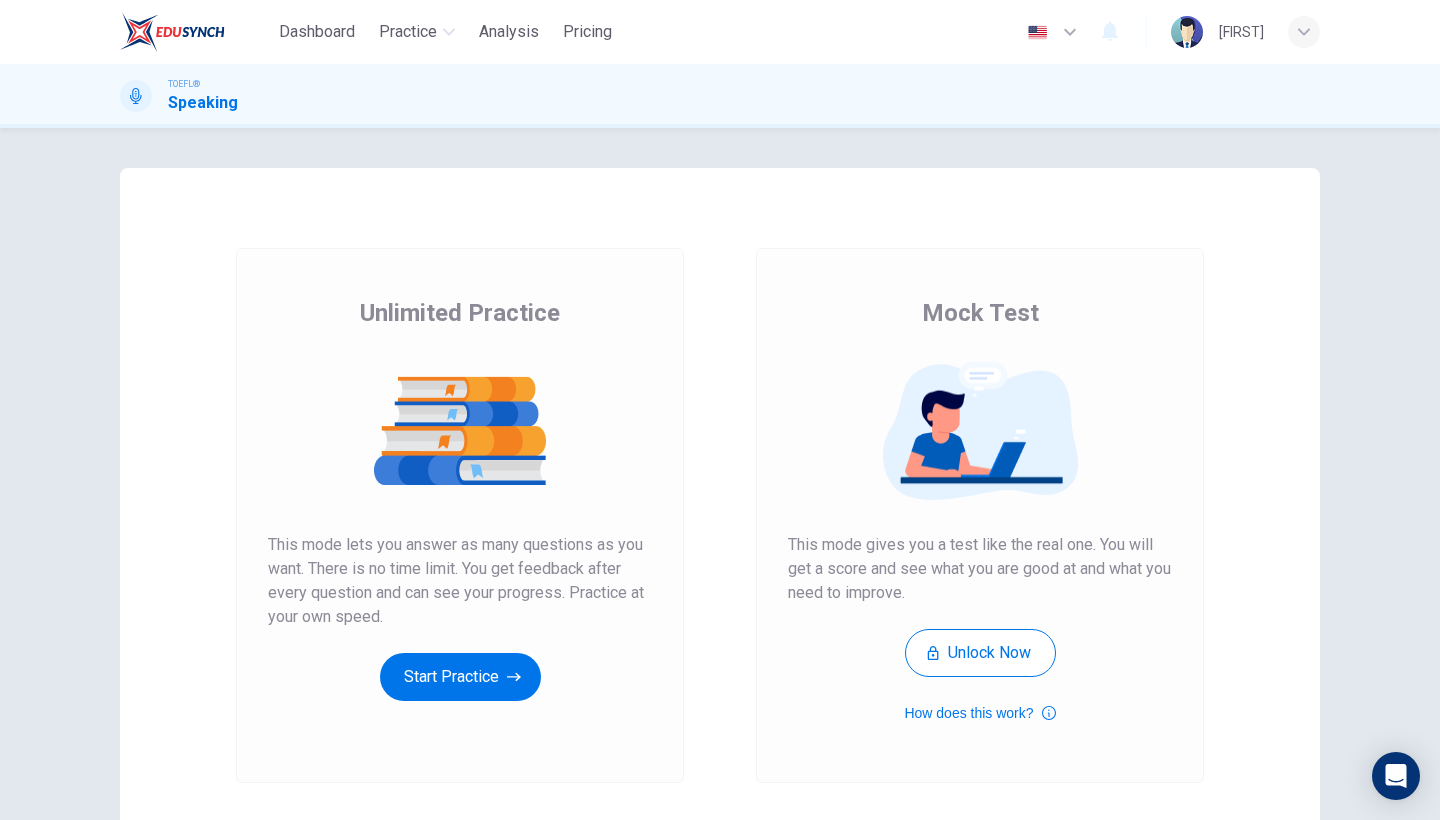scroll, scrollTop: 0, scrollLeft: 0, axis: both 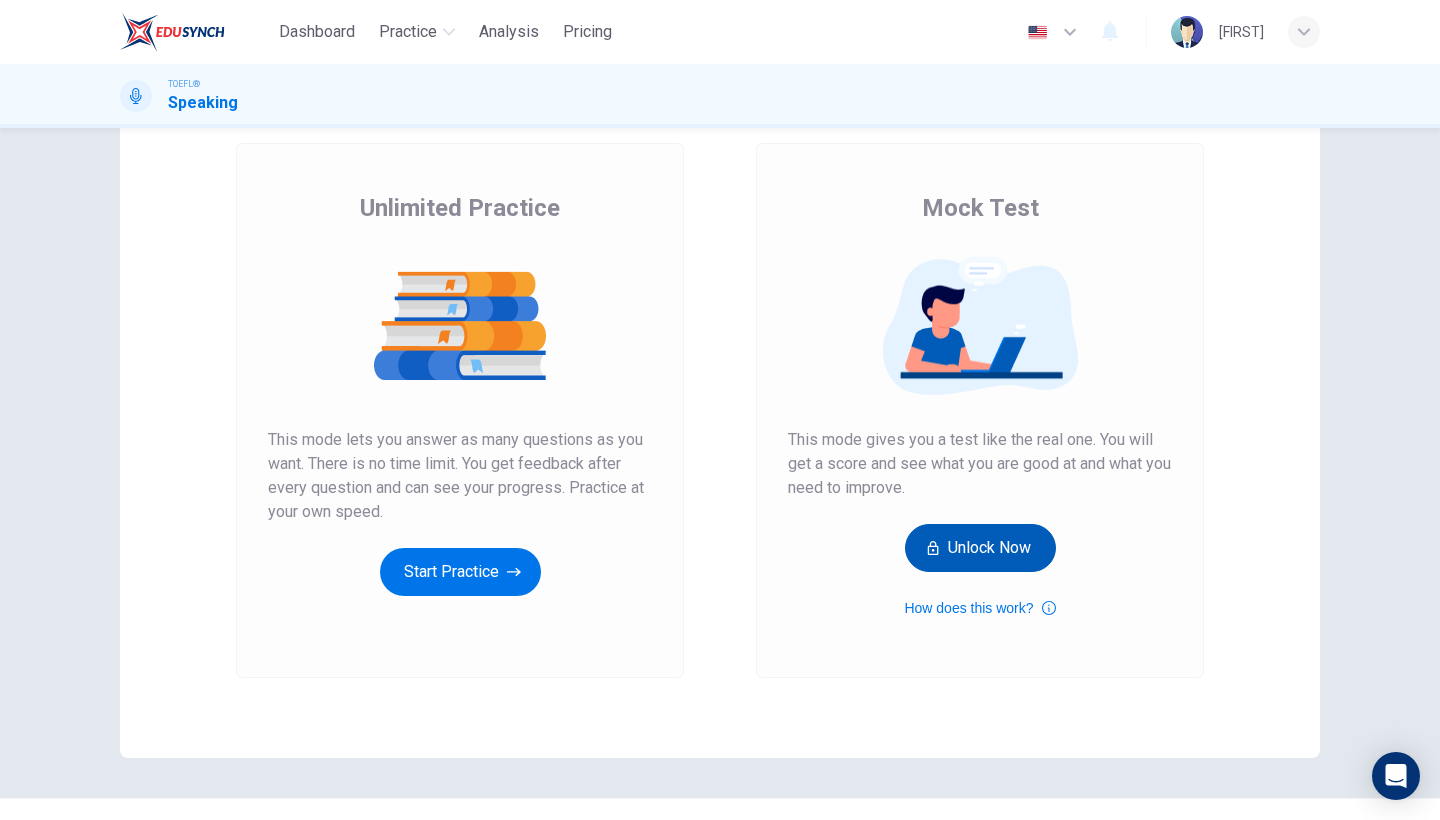 click on "Unlock Now" at bounding box center [980, 548] 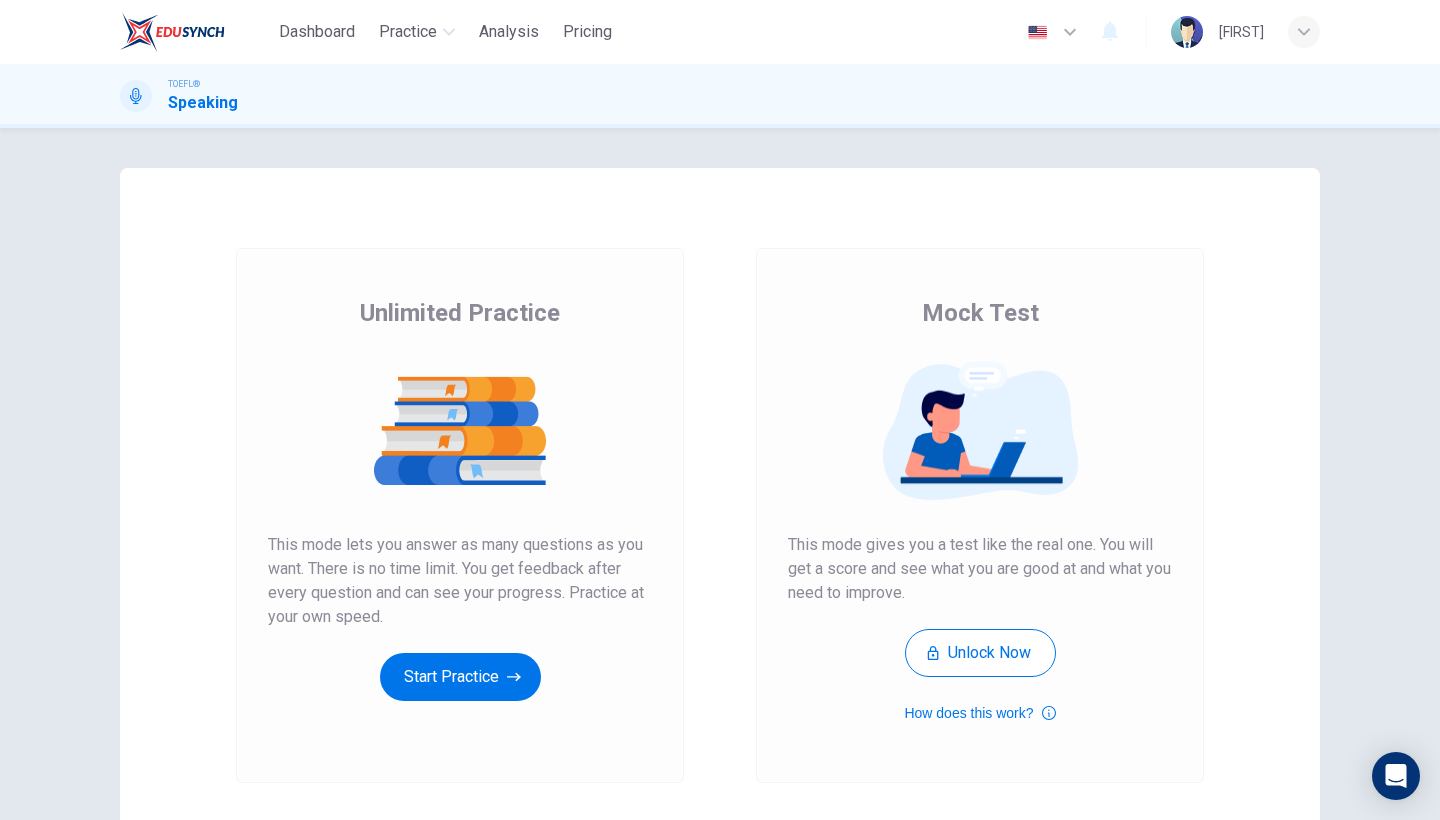 scroll, scrollTop: 0, scrollLeft: 0, axis: both 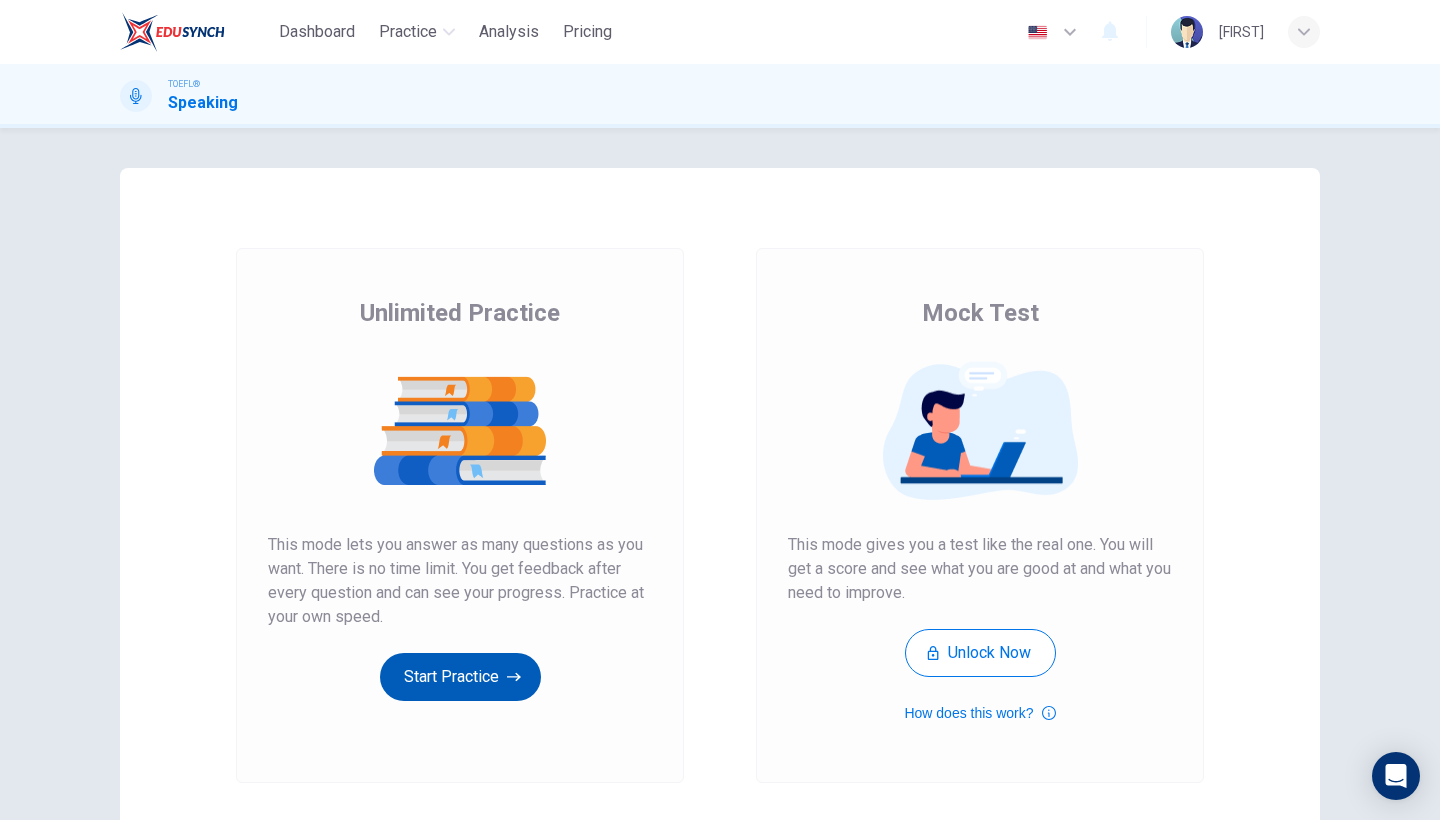 click on "Start Practice" at bounding box center [460, 677] 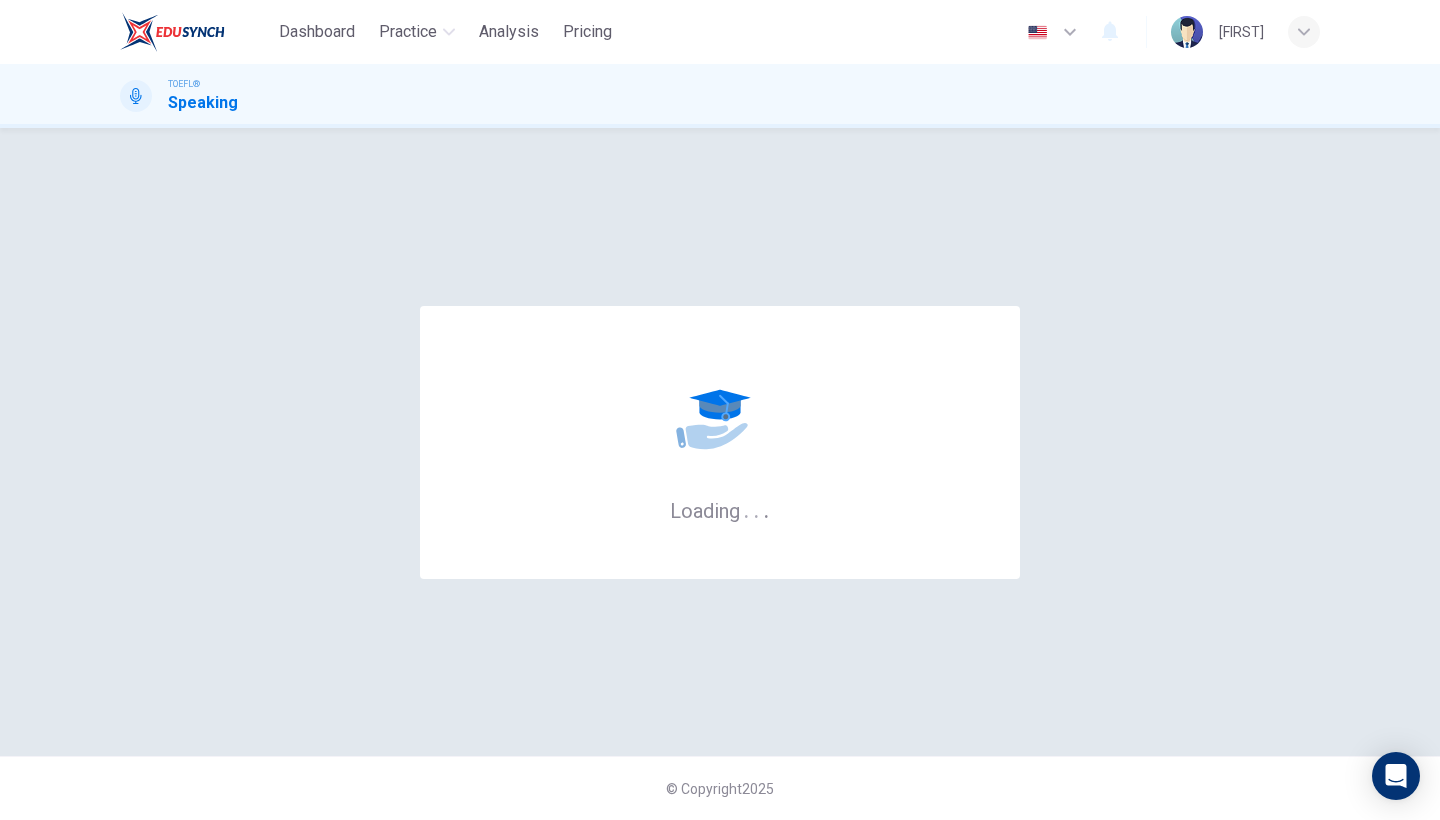 scroll, scrollTop: 0, scrollLeft: 0, axis: both 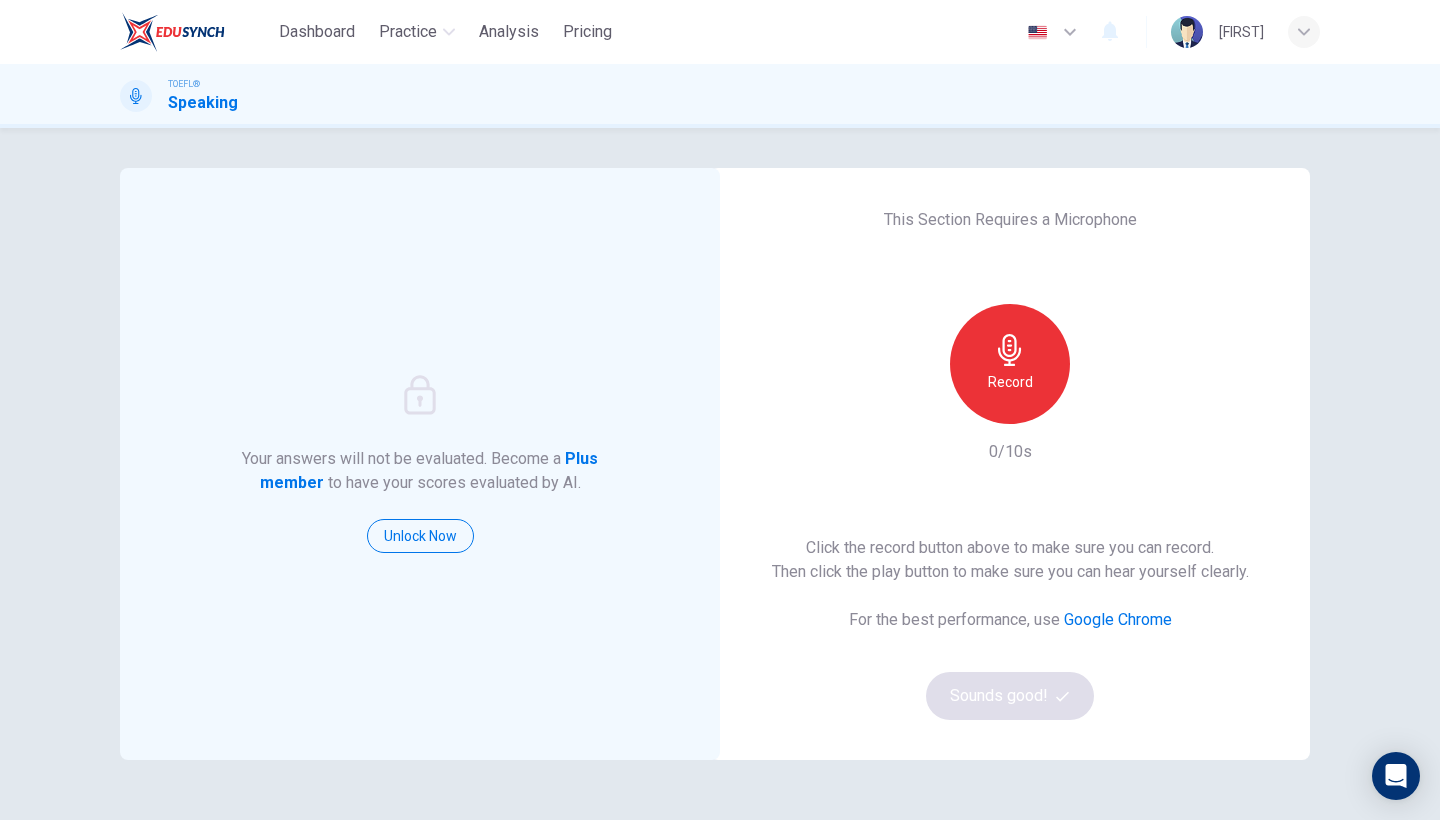 click on "Plus member" at bounding box center (429, 470) 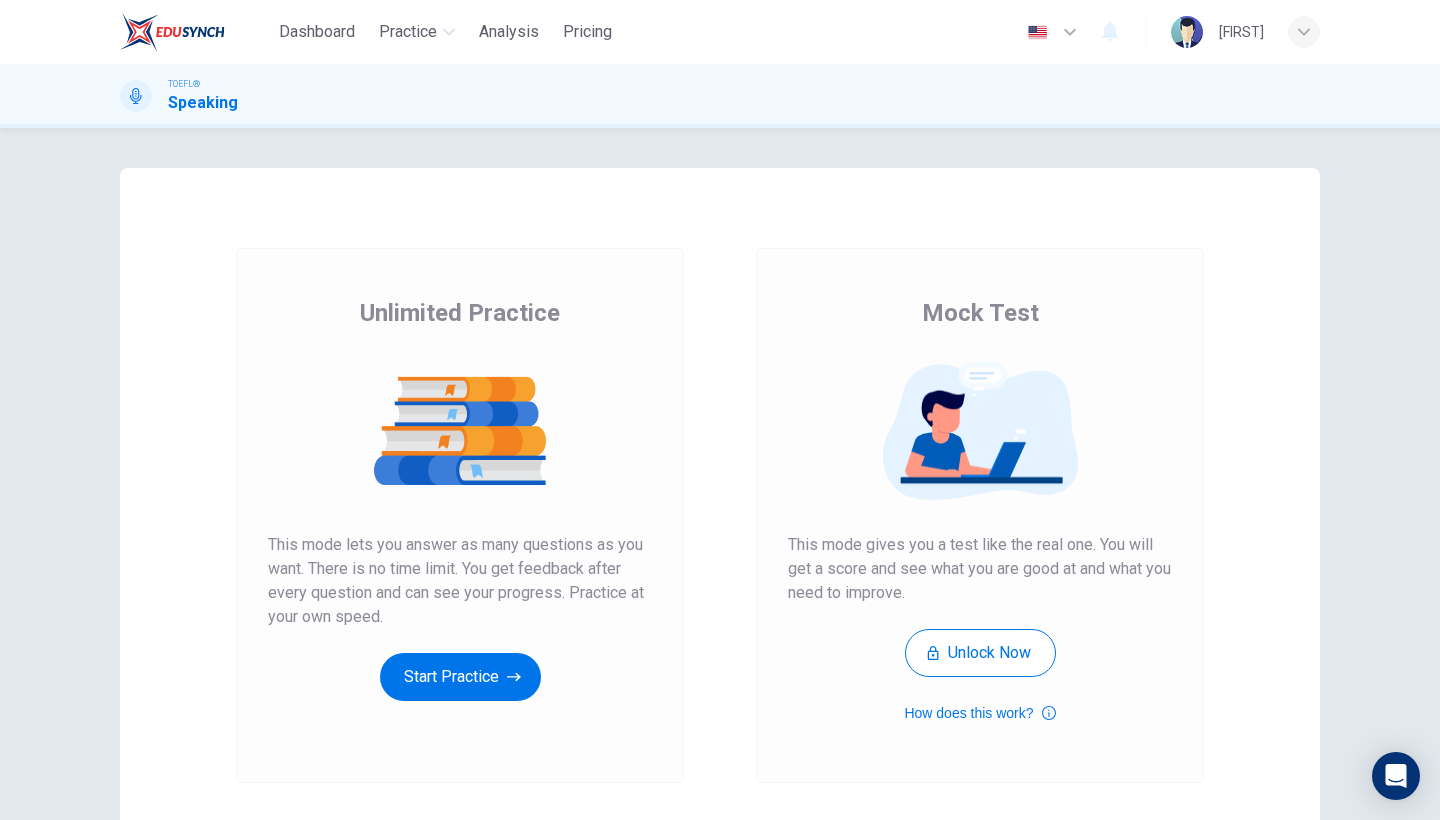 scroll, scrollTop: 0, scrollLeft: 0, axis: both 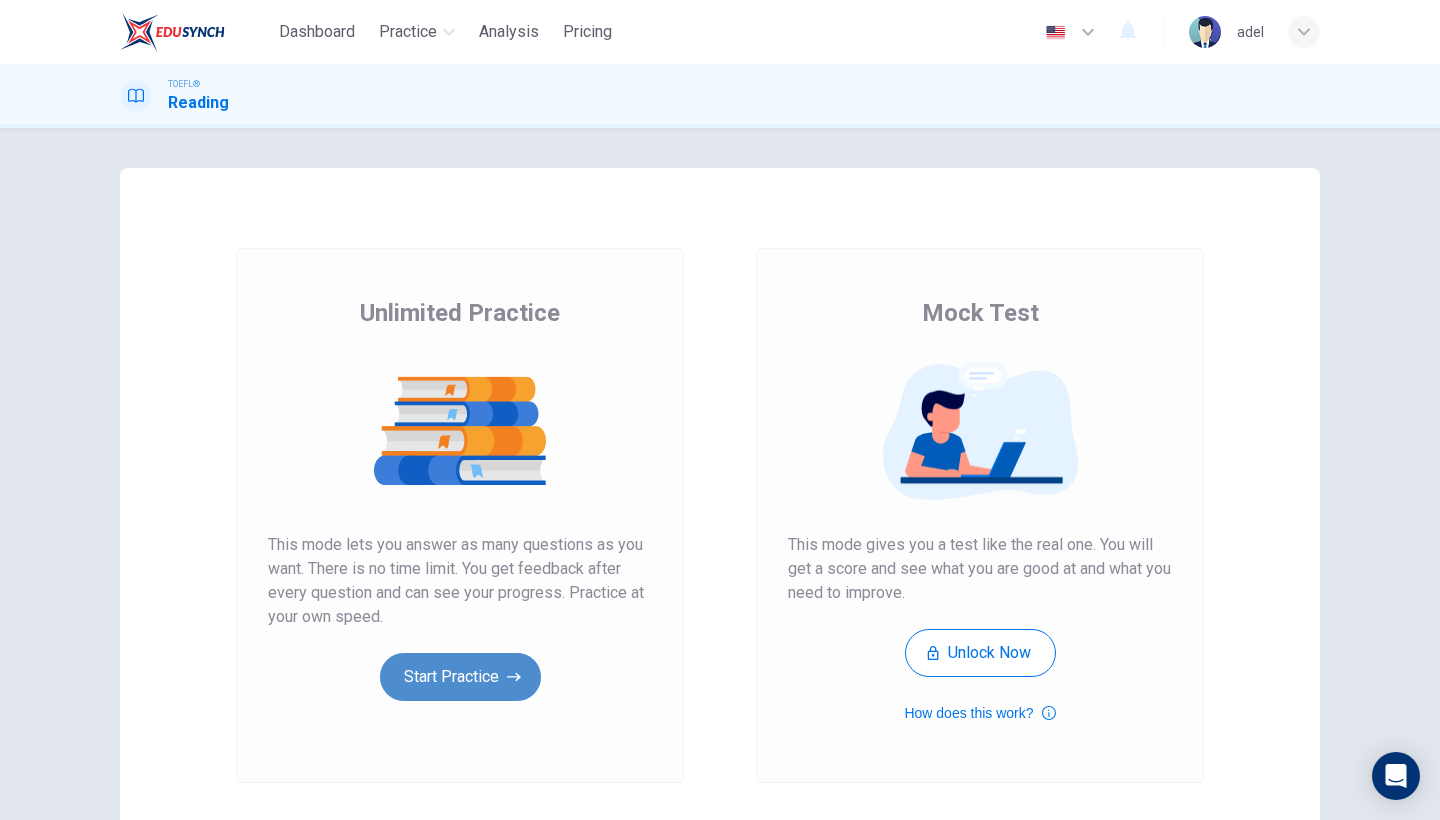 click on "Start Practice" at bounding box center [460, 677] 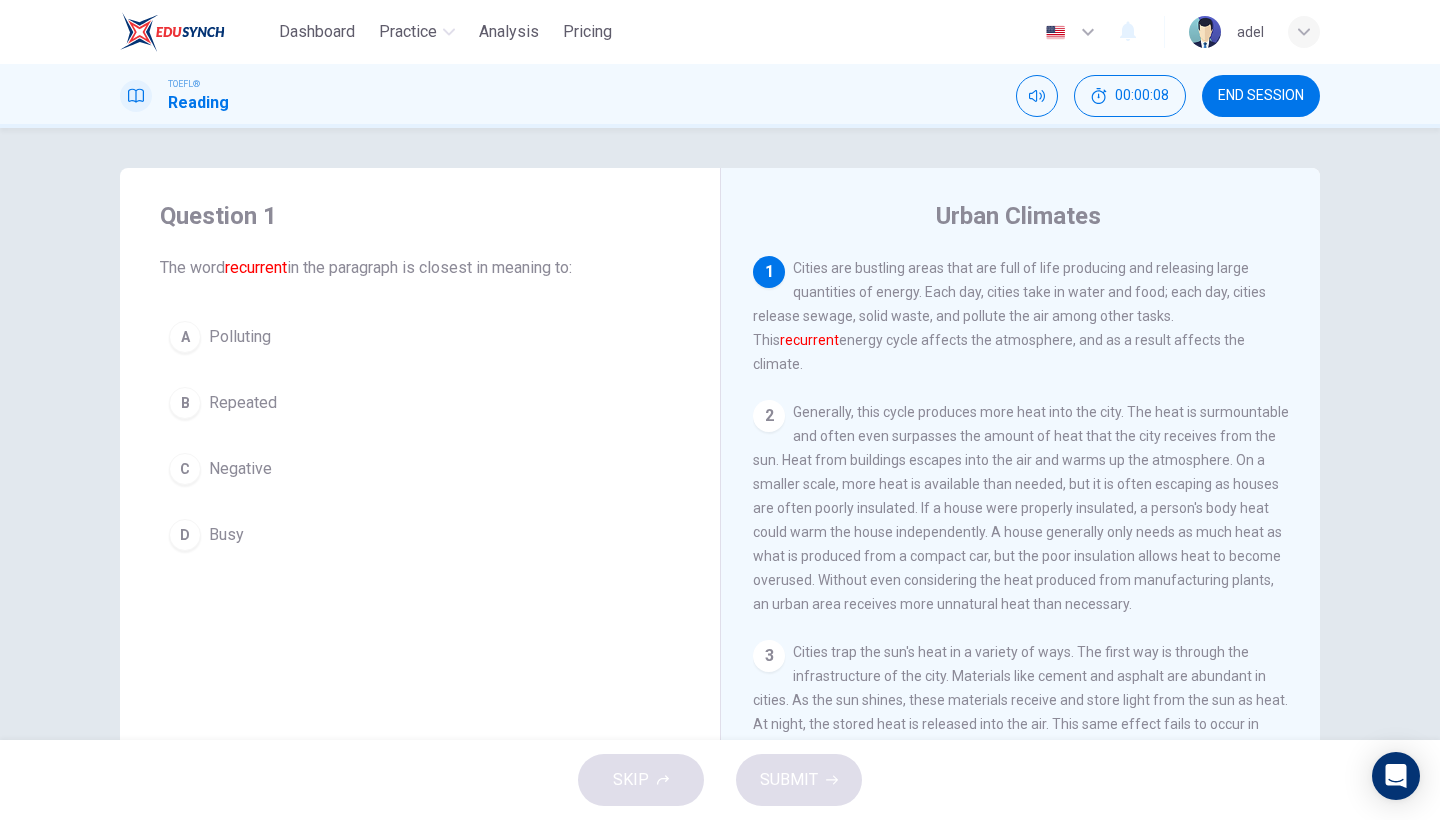 scroll, scrollTop: 0, scrollLeft: 0, axis: both 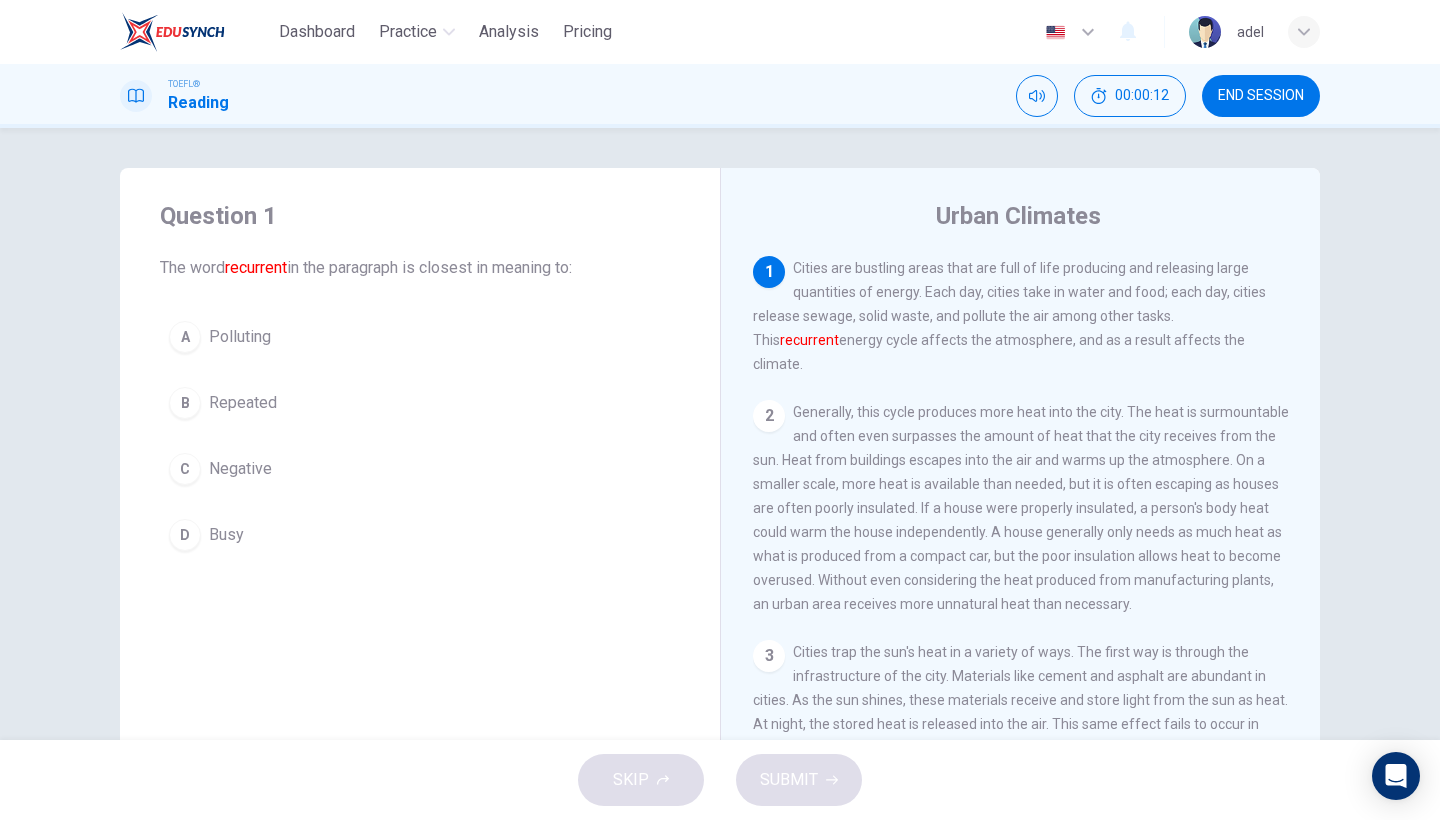 click on "END SESSION" at bounding box center [1261, 96] 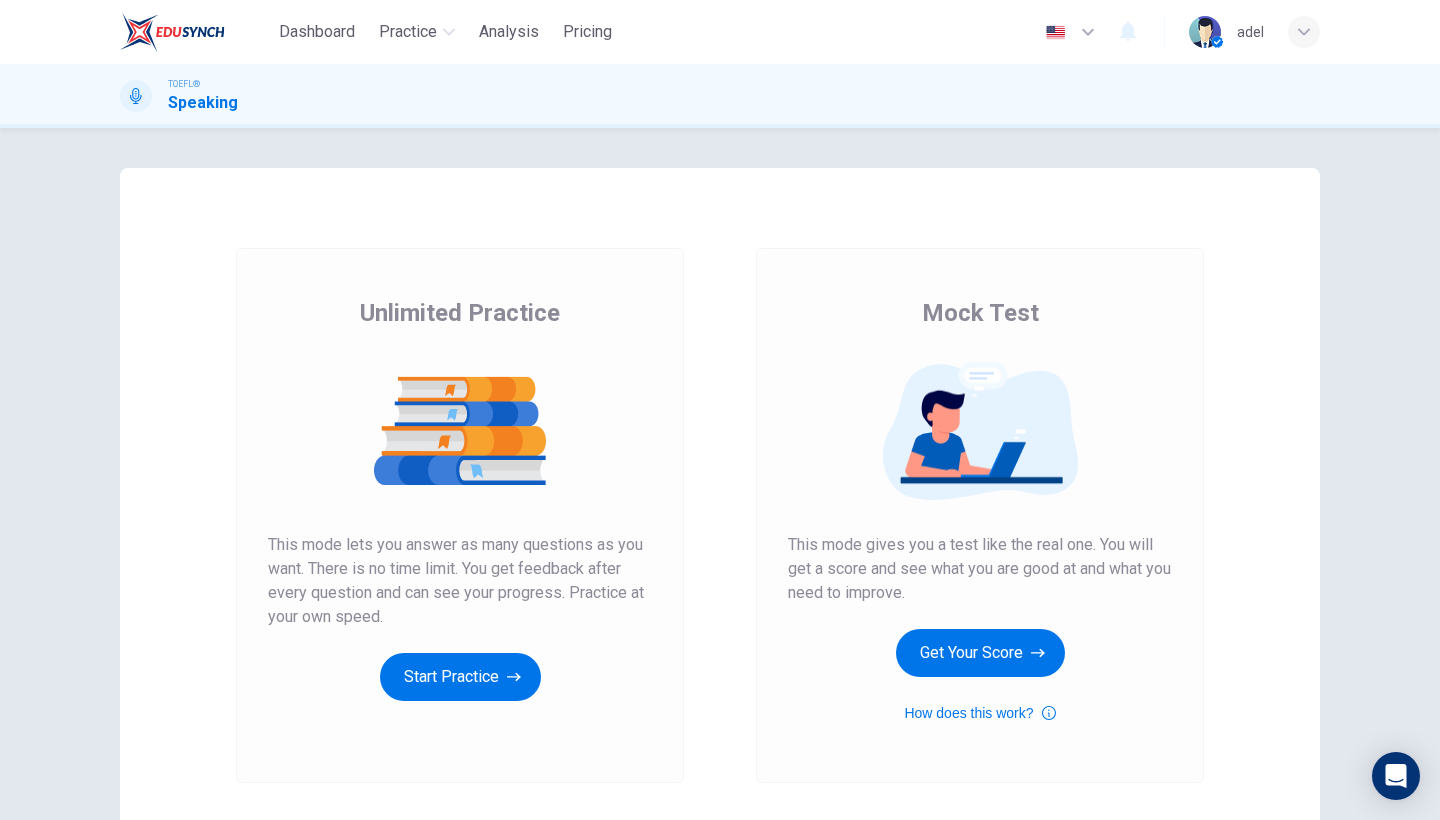 scroll, scrollTop: 0, scrollLeft: 0, axis: both 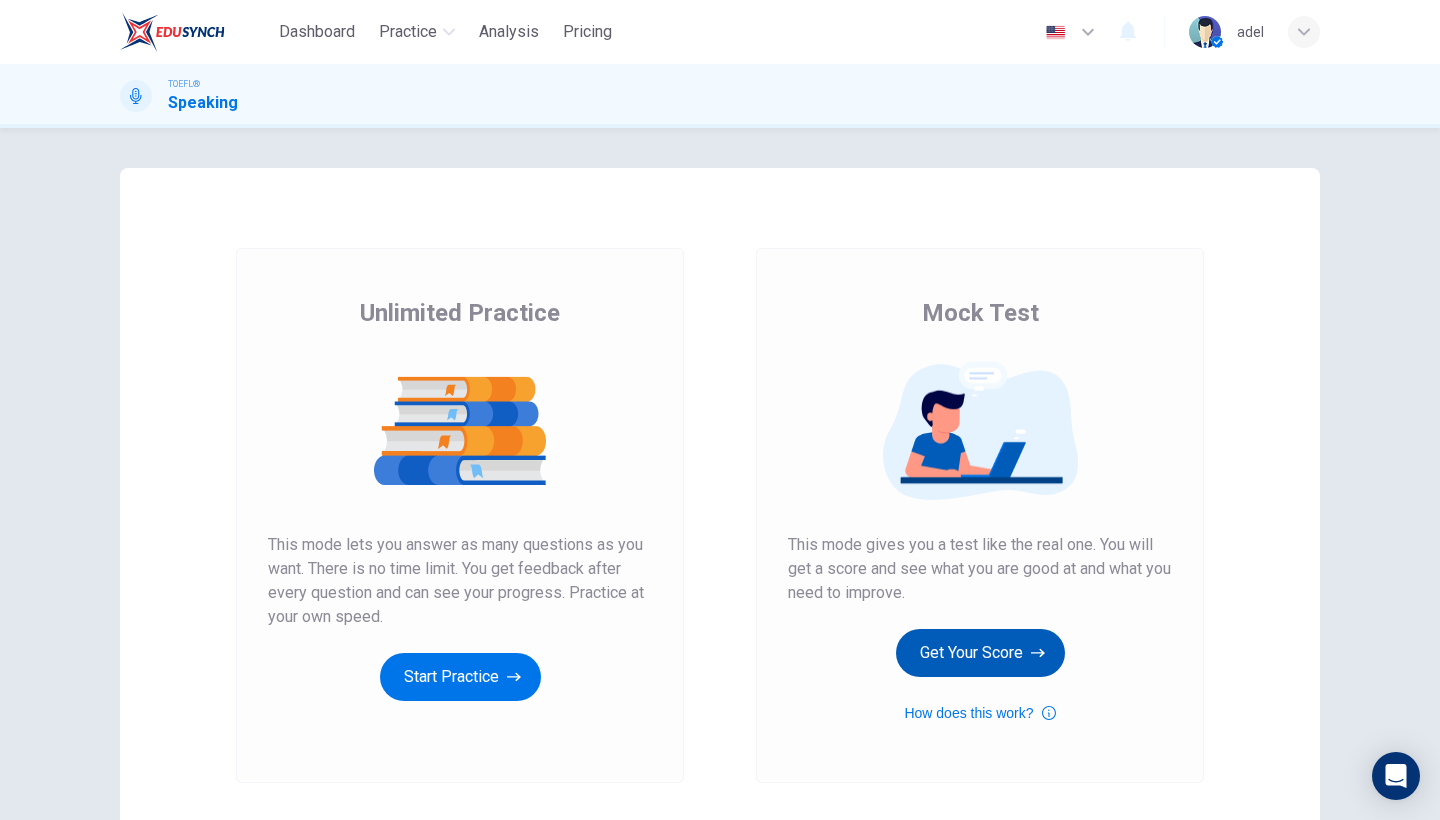 click on "Get Your Score" at bounding box center [980, 653] 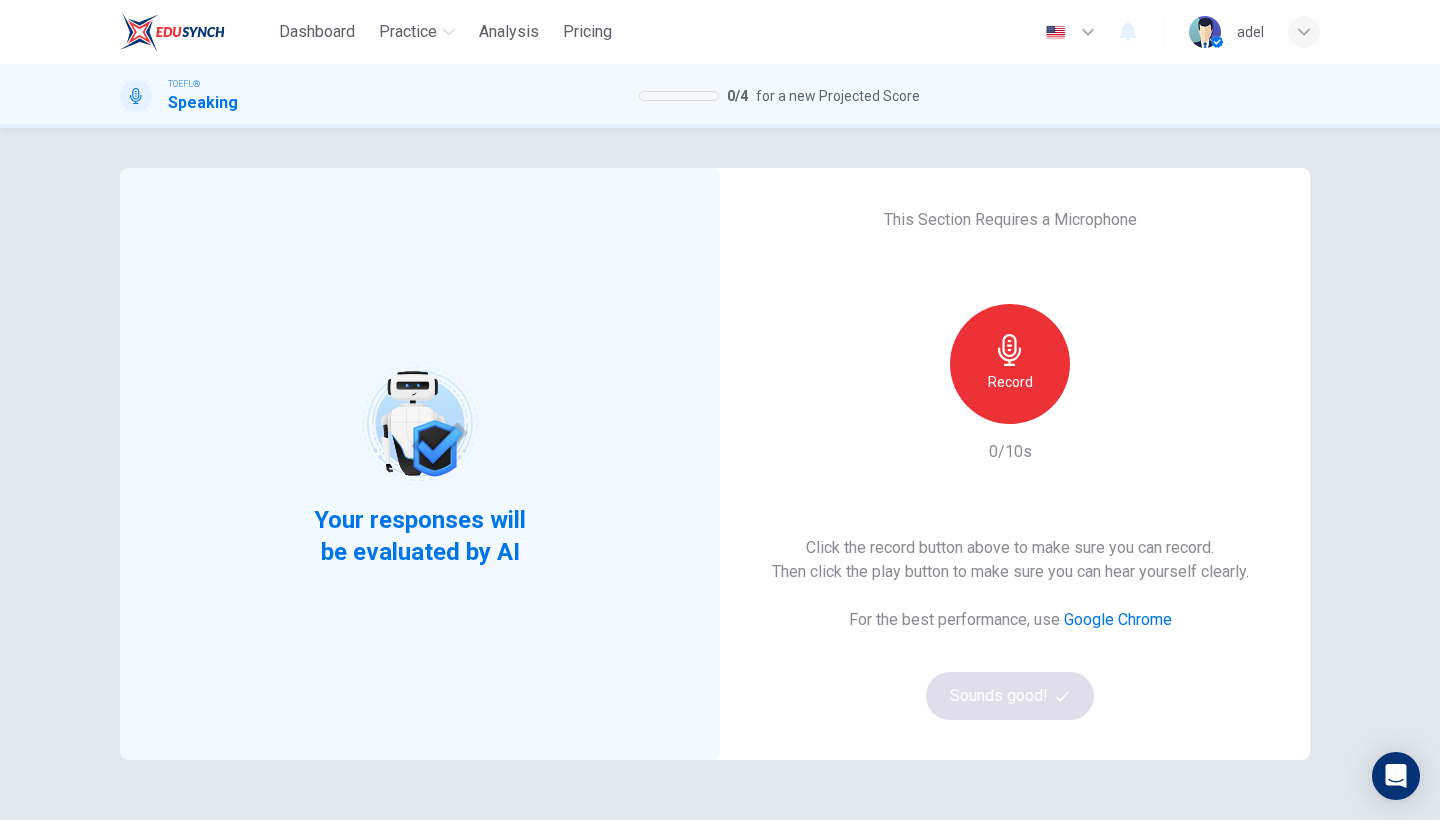 scroll, scrollTop: 26, scrollLeft: 0, axis: vertical 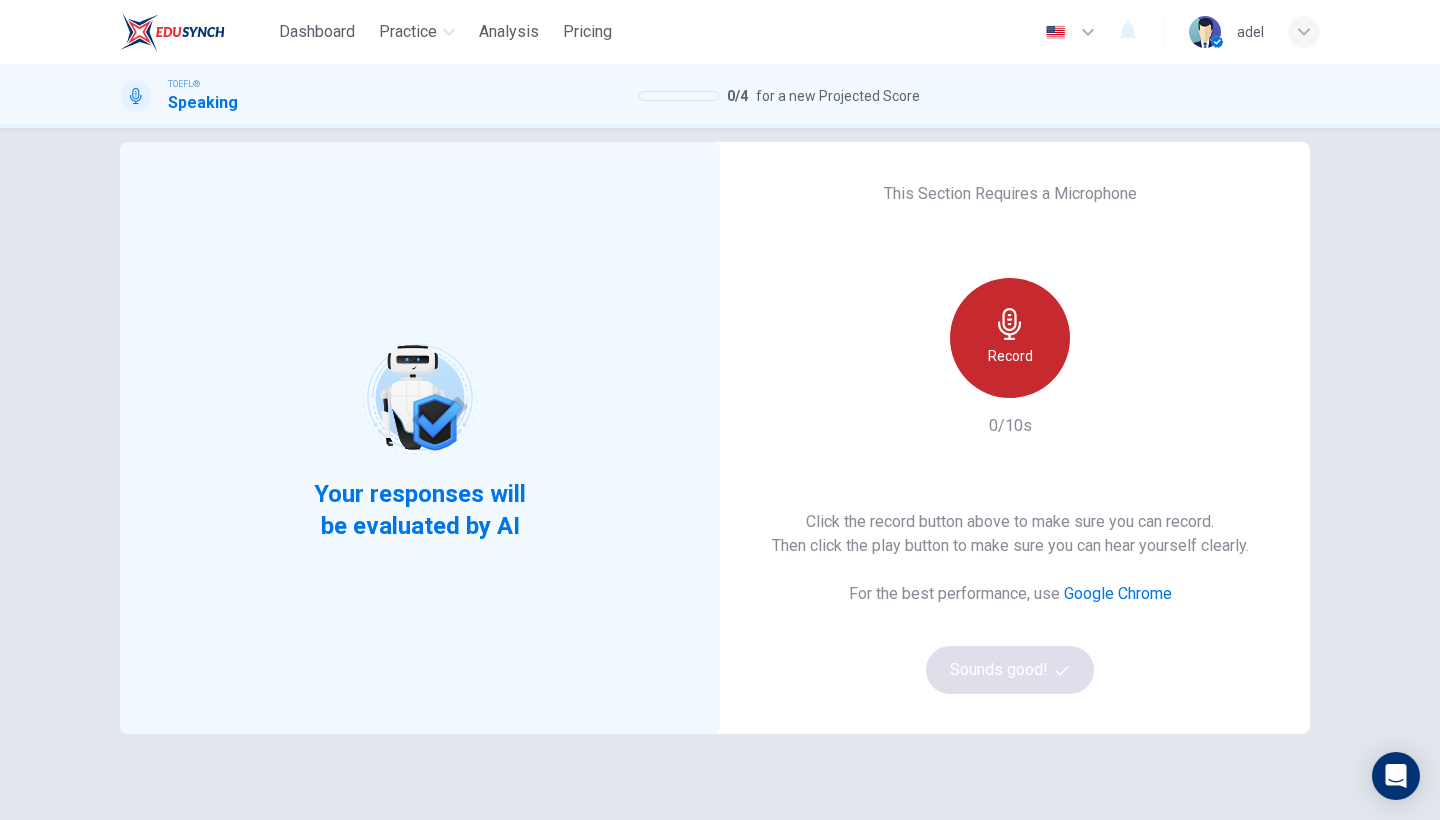 click on "Record" at bounding box center [1010, 338] 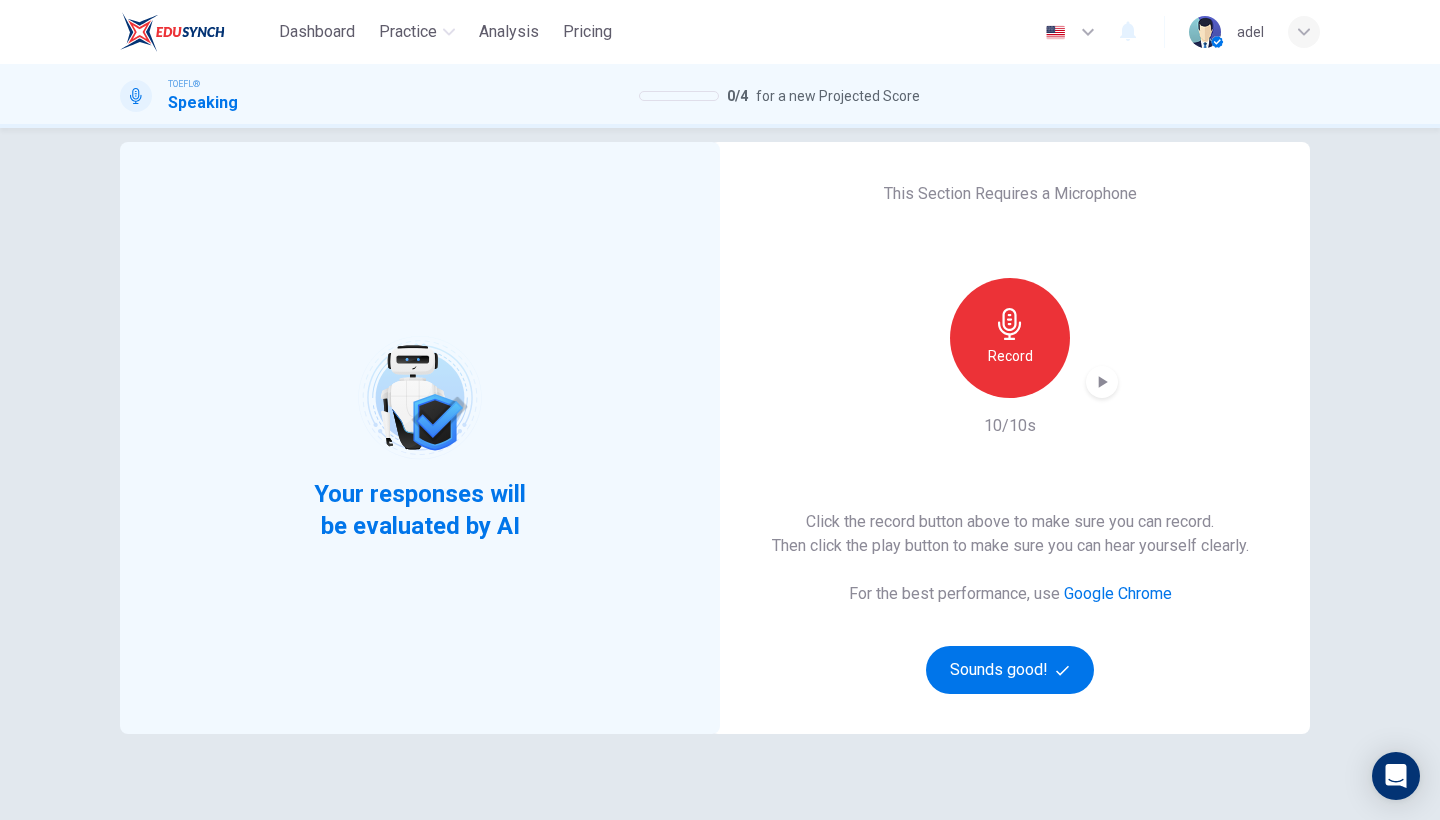click 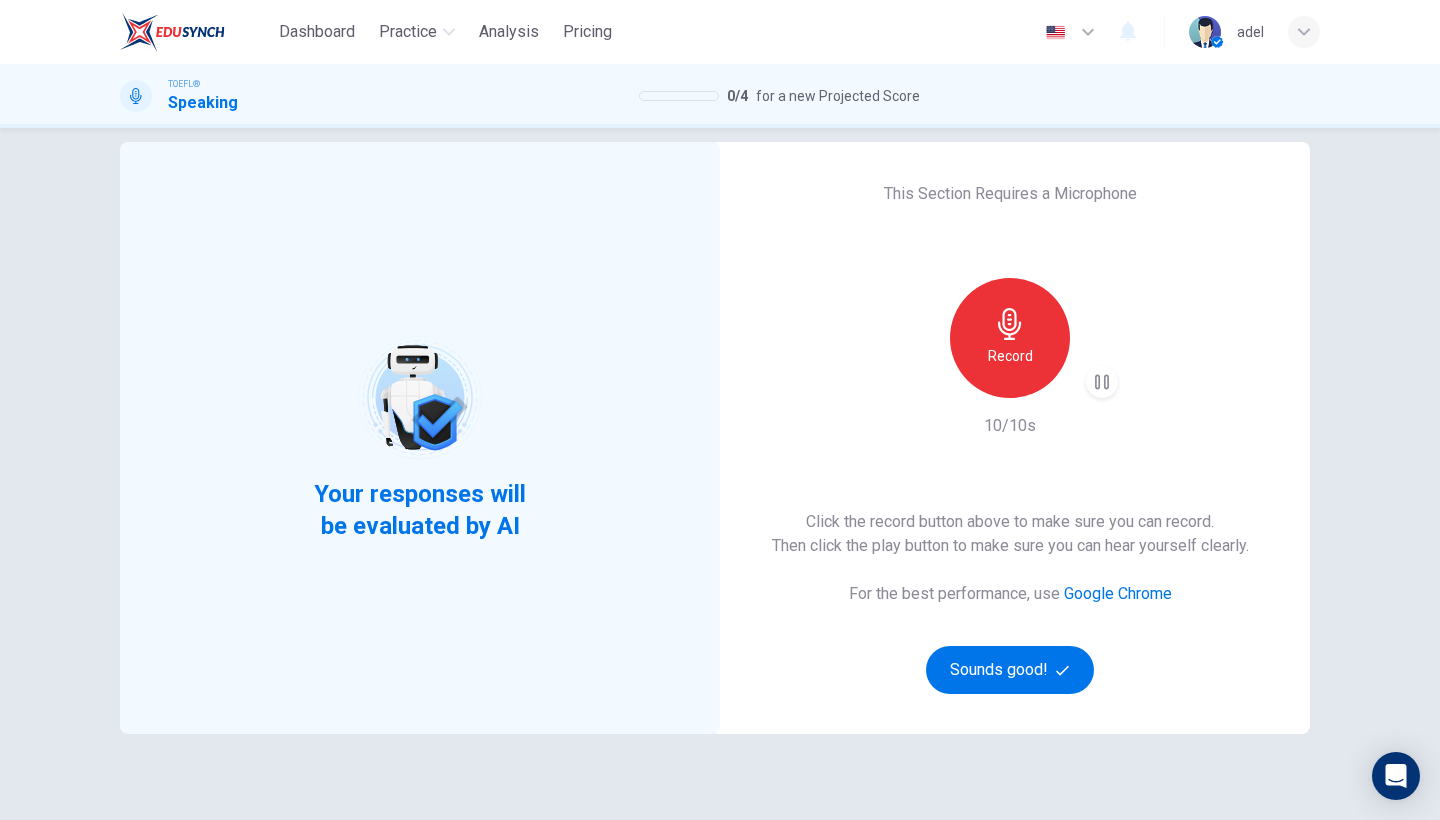 click 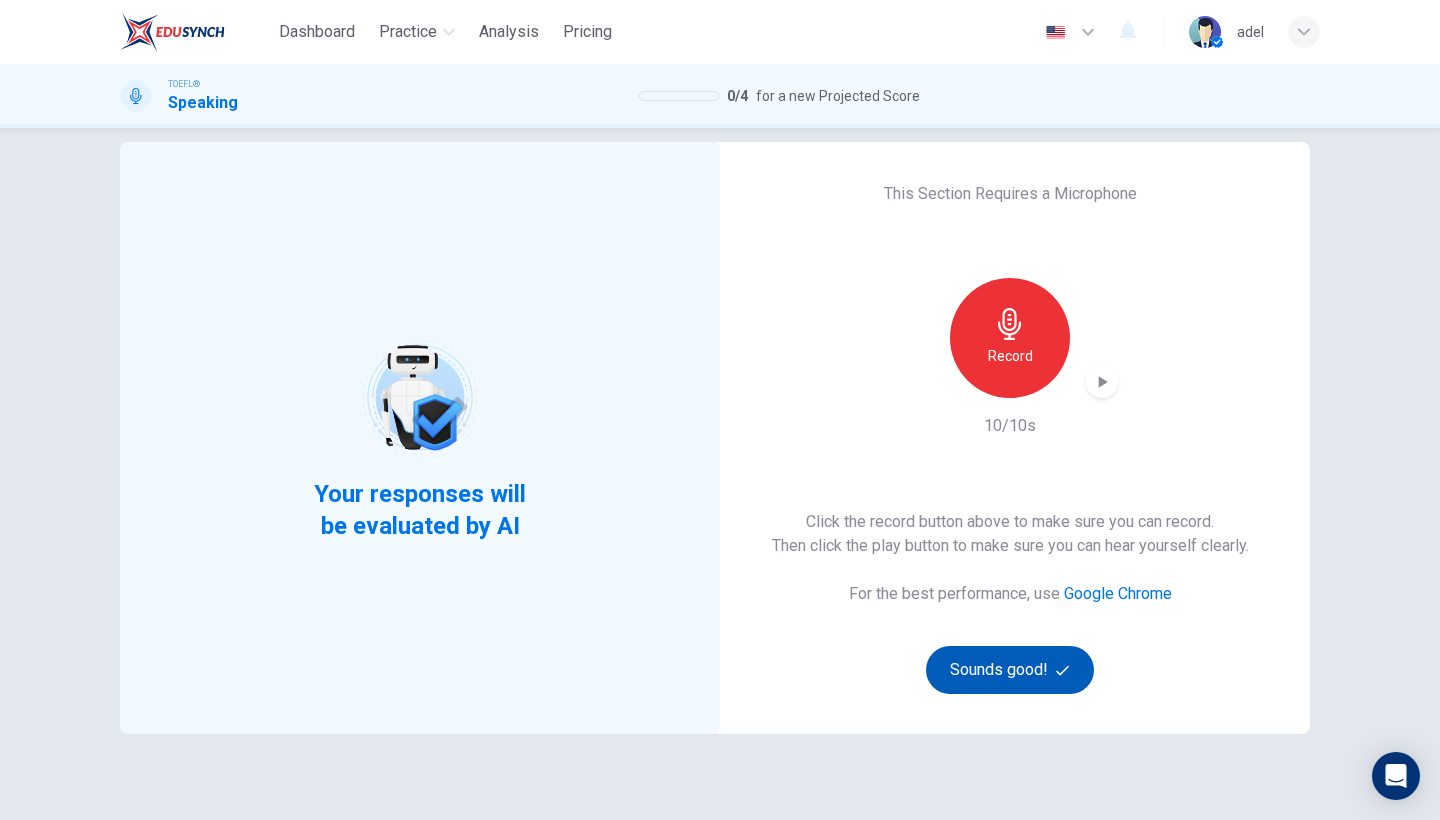 click on "Sounds good!" at bounding box center [1010, 670] 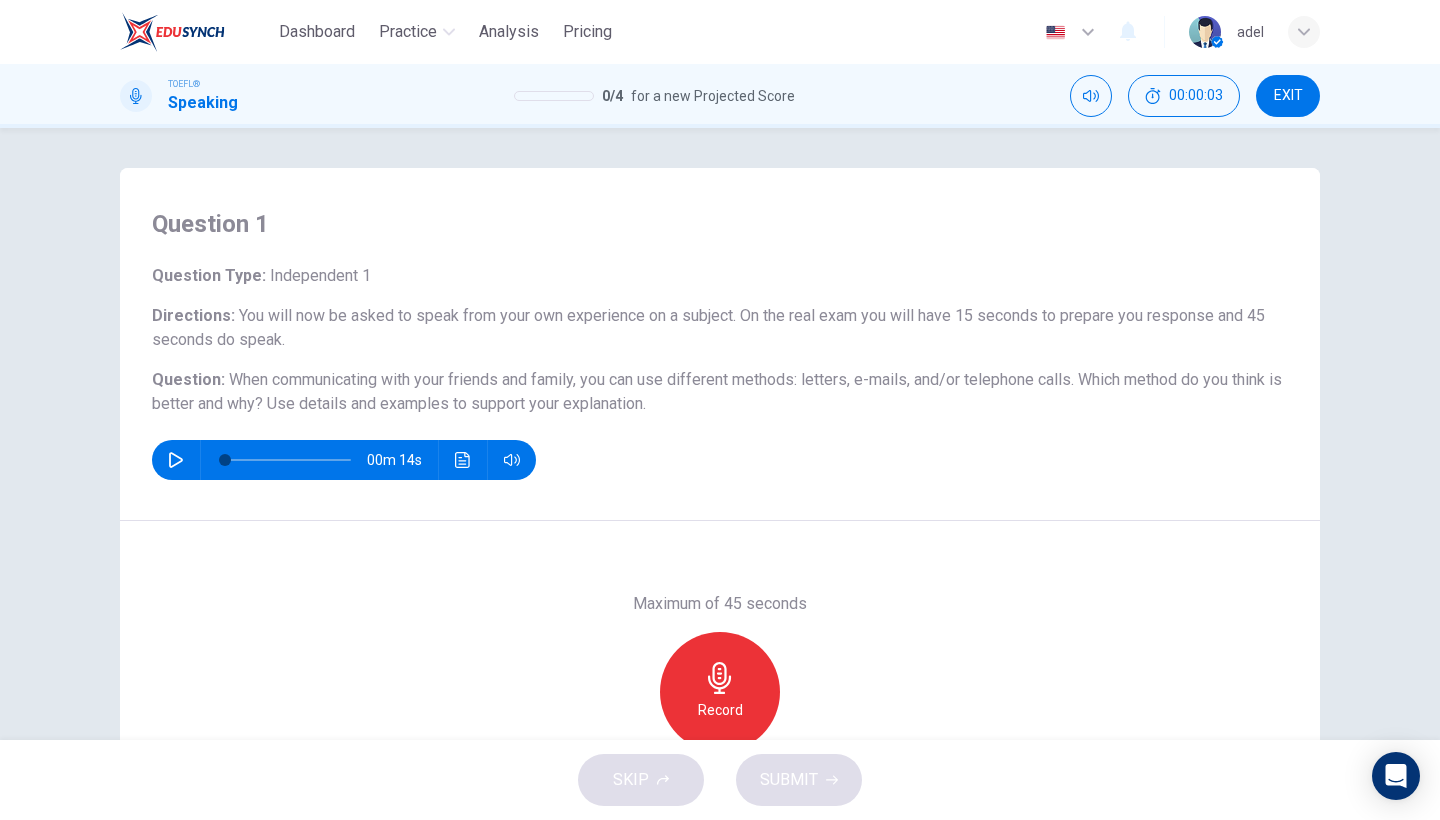 scroll, scrollTop: 0, scrollLeft: 0, axis: both 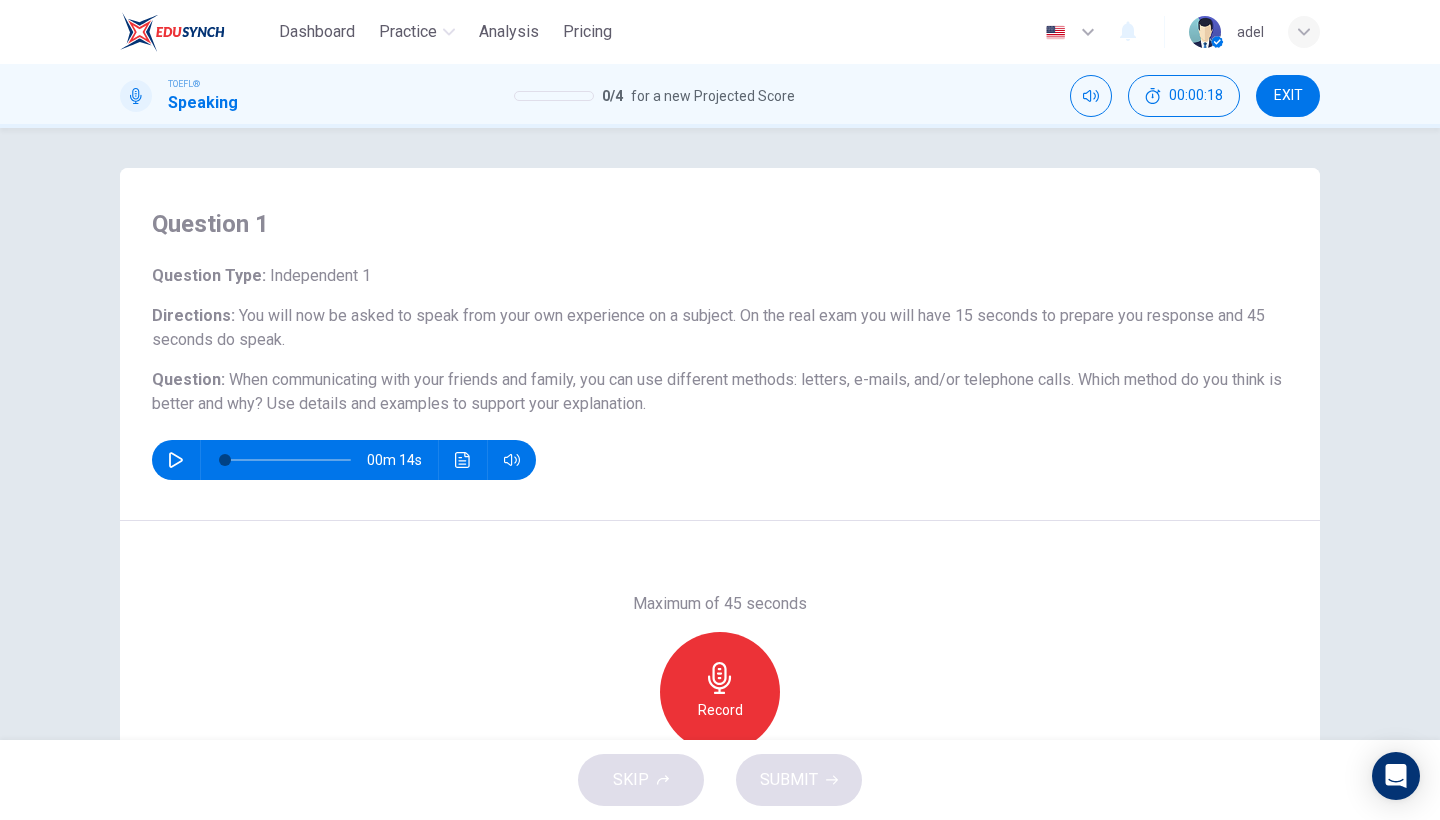 click 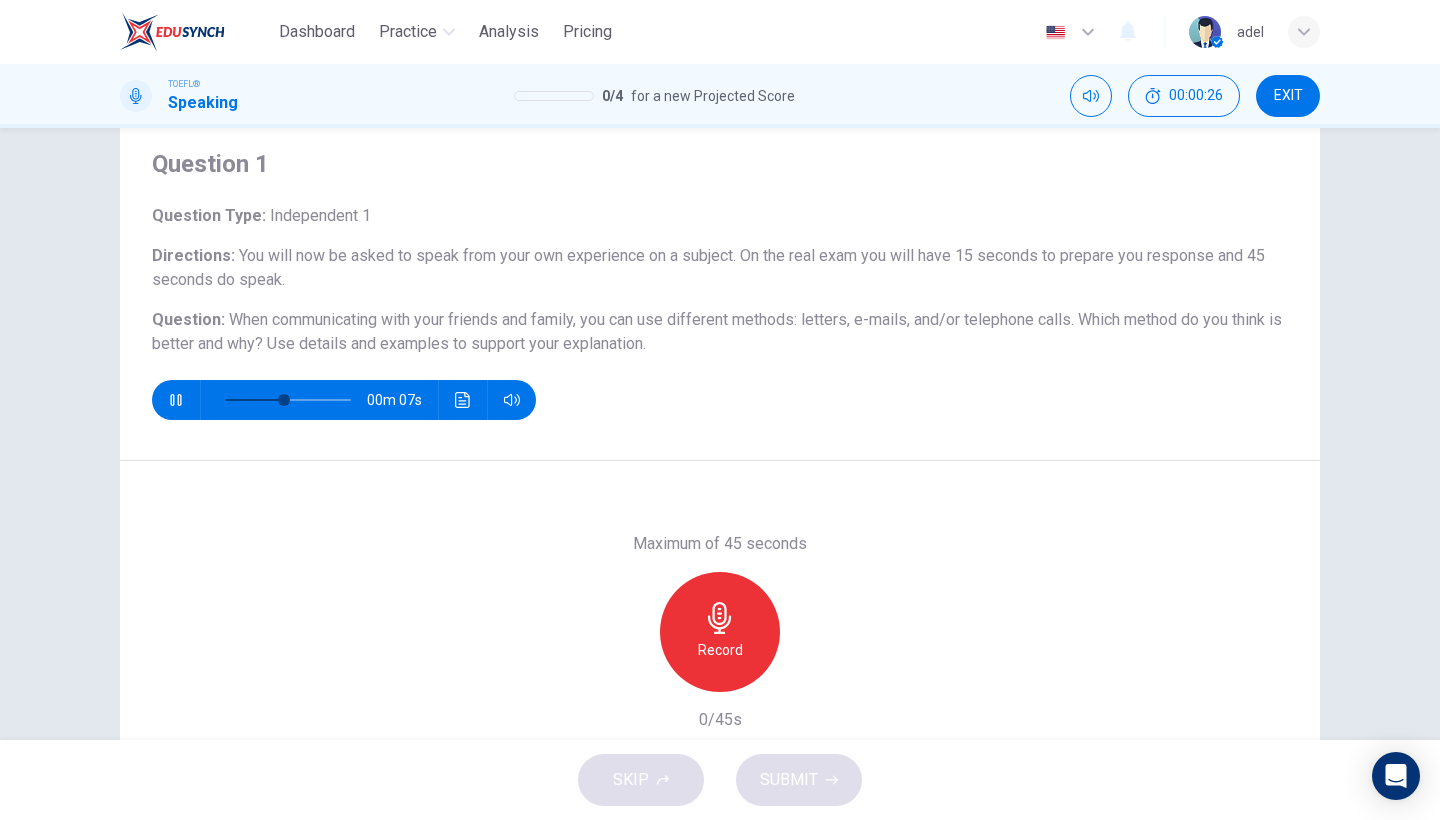 scroll, scrollTop: 71, scrollLeft: 0, axis: vertical 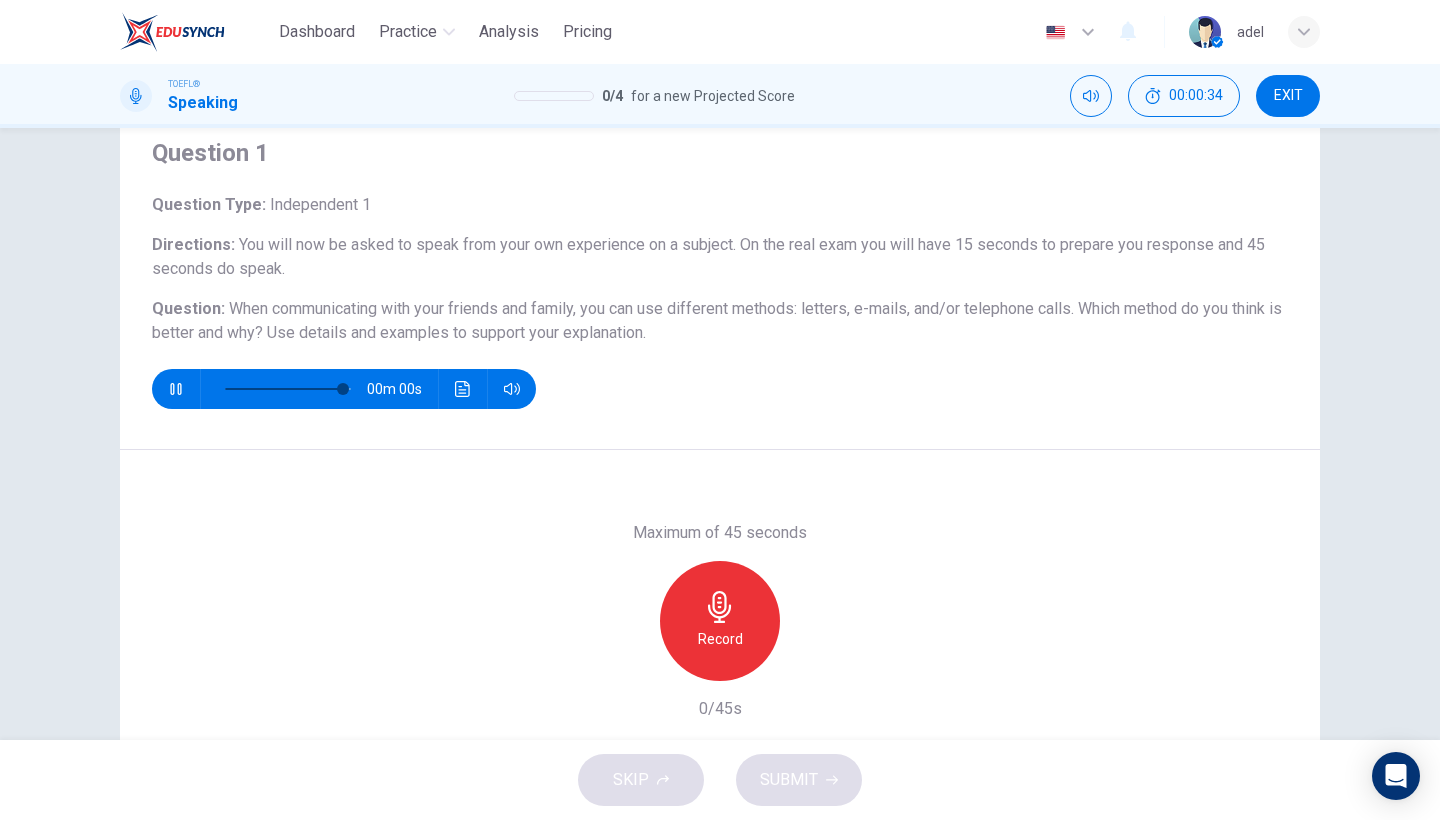 type on "0" 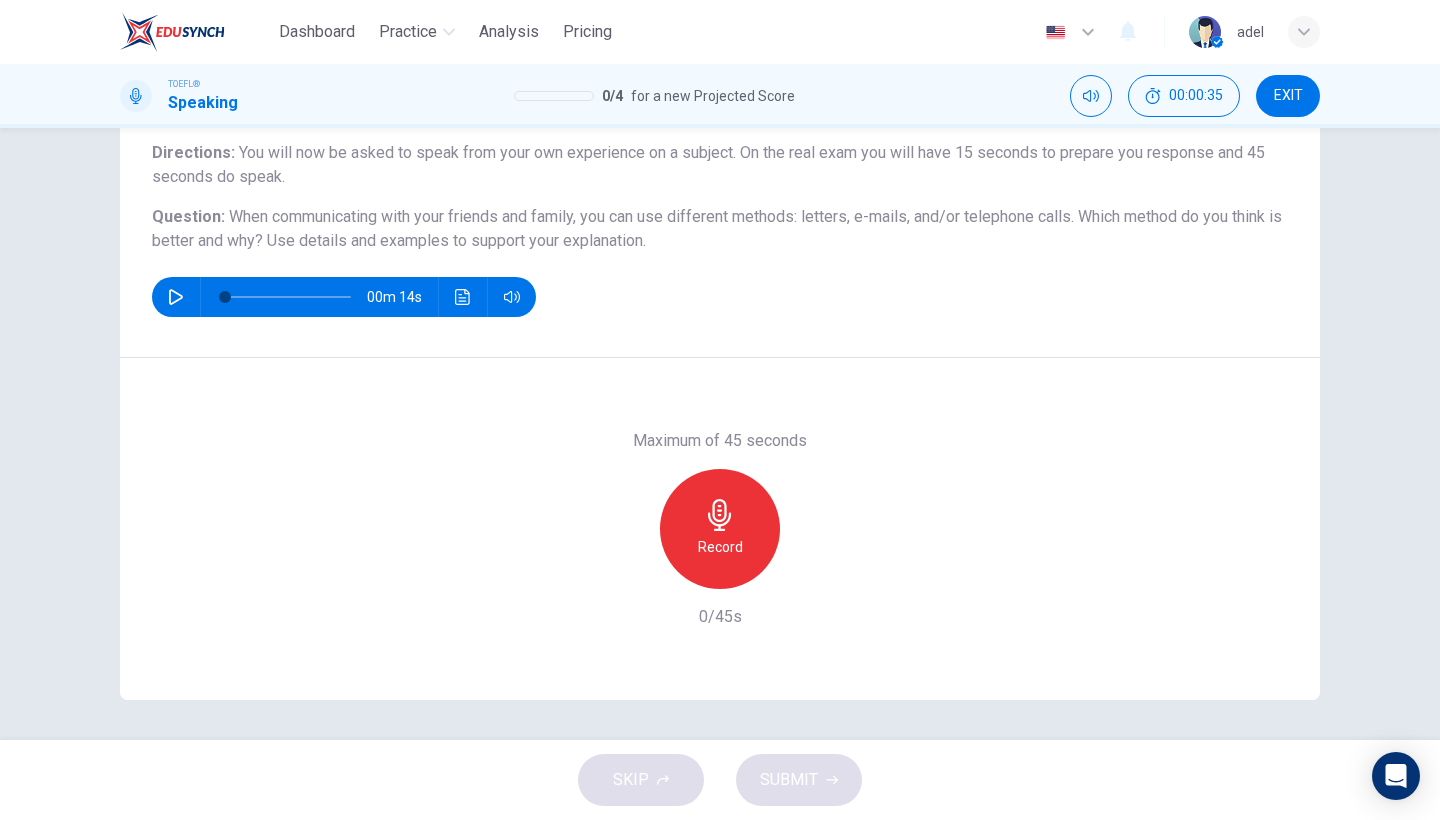 scroll, scrollTop: 163, scrollLeft: 0, axis: vertical 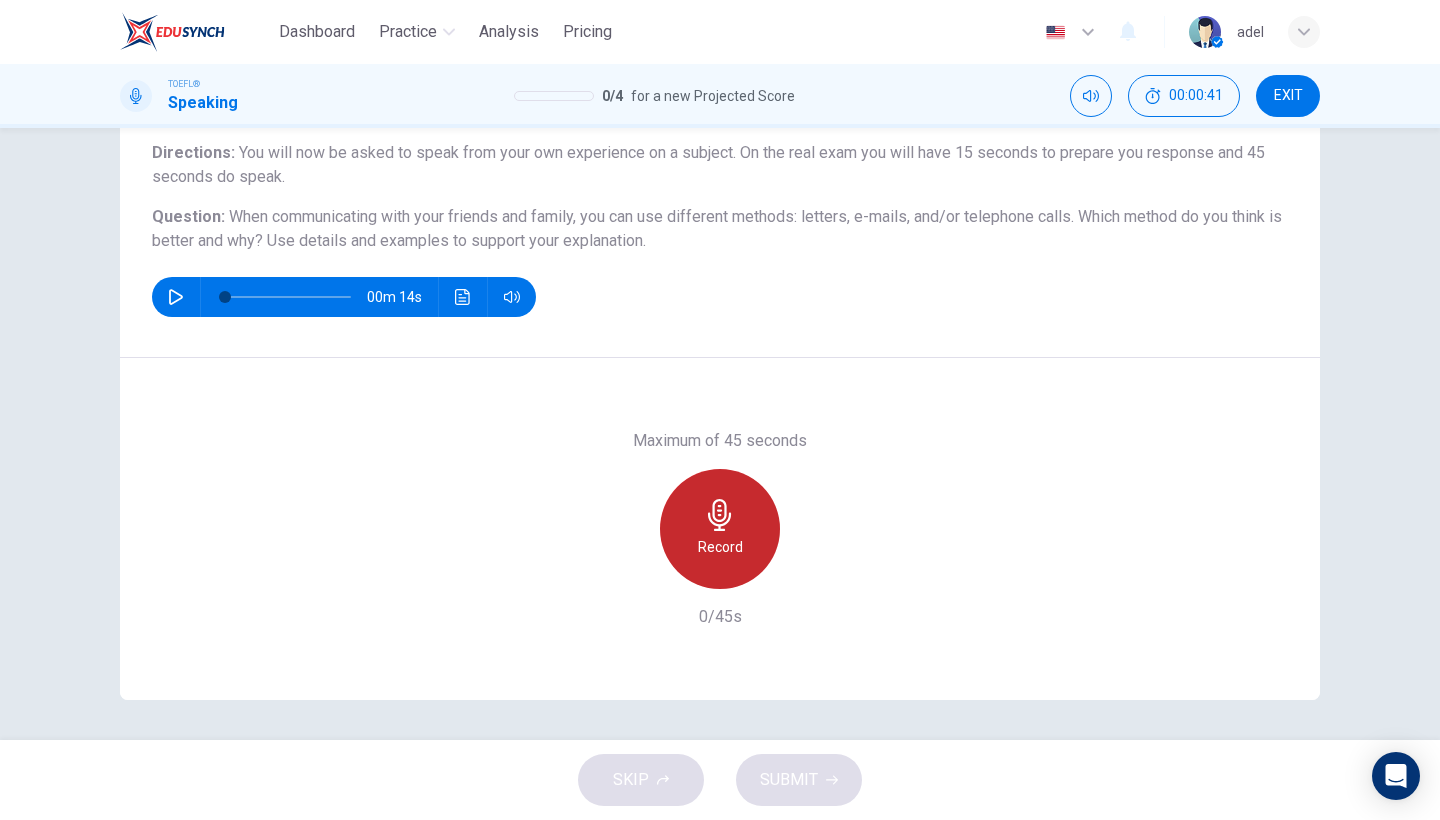 click on "Record" at bounding box center (720, 529) 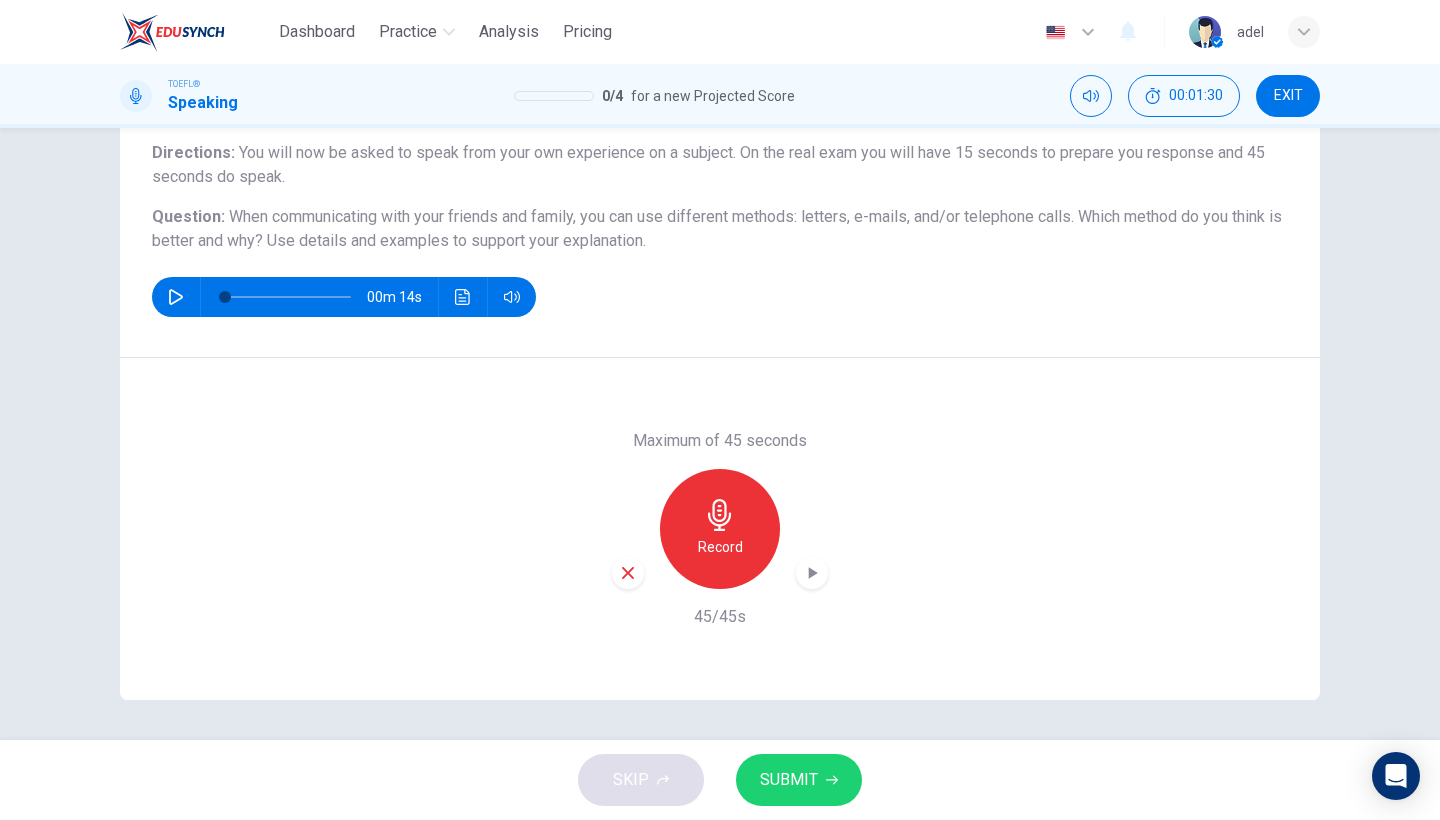 click on "SUBMIT" at bounding box center (799, 780) 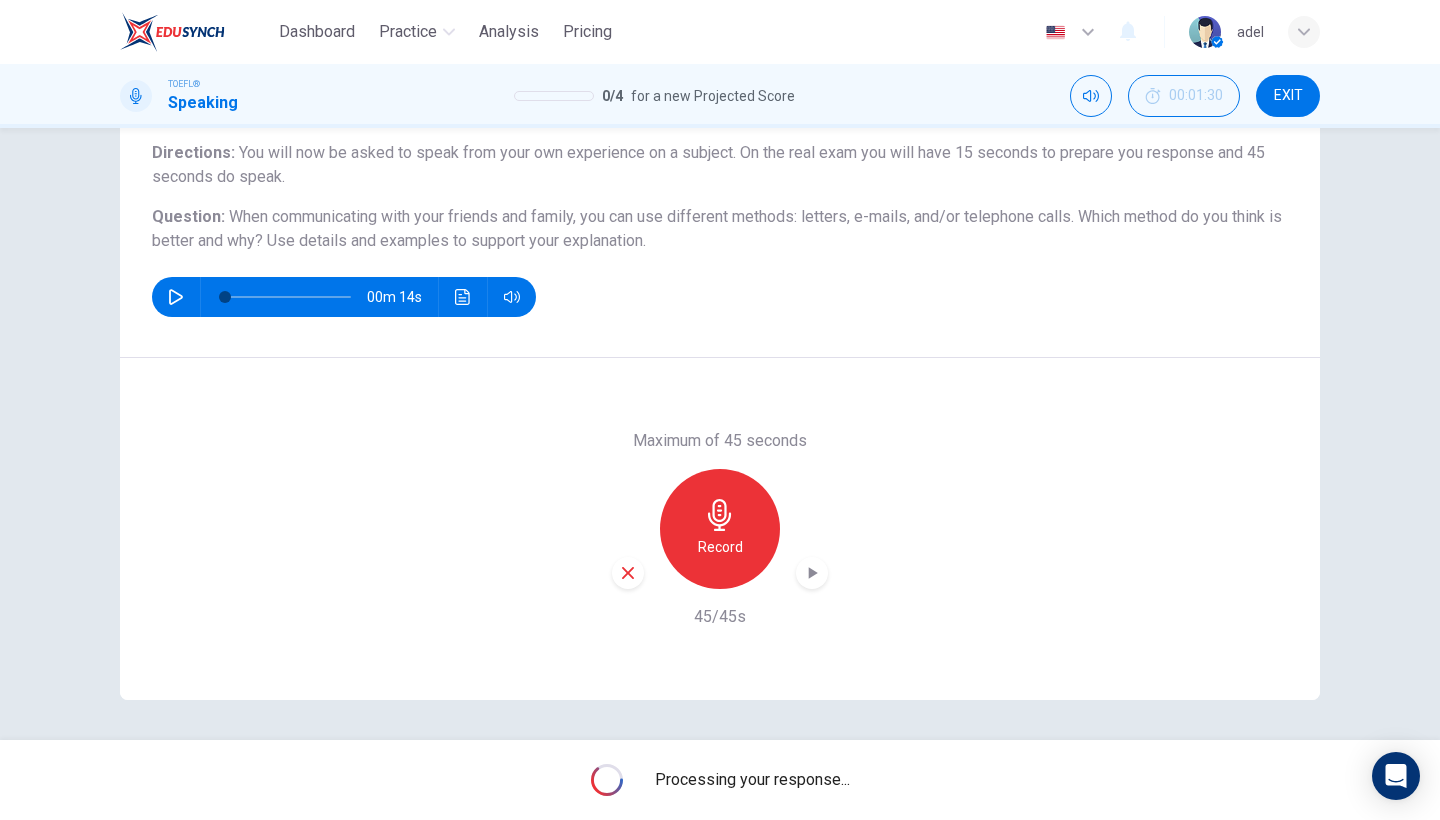 click 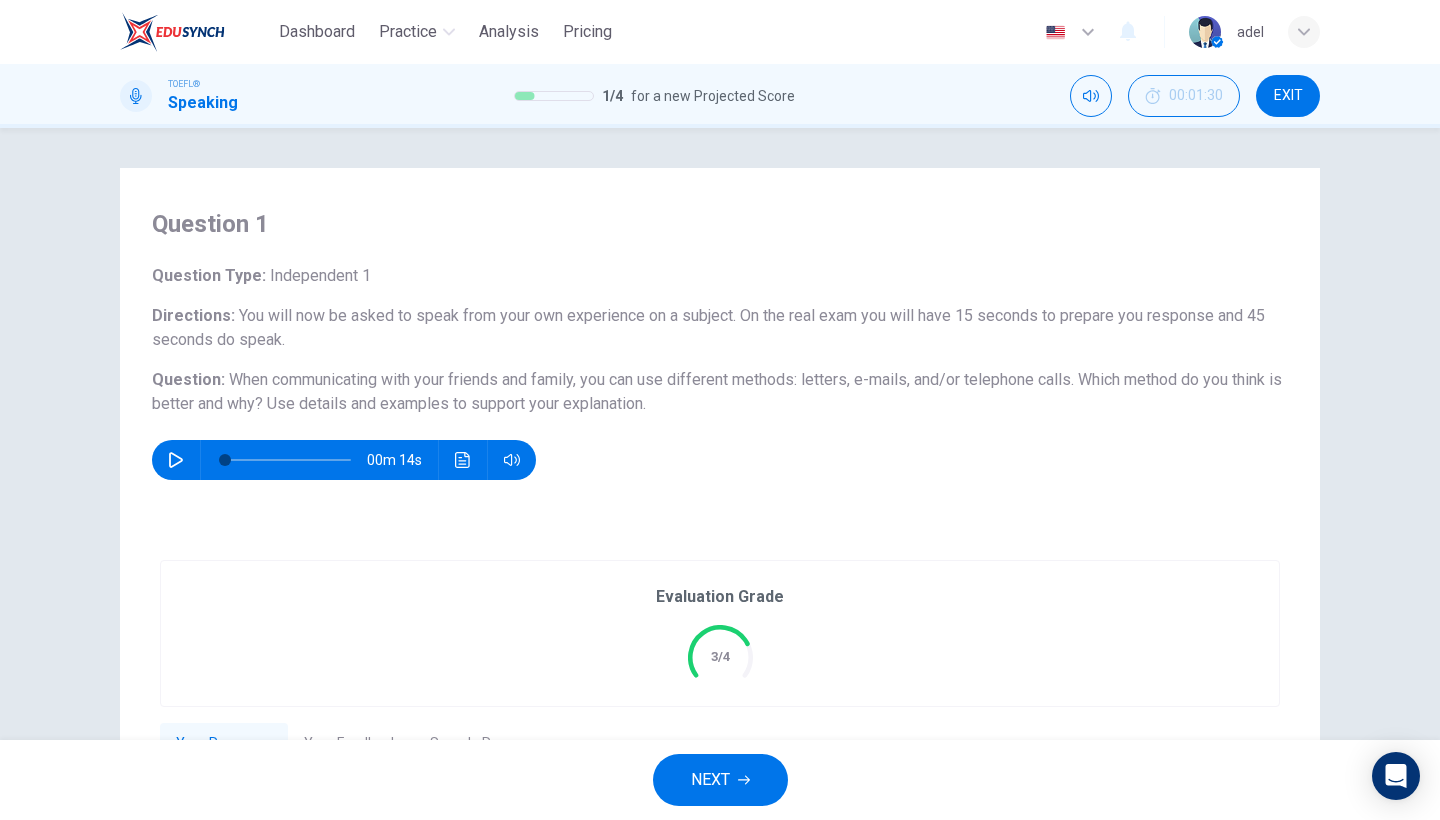 scroll, scrollTop: 0, scrollLeft: 0, axis: both 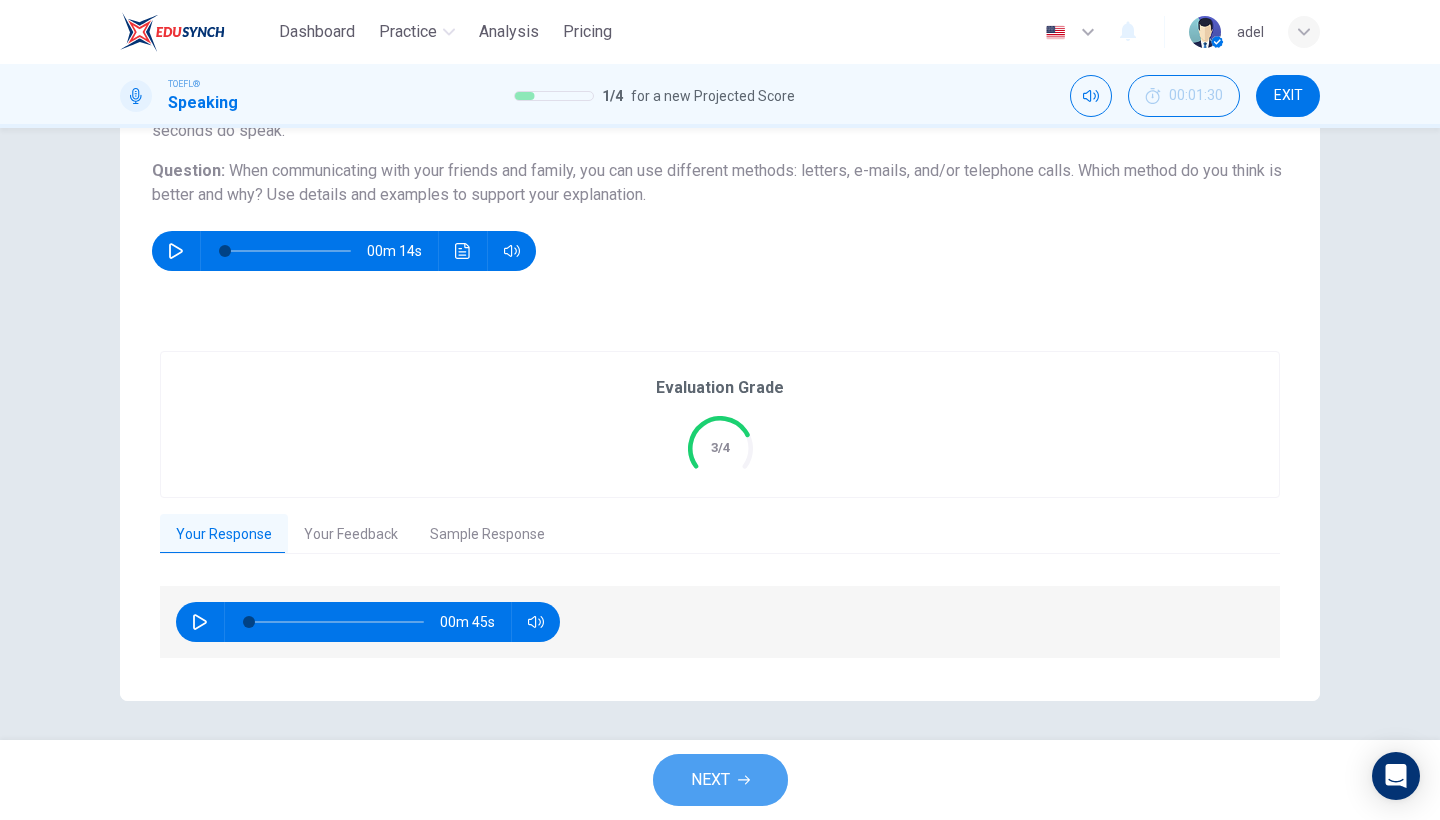 click on "NEXT" at bounding box center (710, 780) 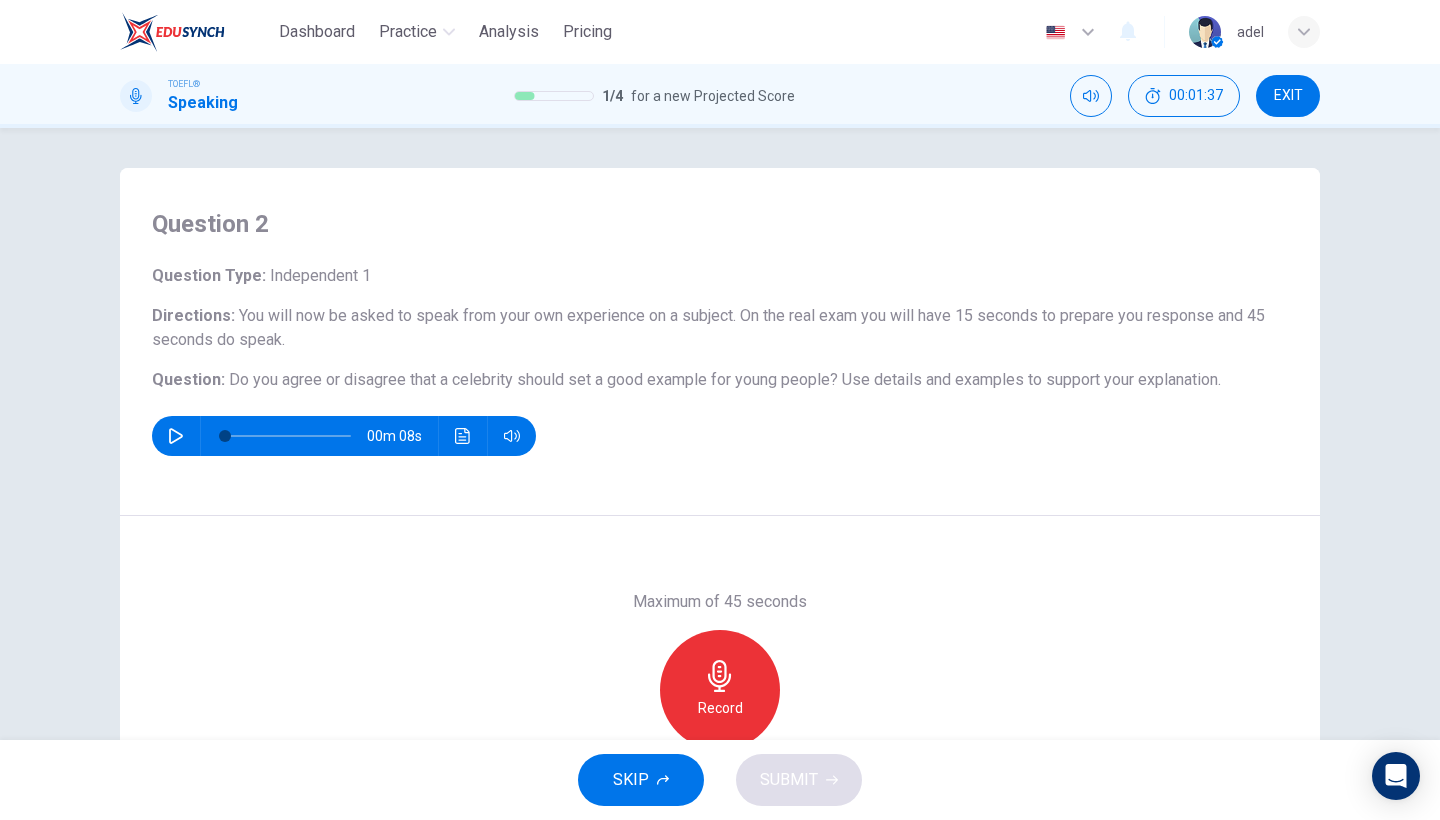 click 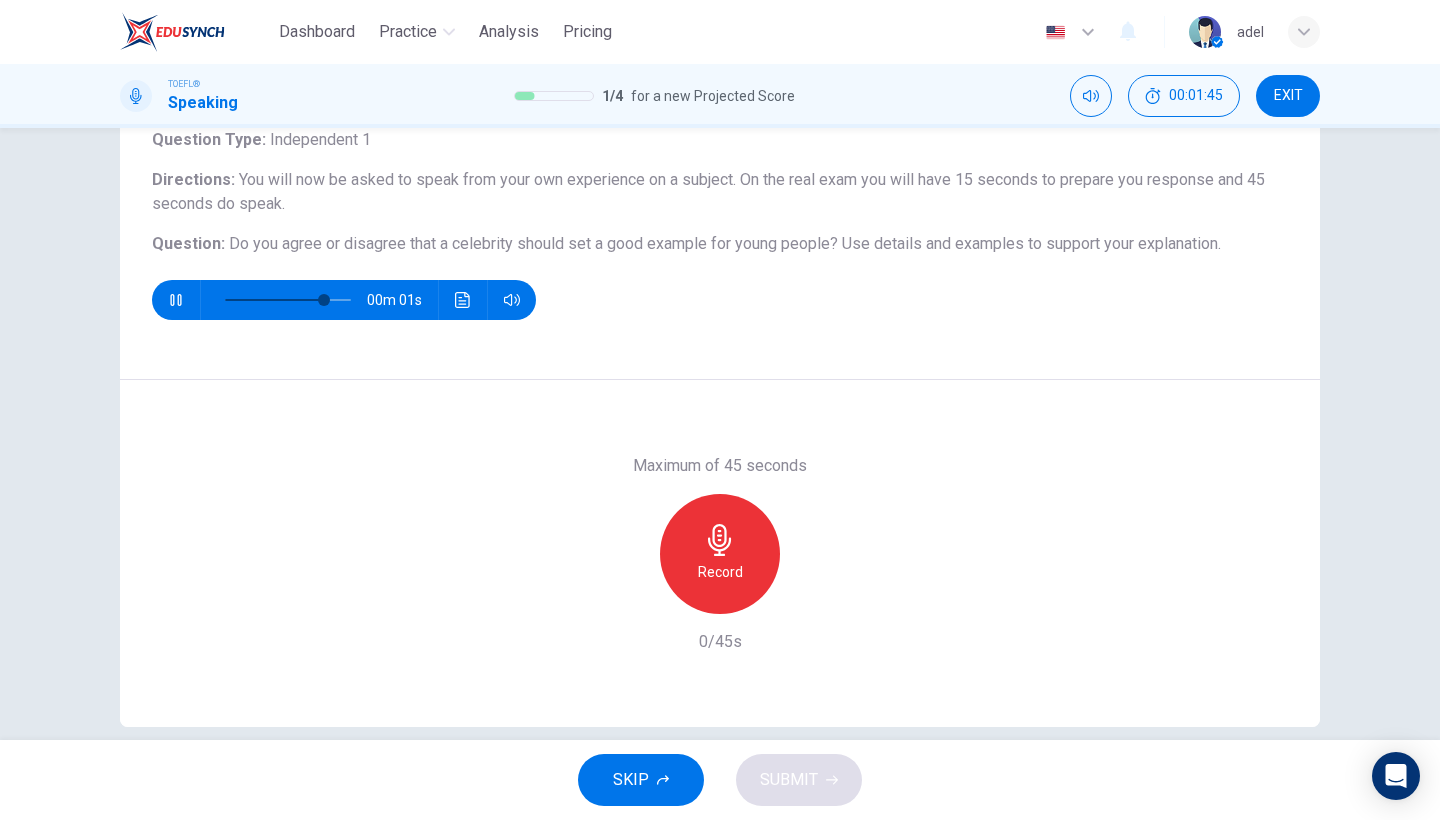 scroll, scrollTop: 141, scrollLeft: 0, axis: vertical 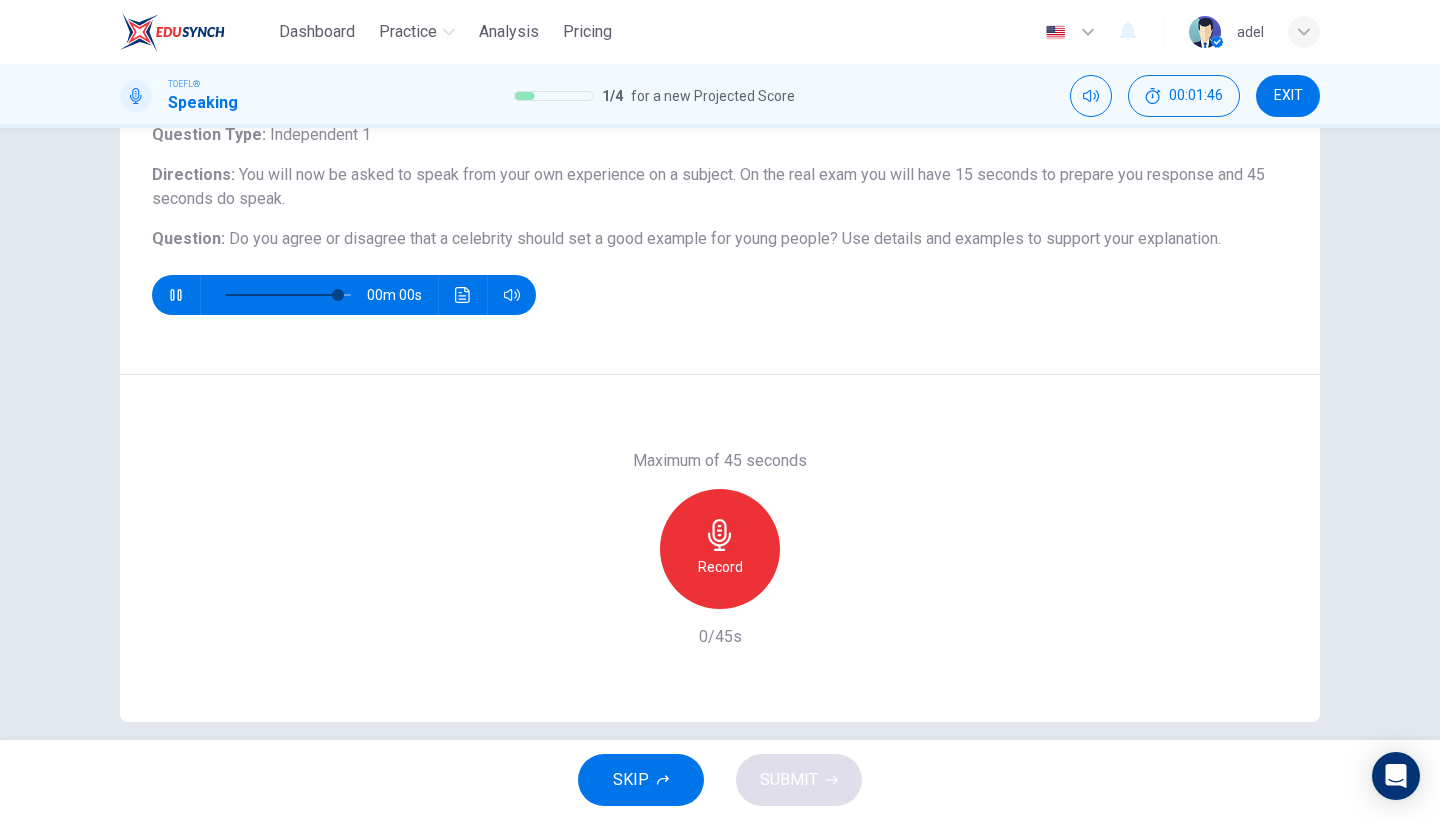 type on "0" 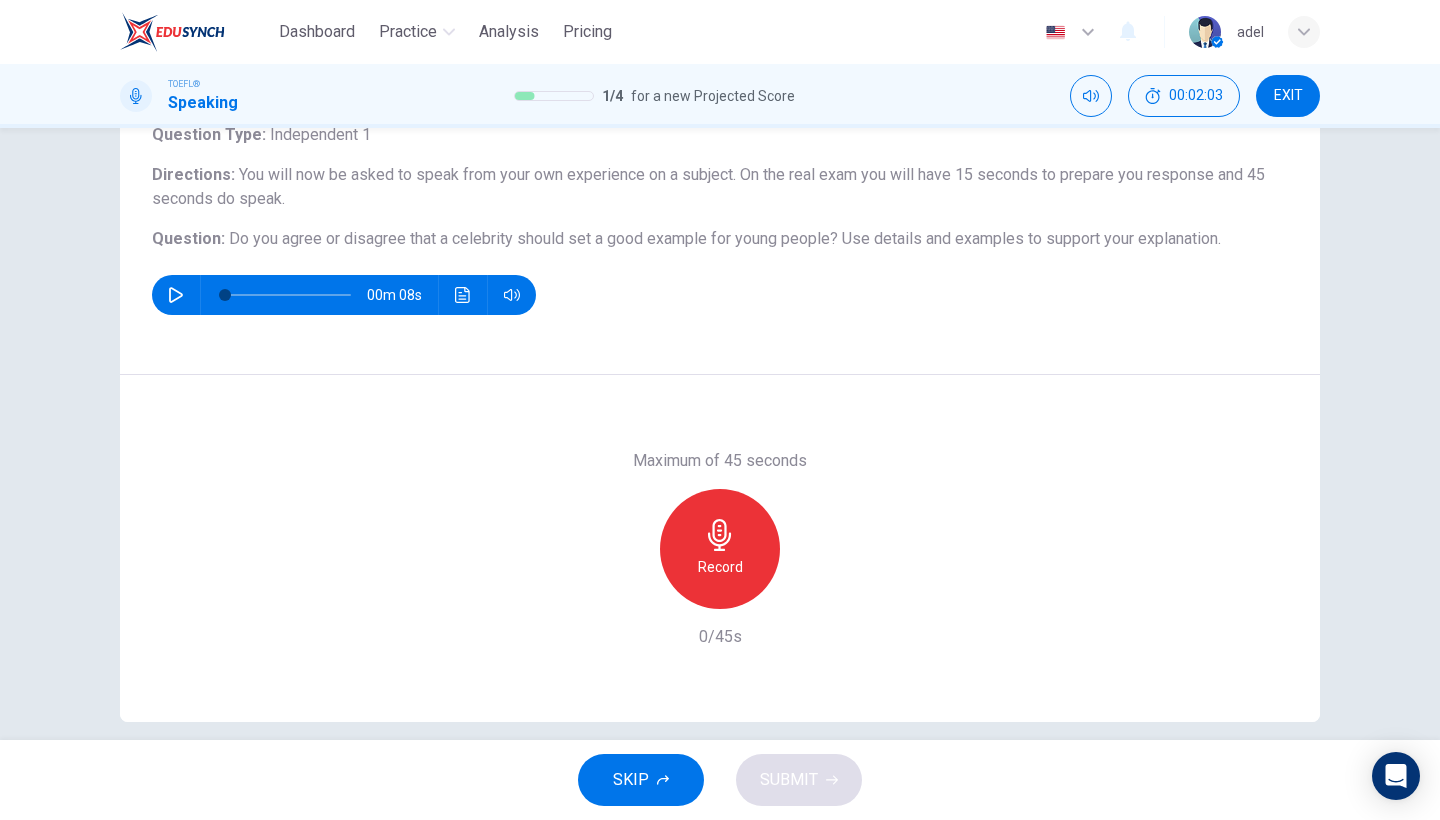 click on "Record" at bounding box center [720, 549] 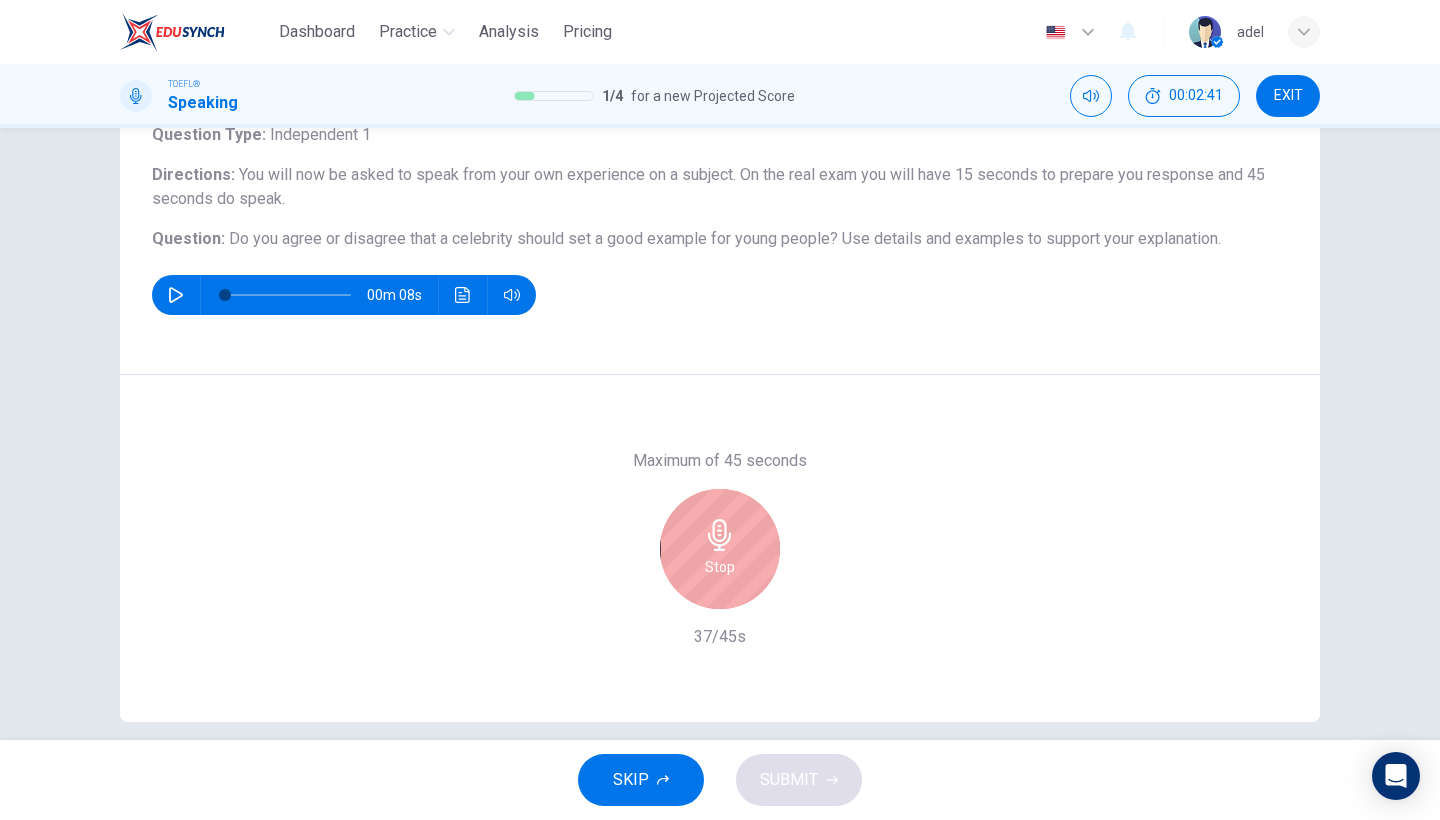click on "SKIP" at bounding box center (631, 780) 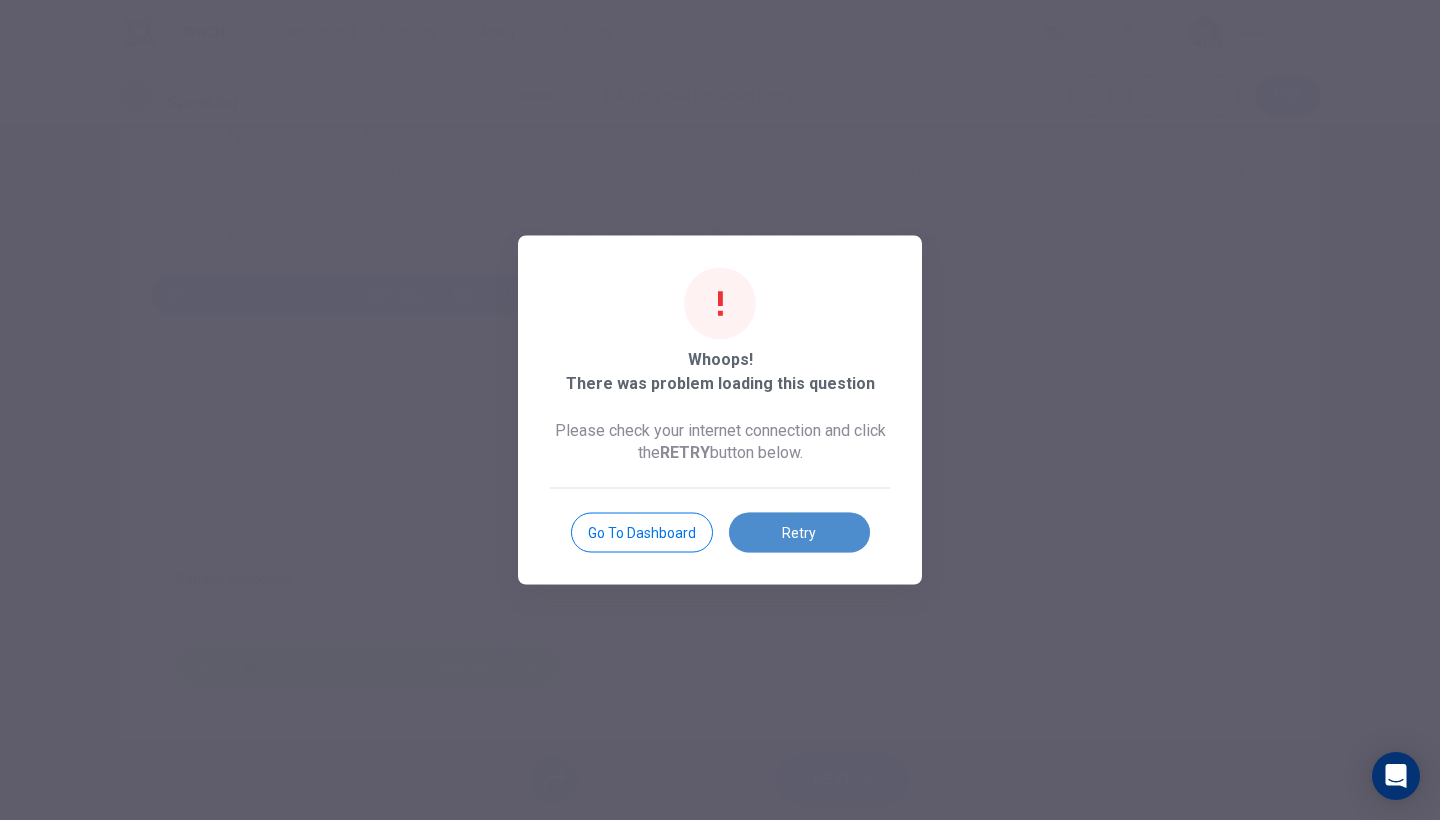 click on "Retry" at bounding box center [799, 533] 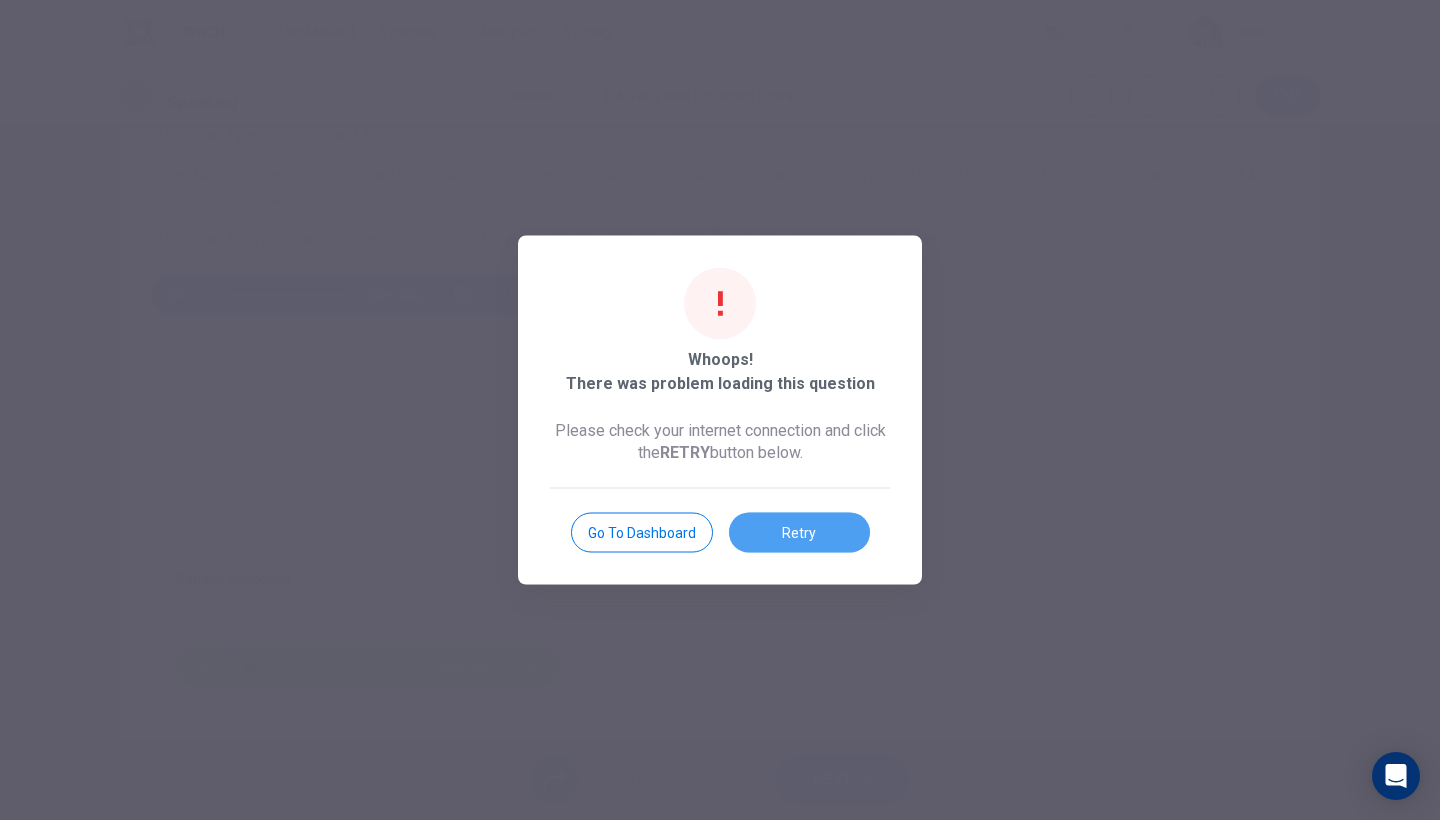 click on "Retry" at bounding box center [799, 533] 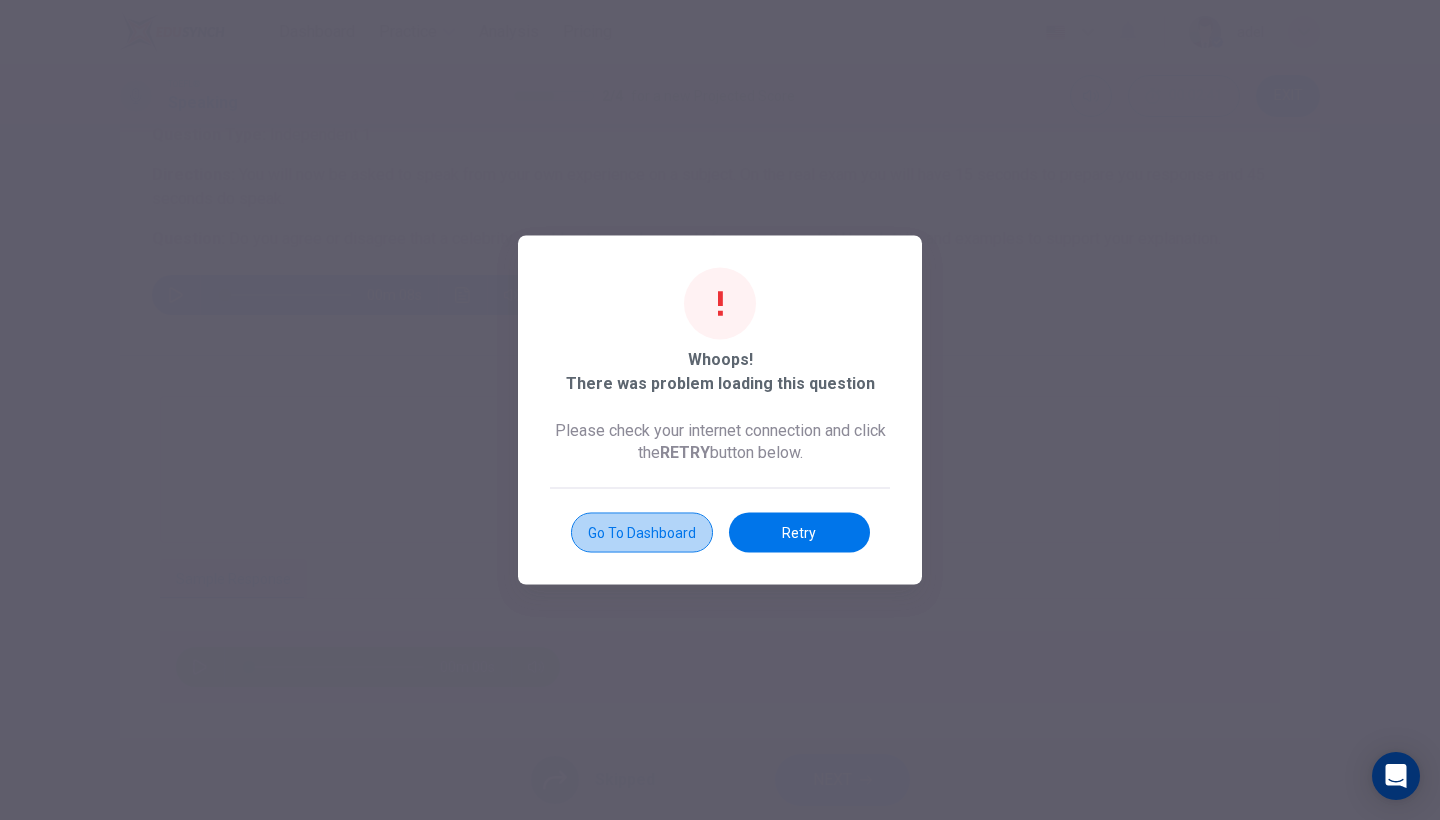 click on "Go to Dashboard" at bounding box center [642, 533] 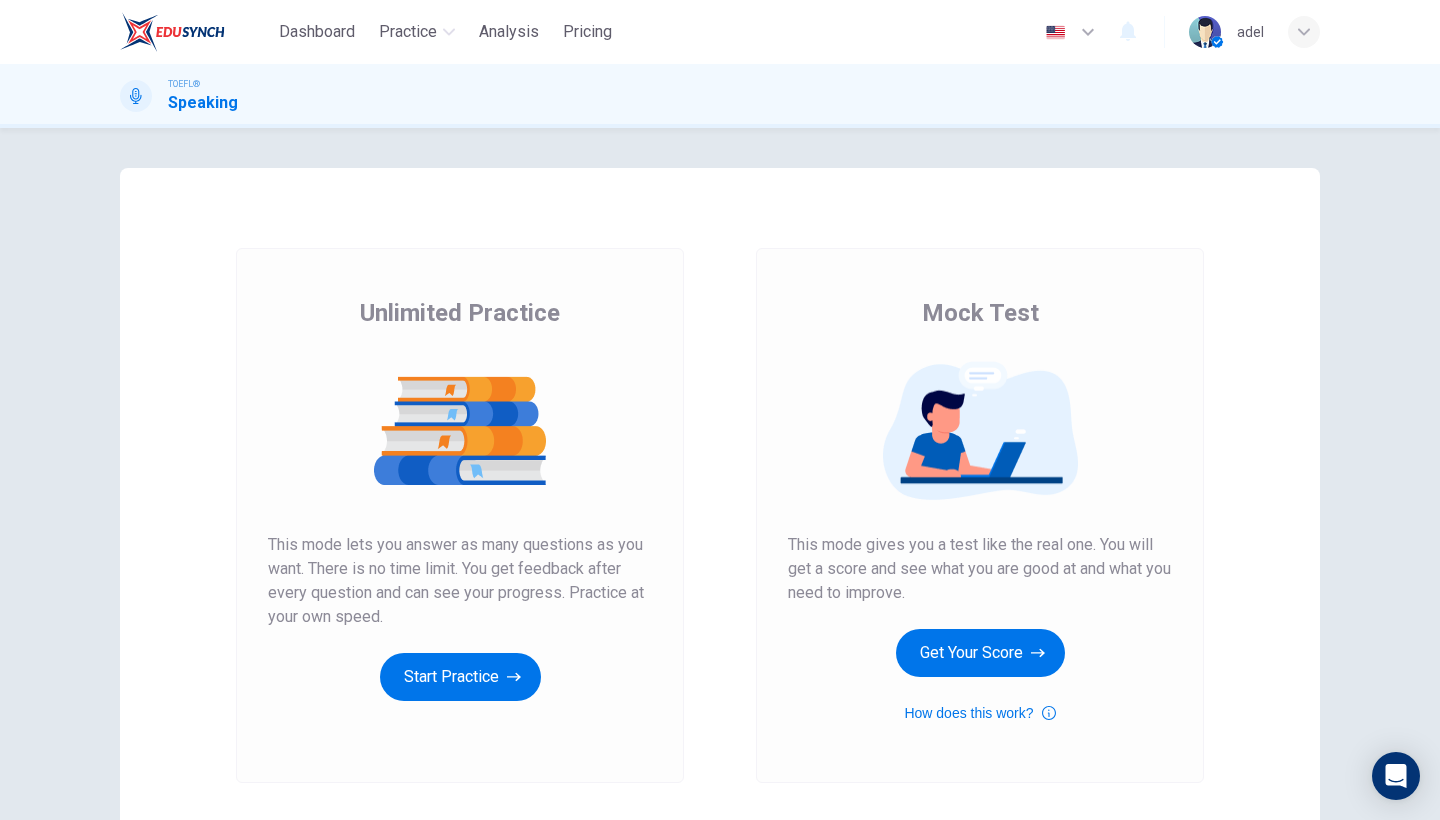 scroll, scrollTop: 0, scrollLeft: 0, axis: both 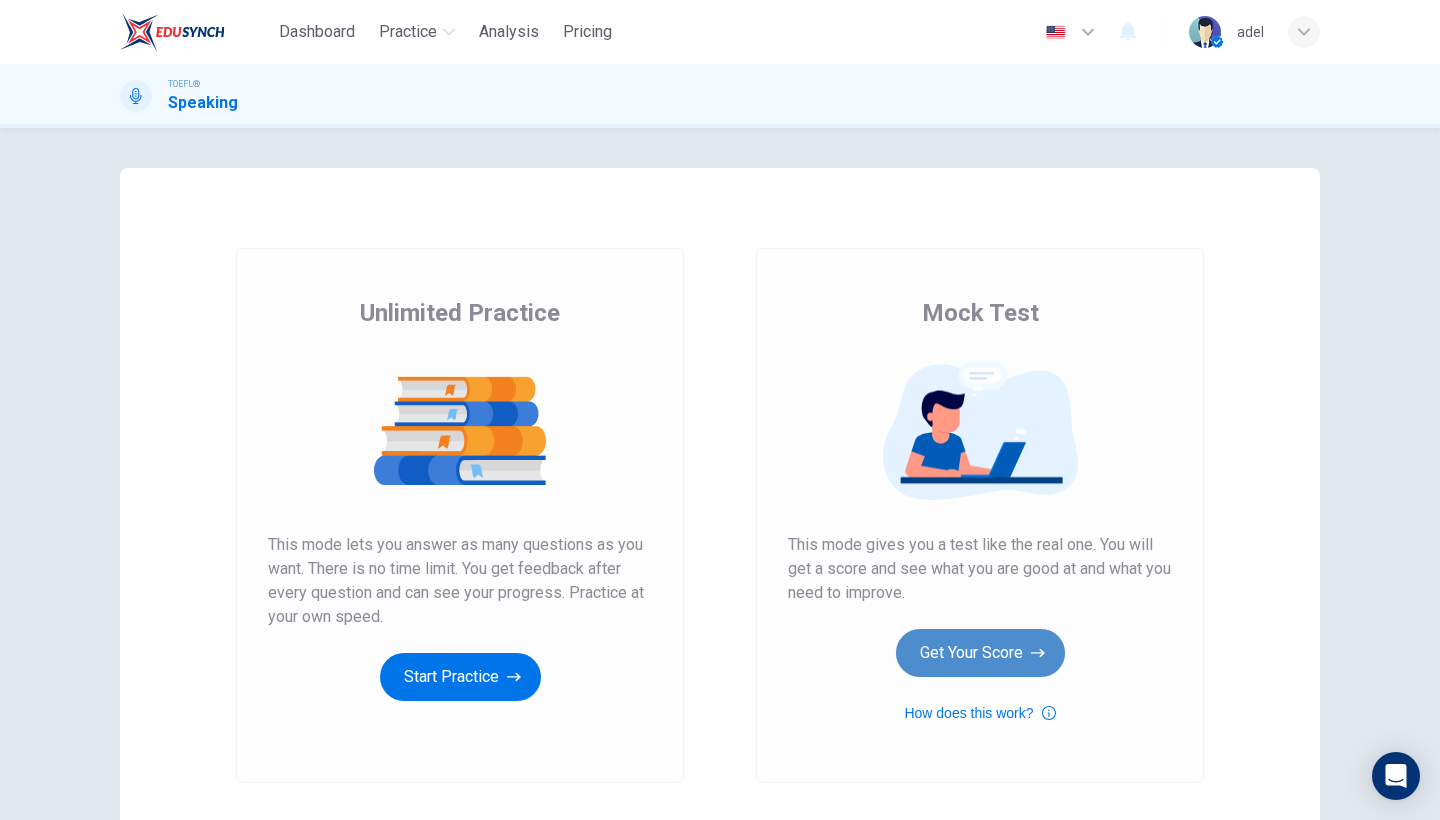 click on "Get Your Score" at bounding box center (980, 653) 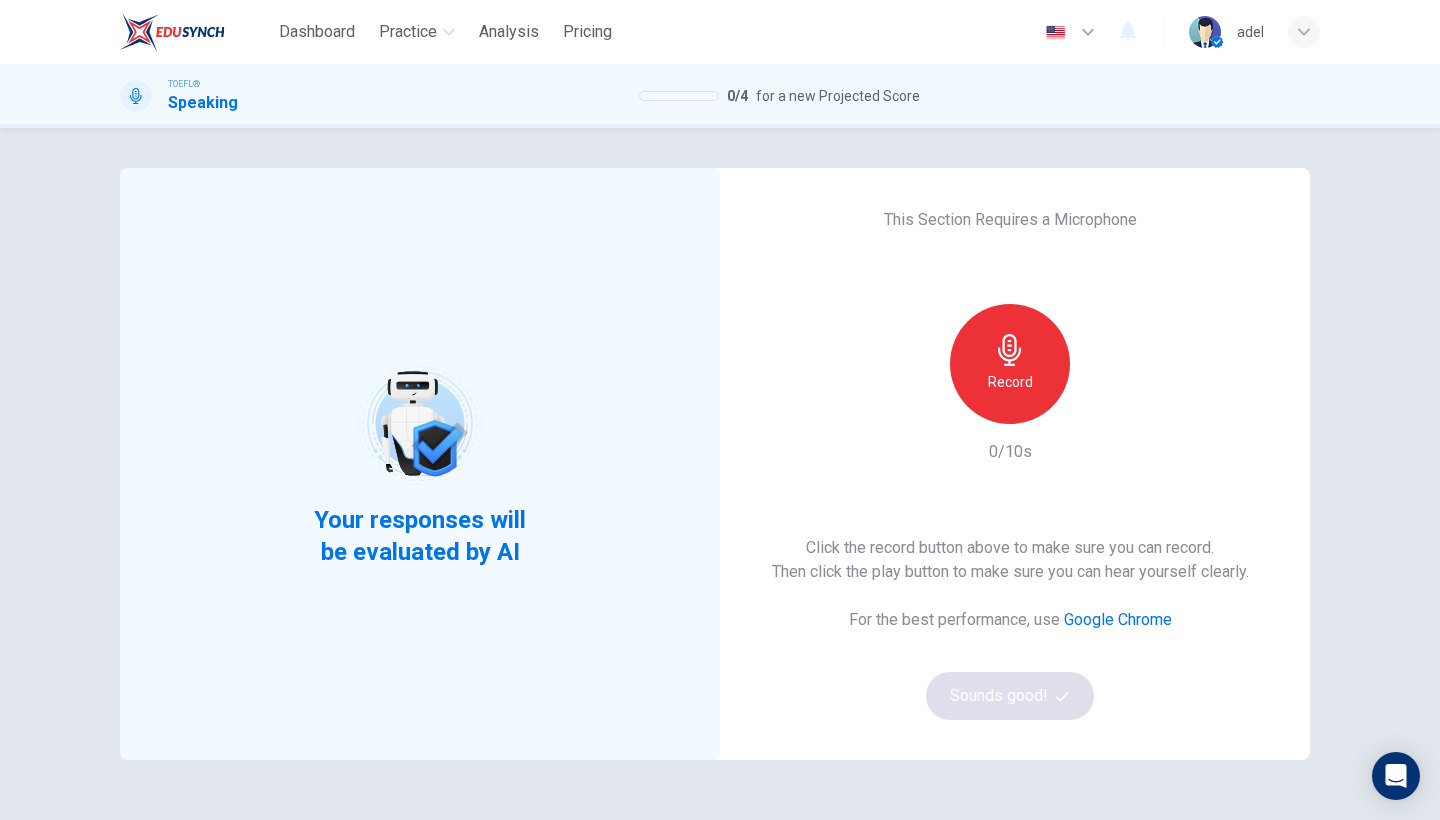 scroll, scrollTop: 0, scrollLeft: 0, axis: both 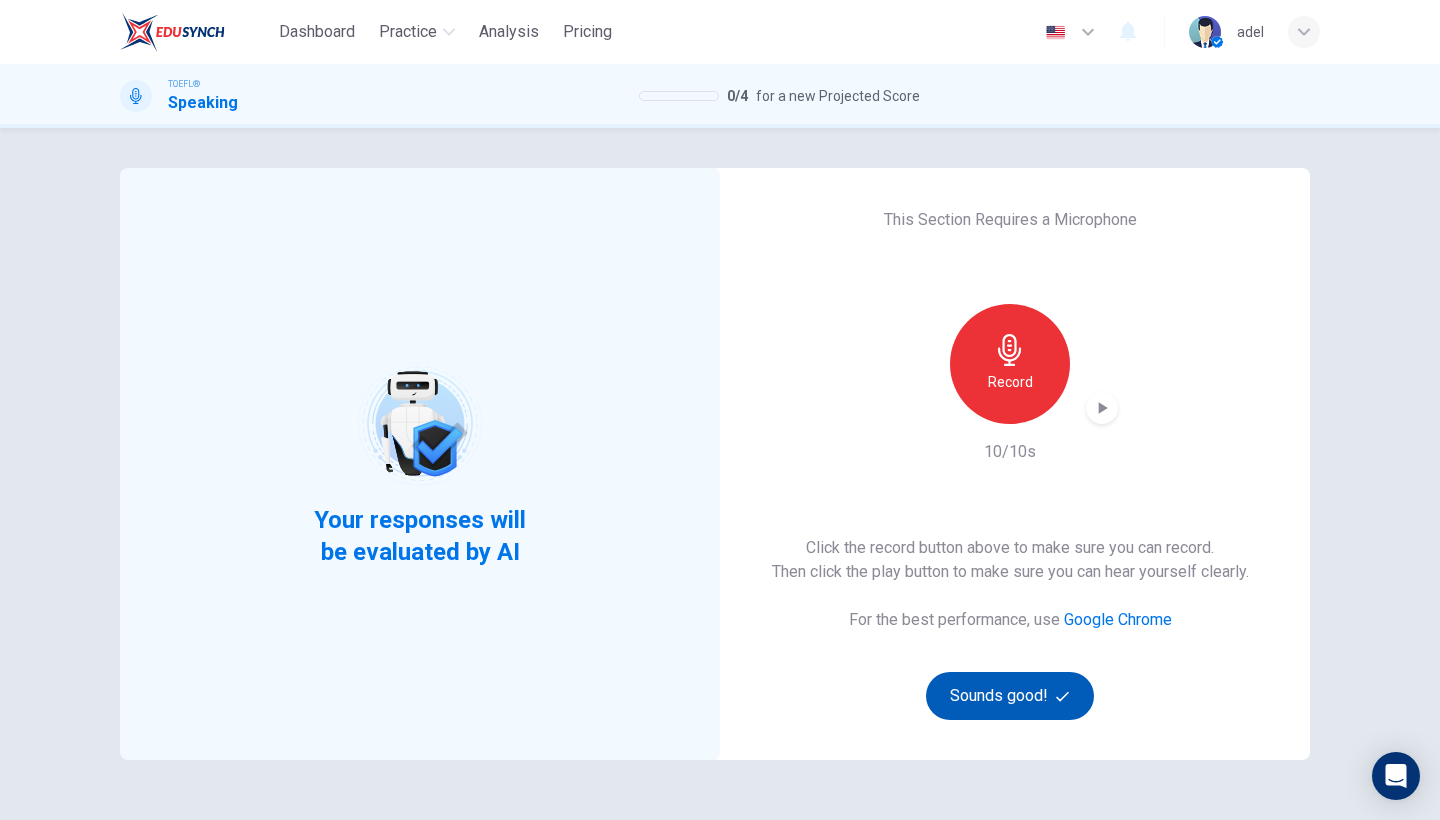click on "Sounds good!" at bounding box center (1010, 696) 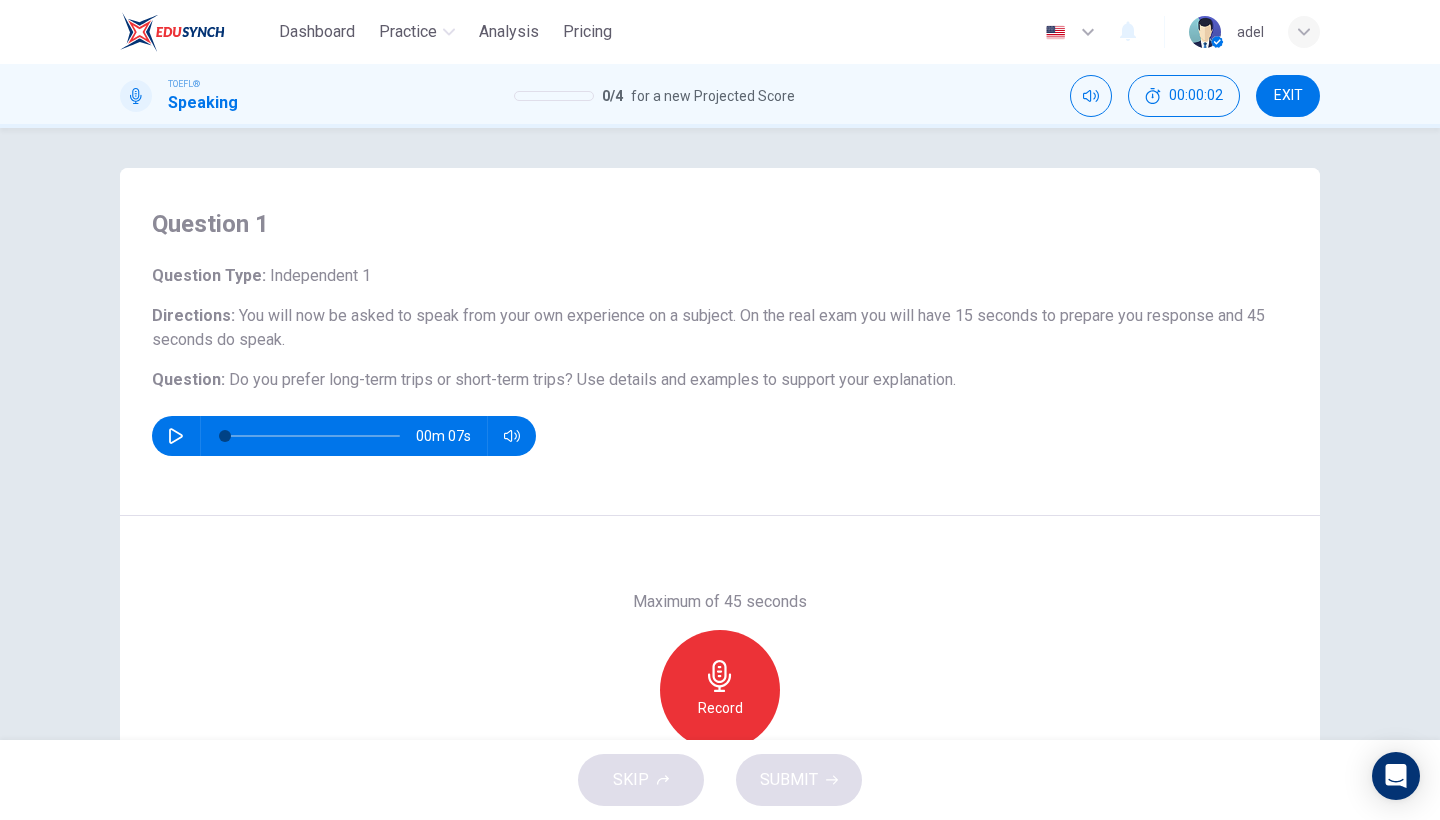 scroll, scrollTop: 57, scrollLeft: 0, axis: vertical 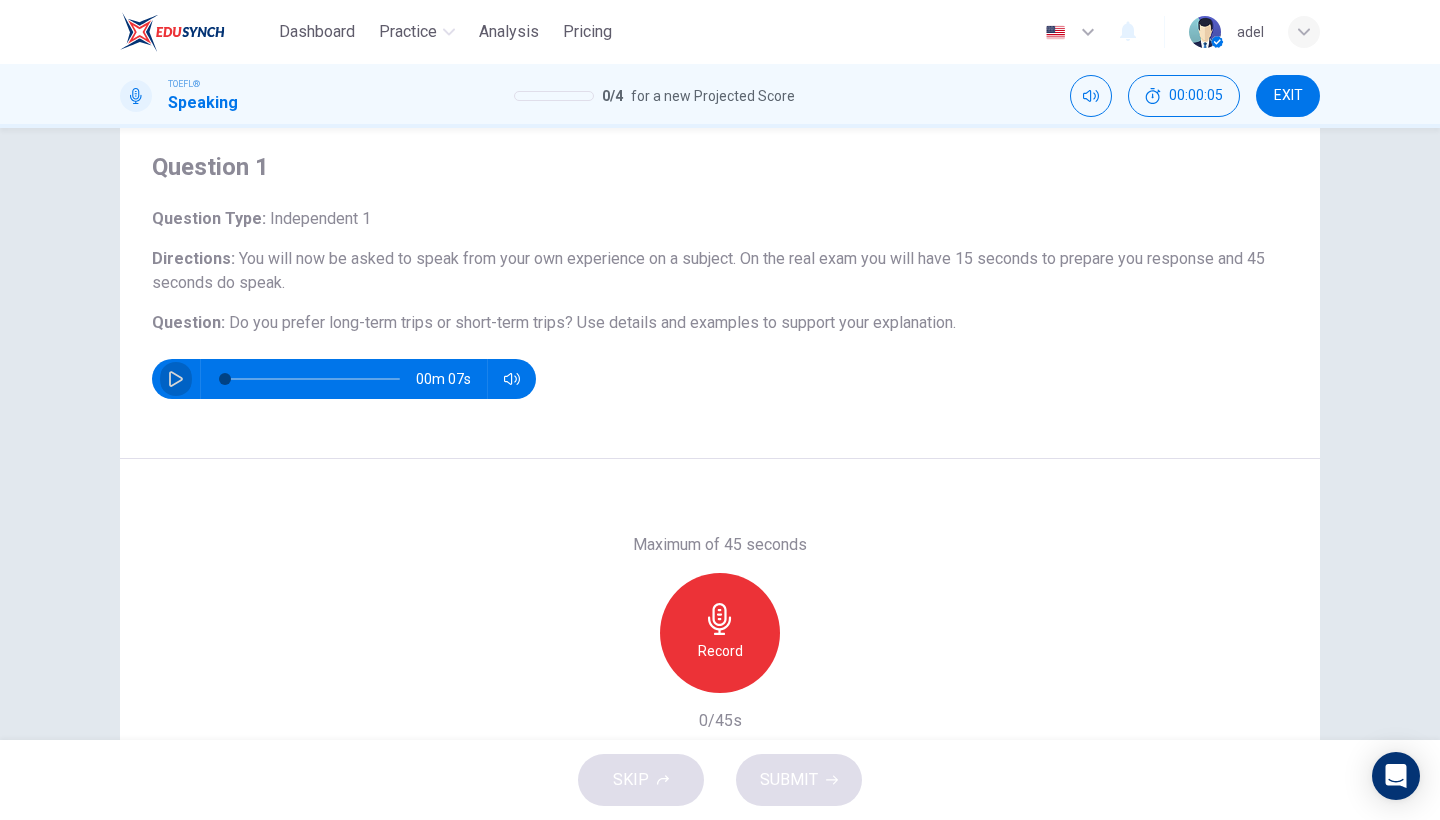 click at bounding box center [176, 379] 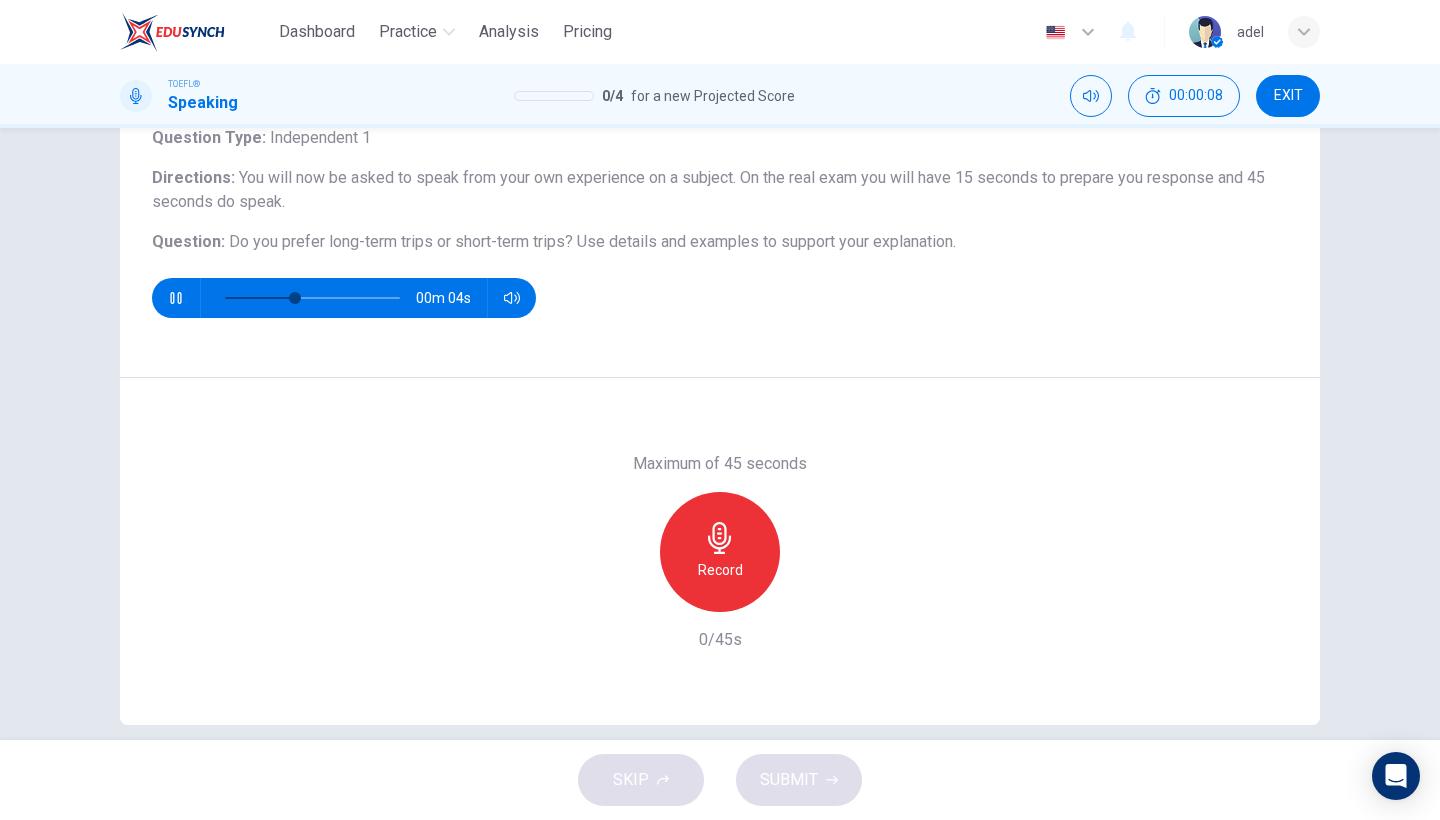 scroll, scrollTop: 139, scrollLeft: 0, axis: vertical 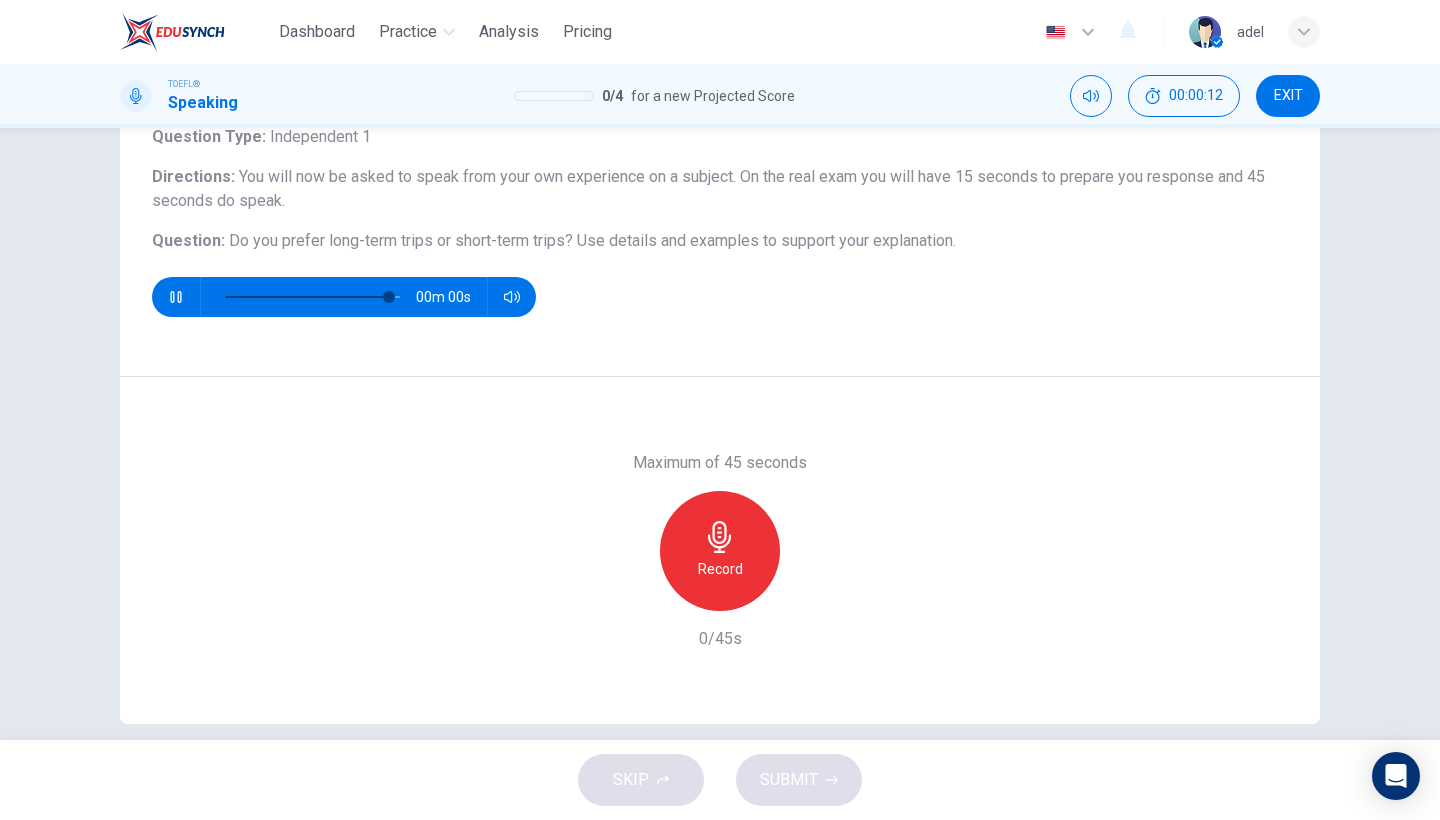 type on "0" 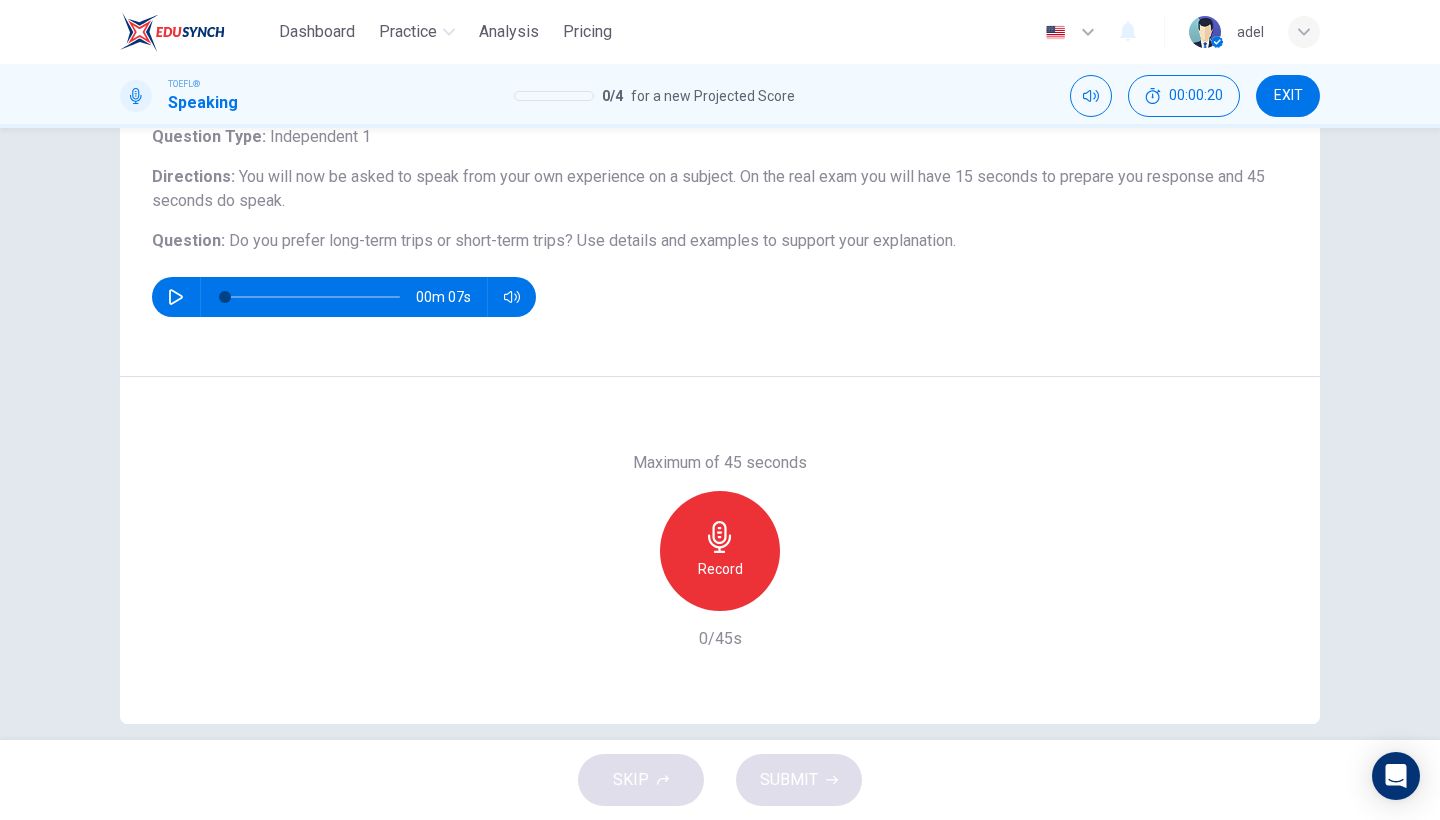 click on "Record" at bounding box center (720, 551) 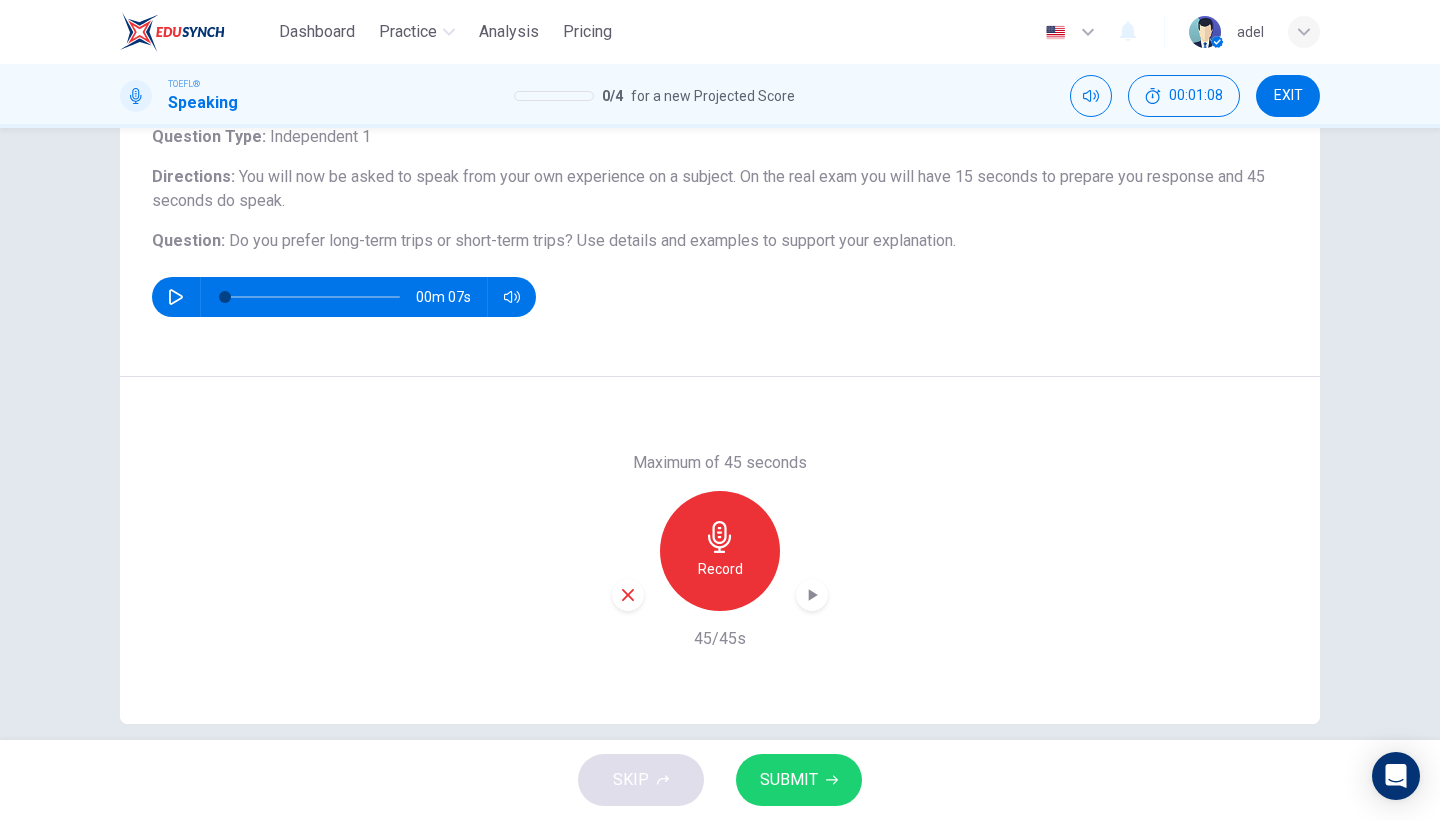 click on "SUBMIT" at bounding box center [799, 780] 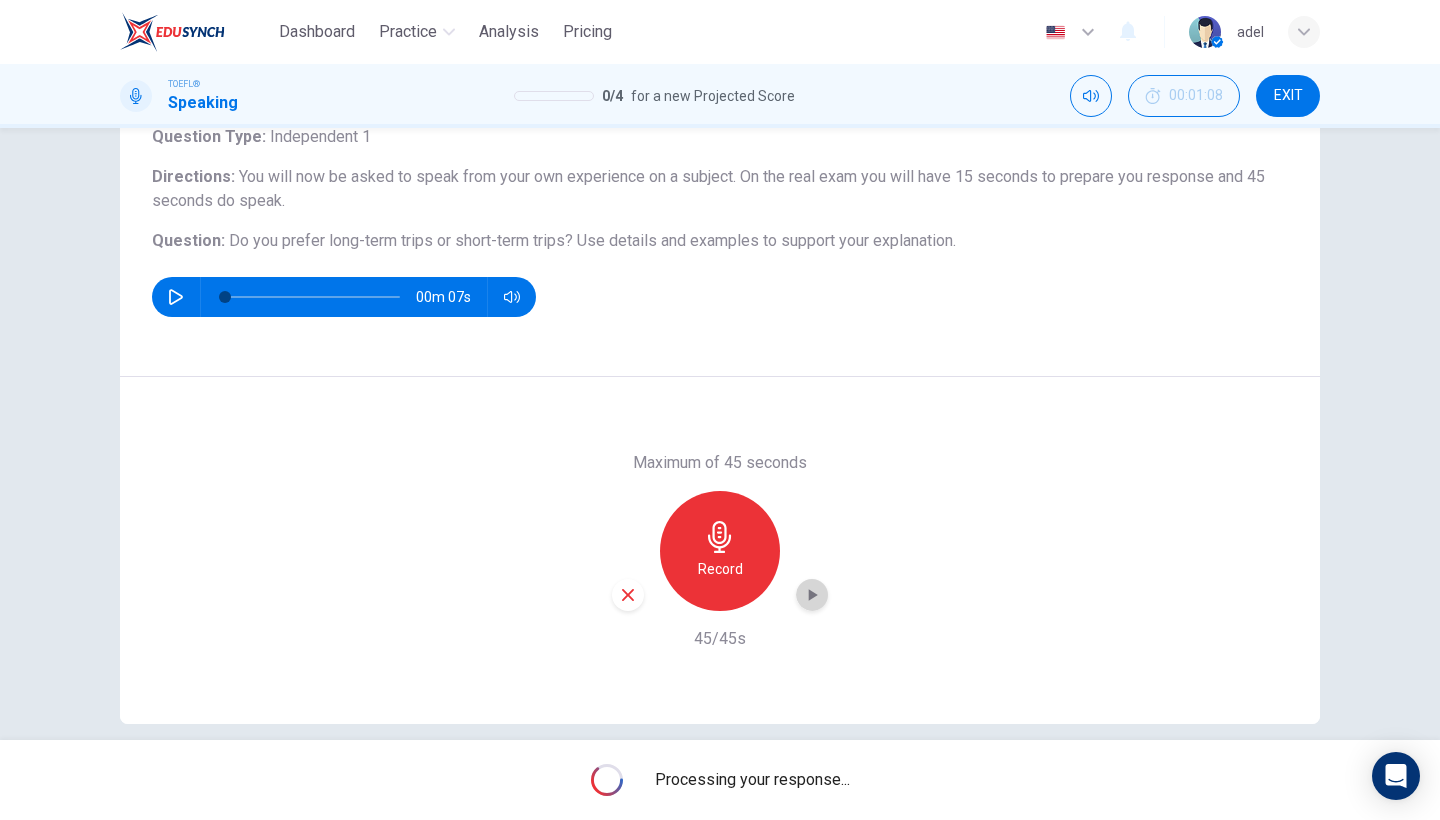 click 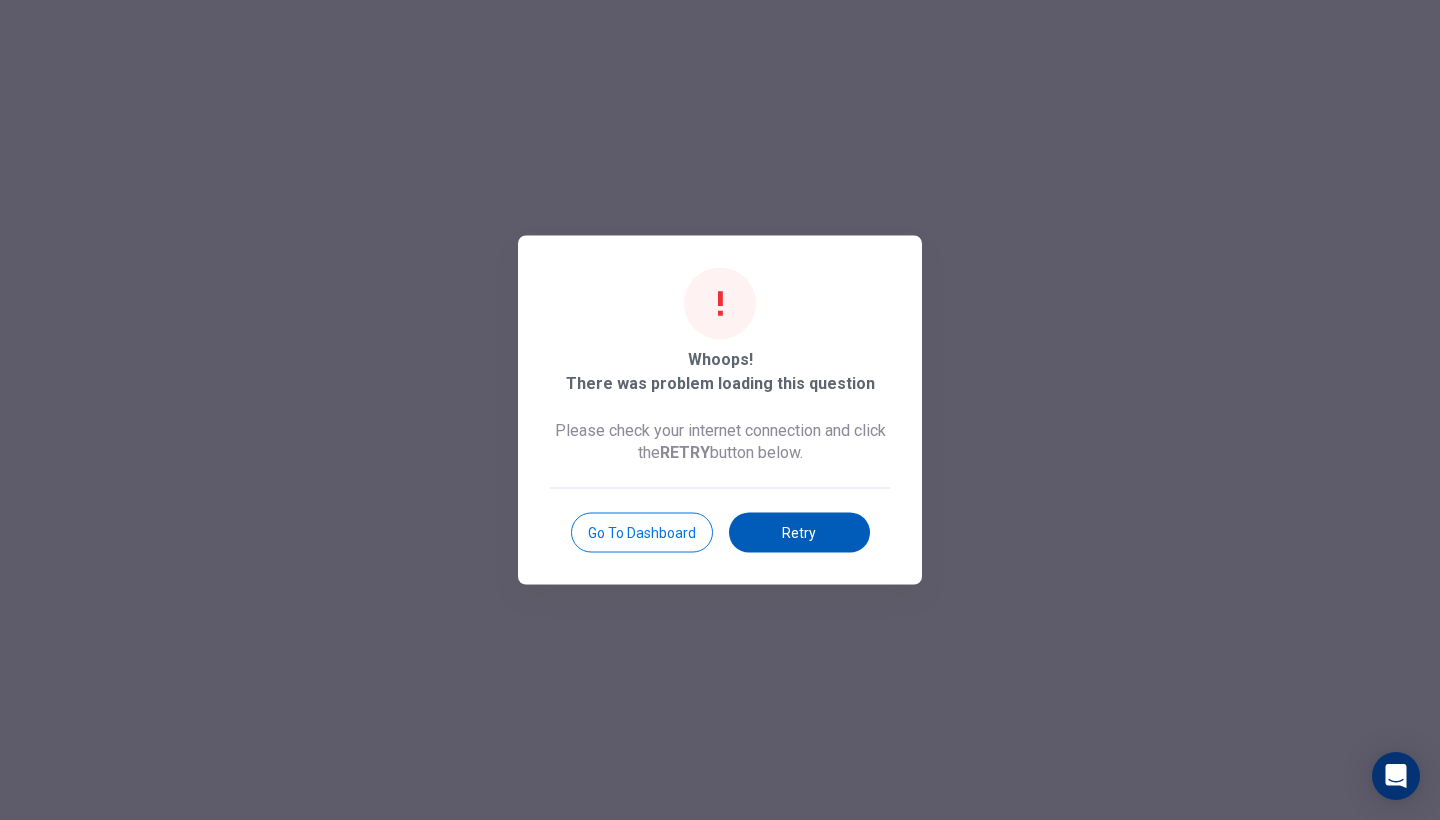 click on "Retry" at bounding box center (799, 533) 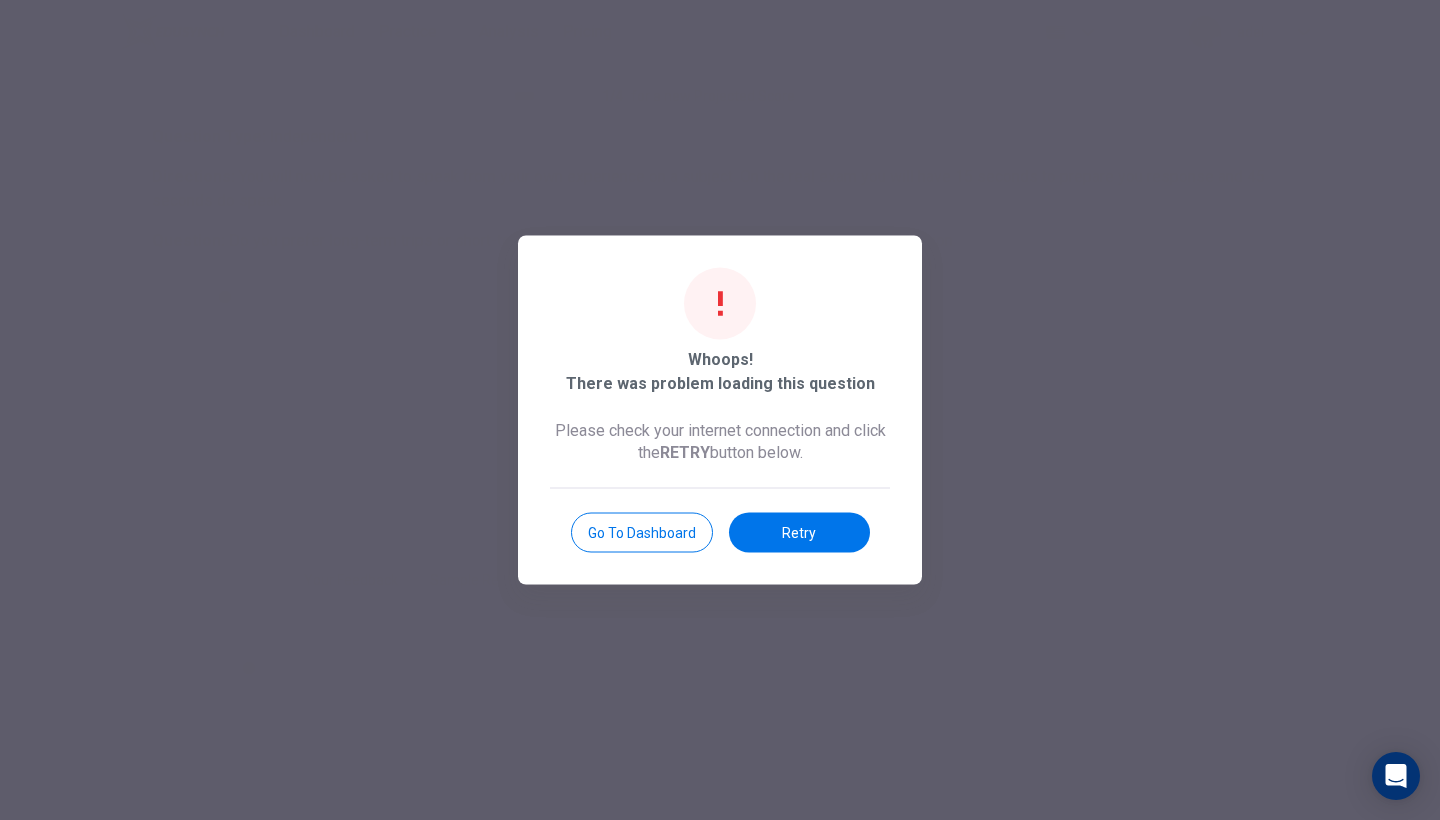 click on "Retry" at bounding box center [799, 533] 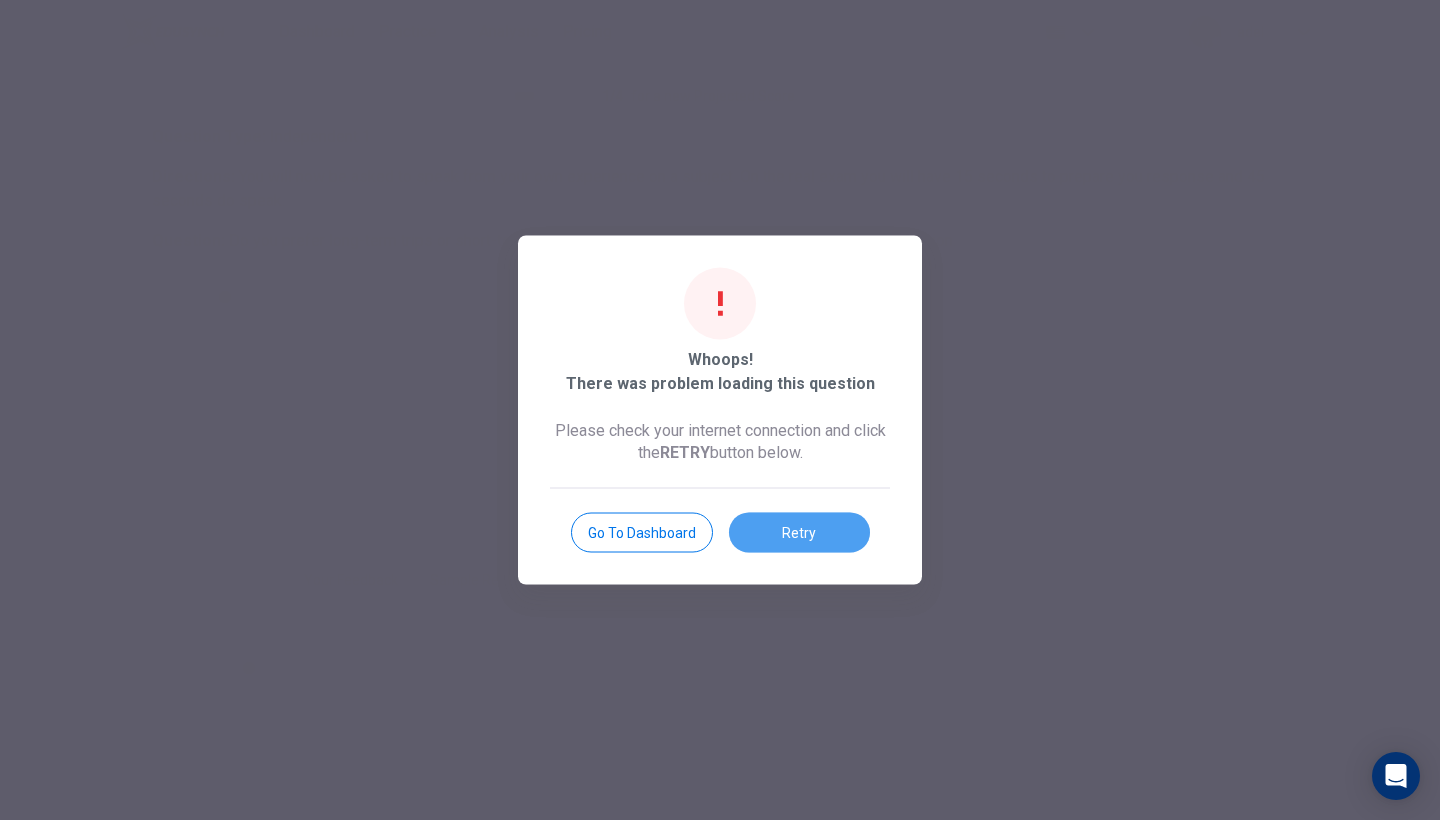 click on "Retry" at bounding box center [799, 533] 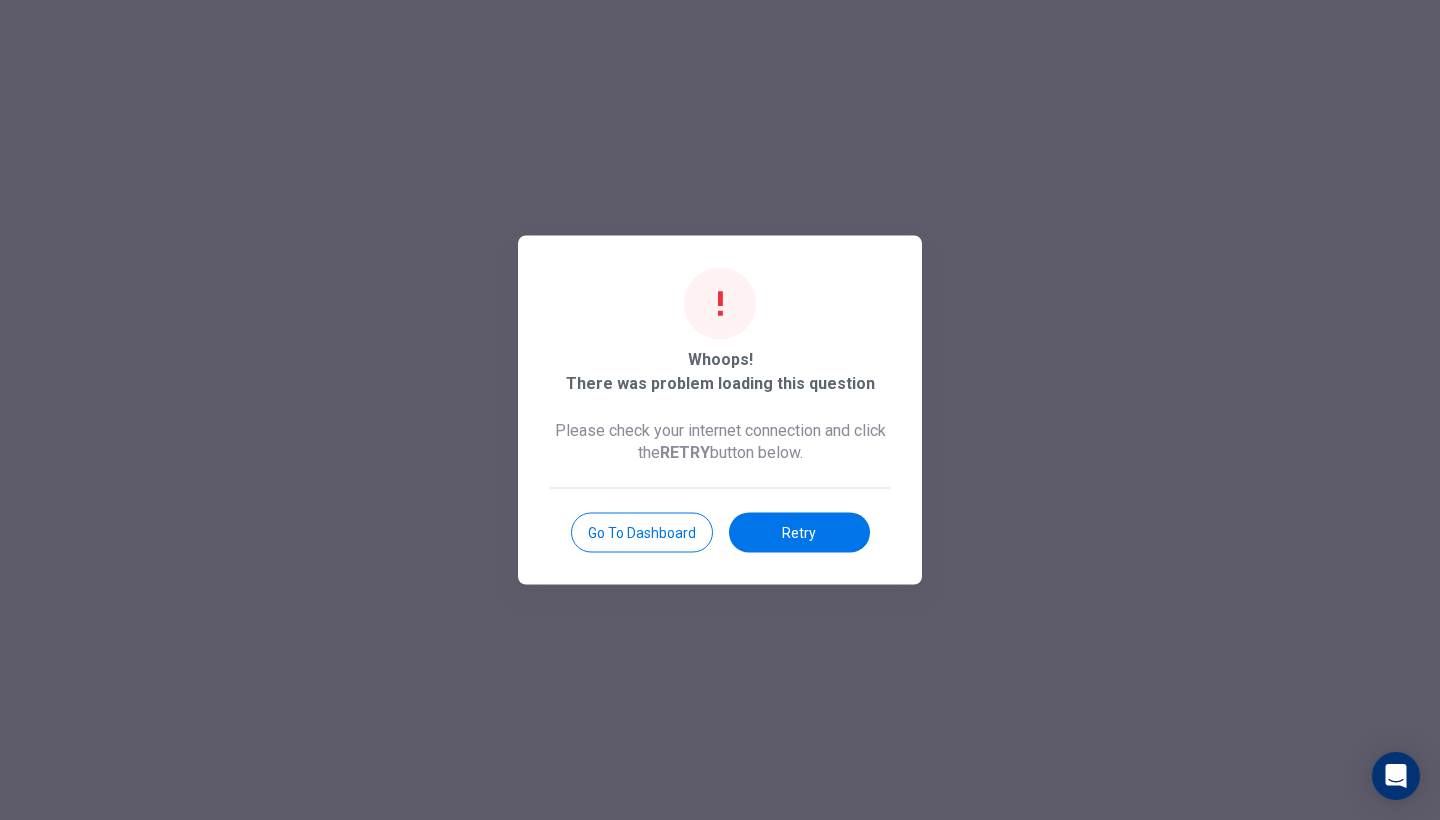 click on "Go to Dashboard" at bounding box center [642, 533] 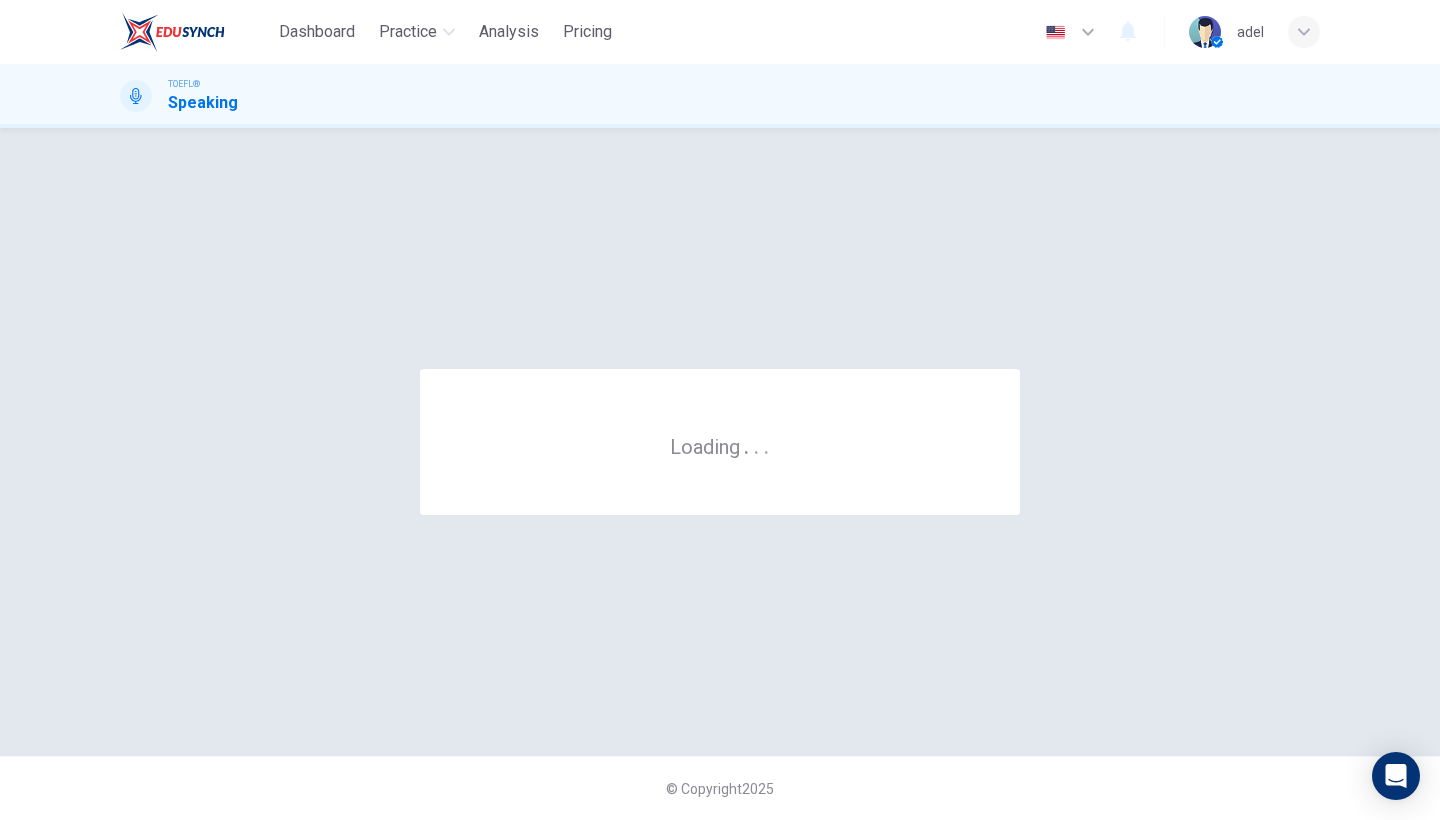 scroll, scrollTop: 0, scrollLeft: 0, axis: both 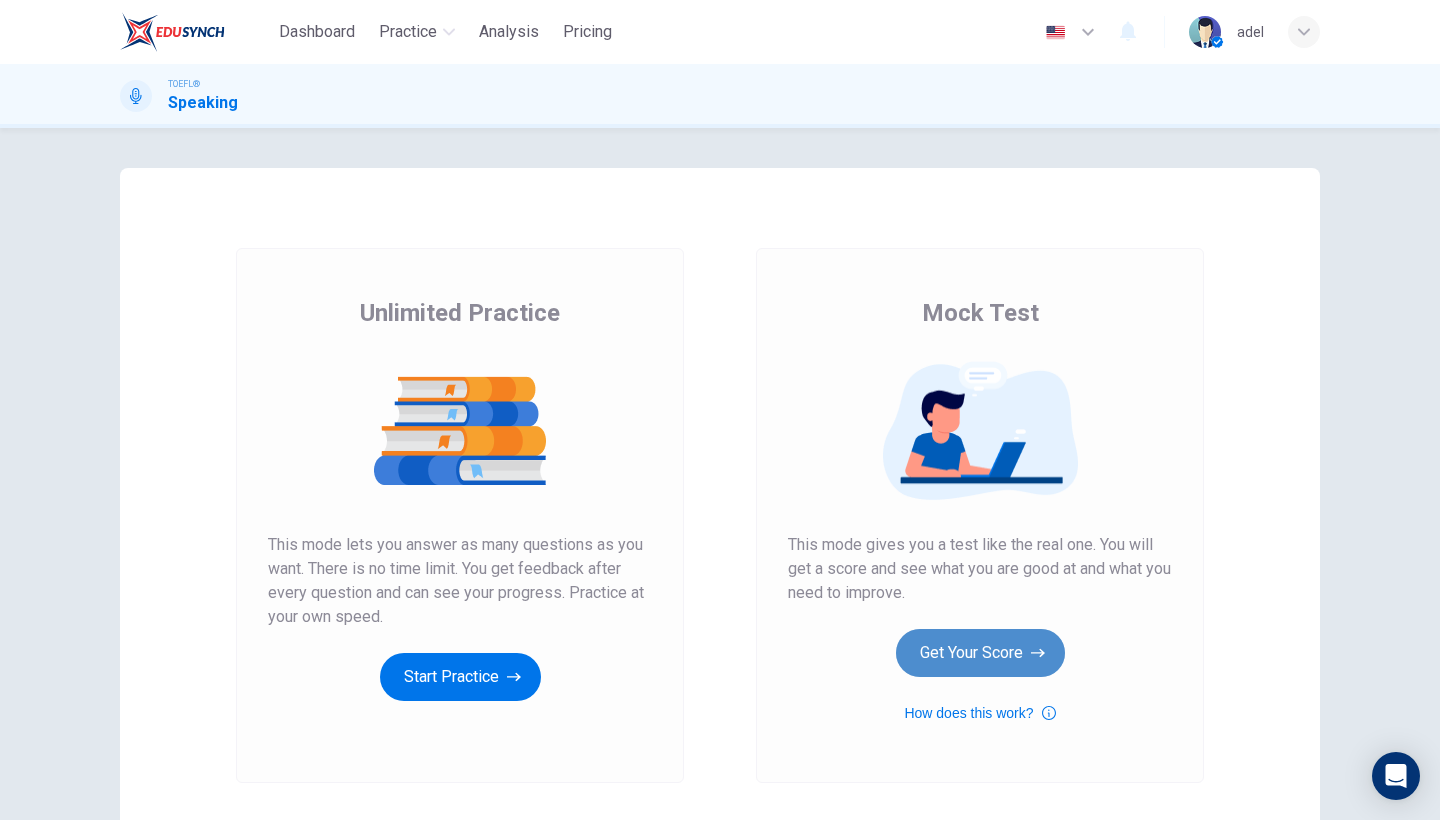 click on "Get Your Score" at bounding box center [980, 653] 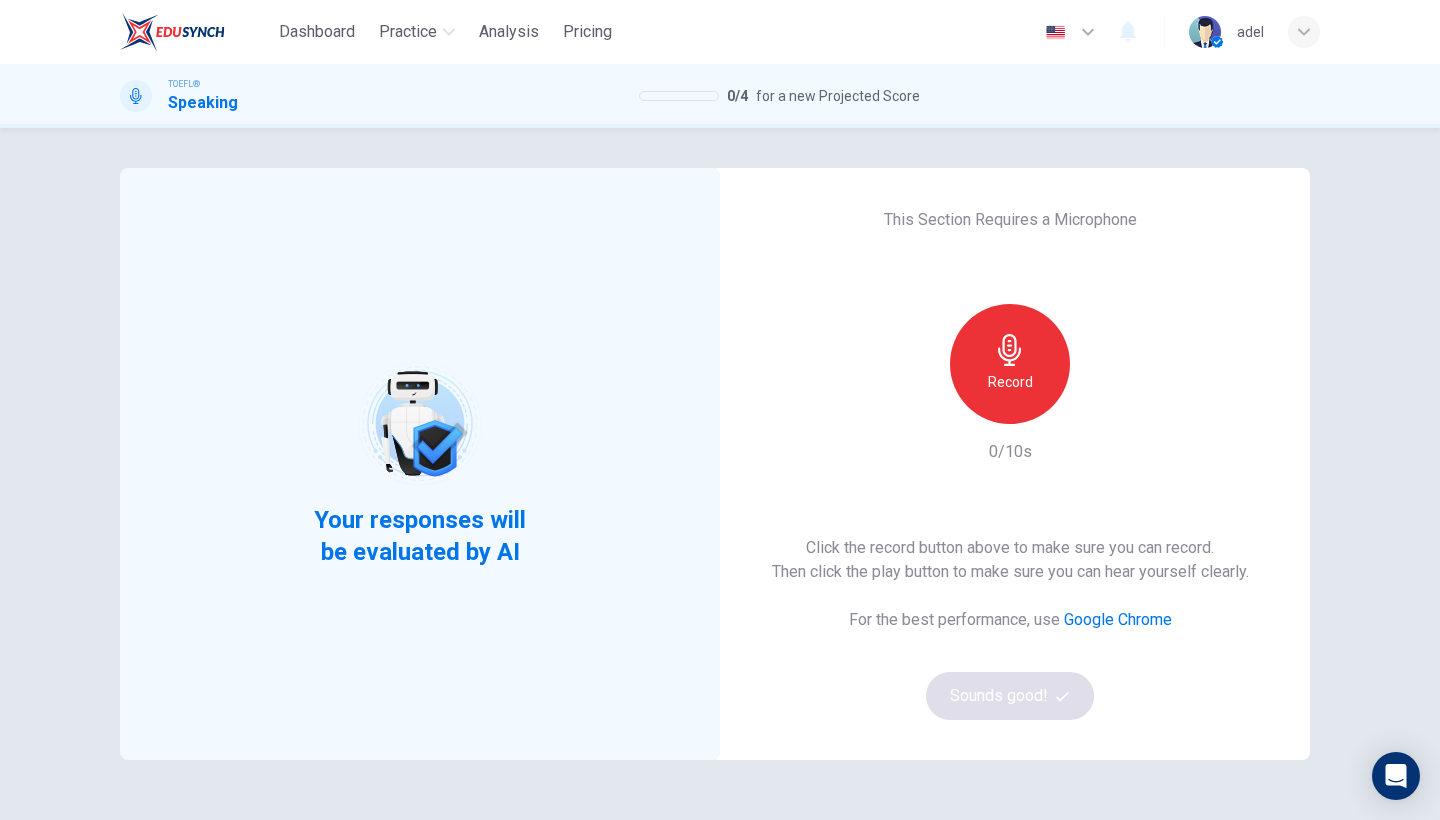 click on "Record" at bounding box center [1010, 382] 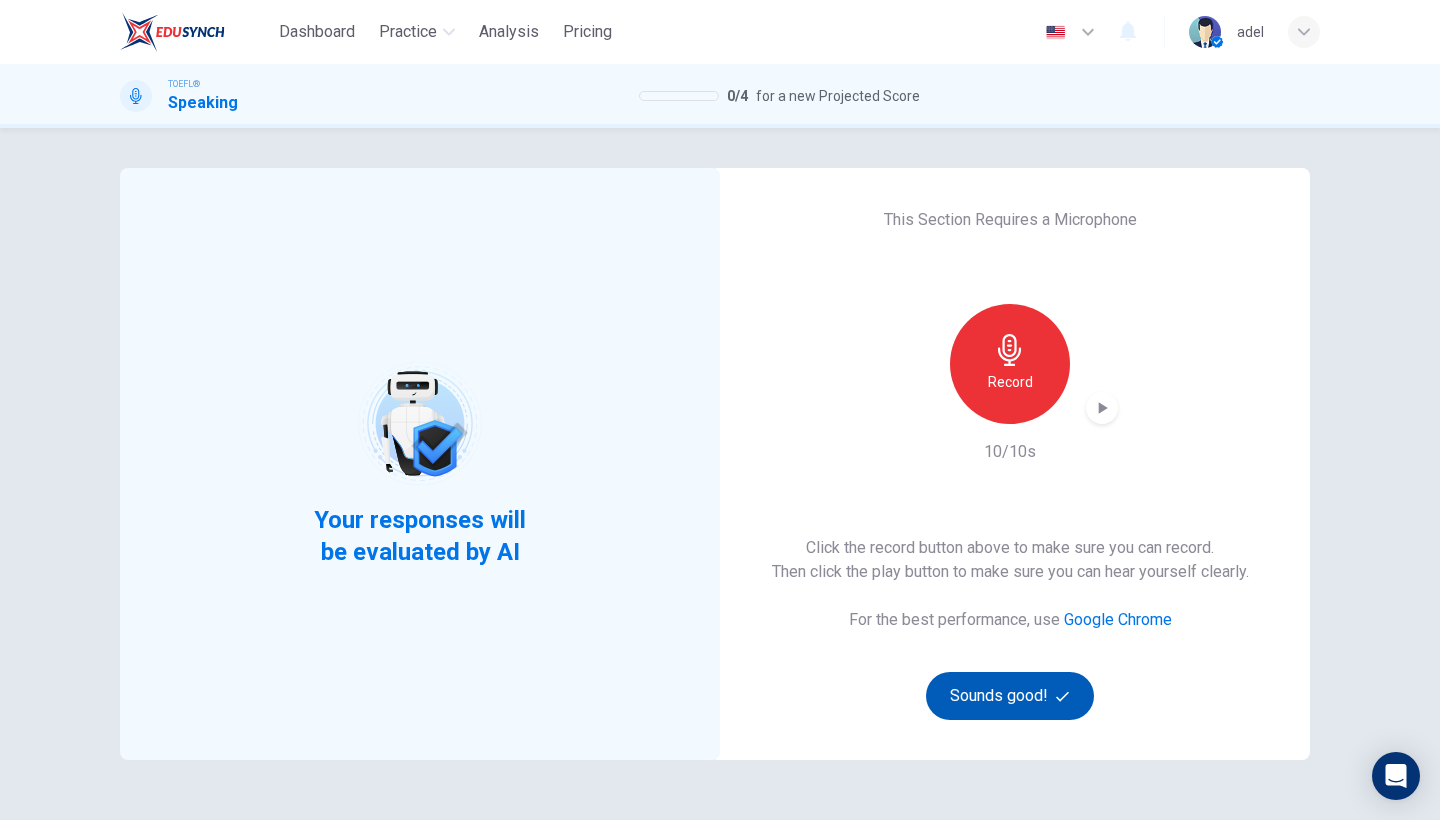 click on "Sounds good!" at bounding box center [1010, 696] 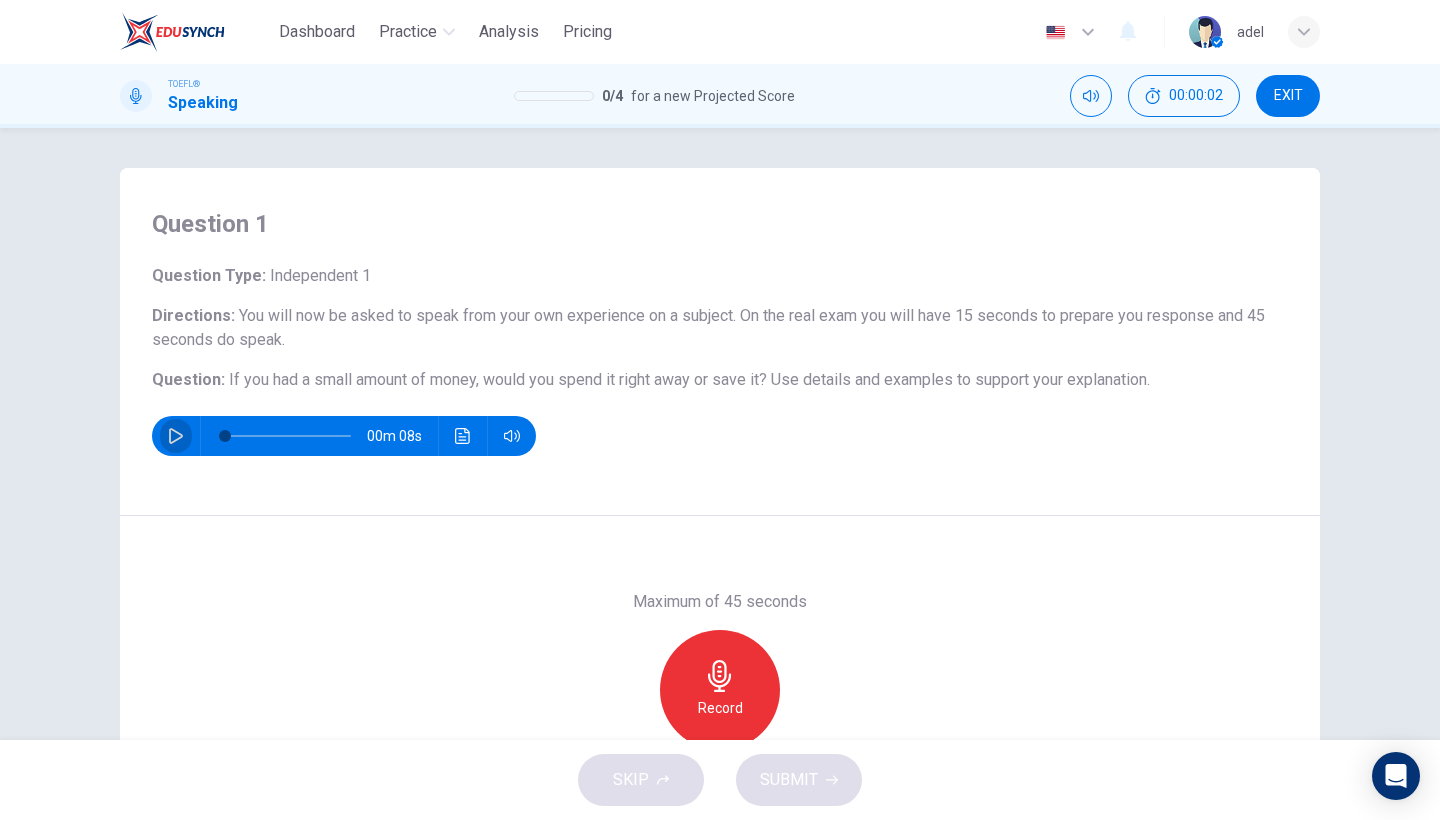 click 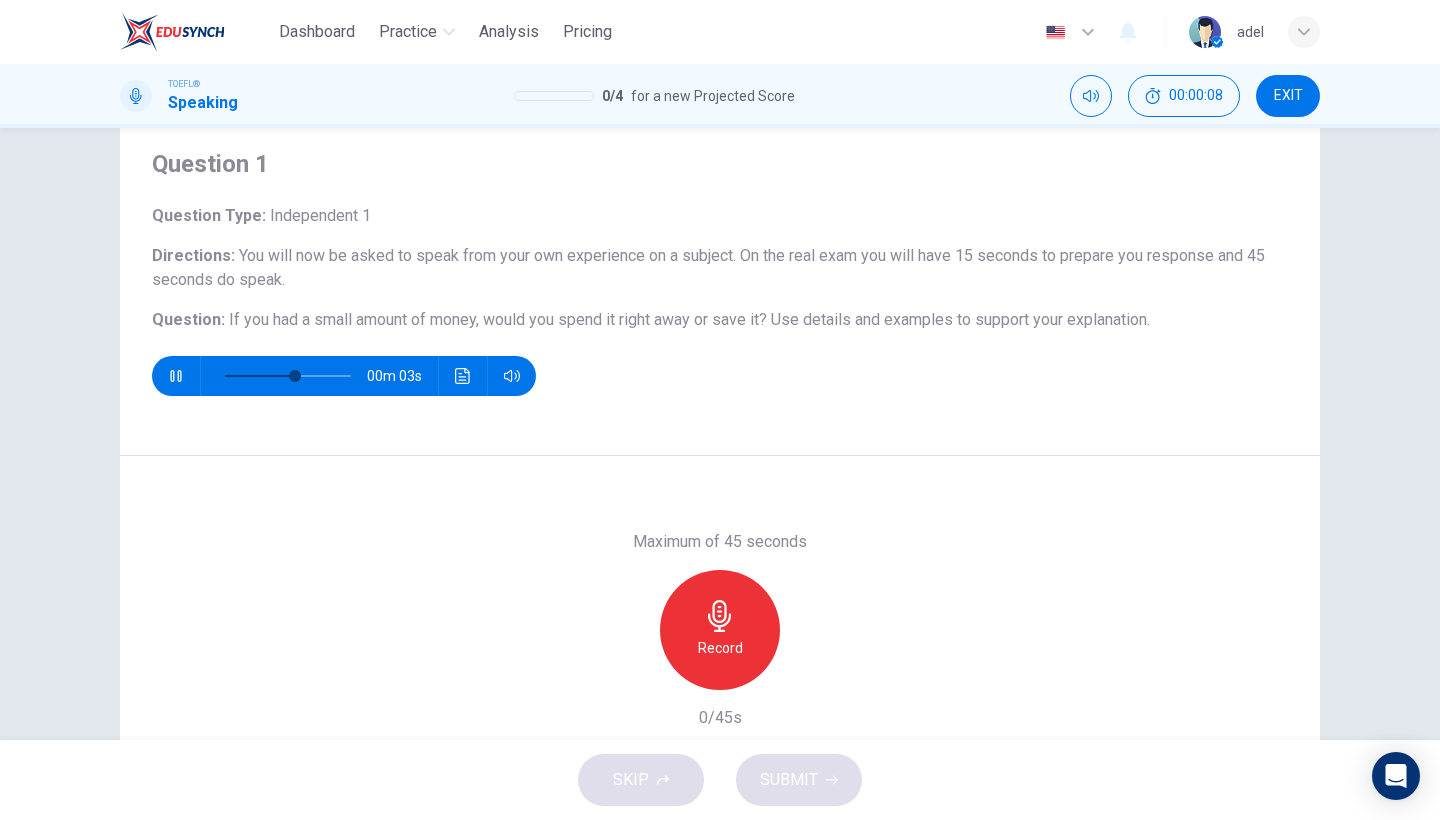 scroll, scrollTop: 62, scrollLeft: 0, axis: vertical 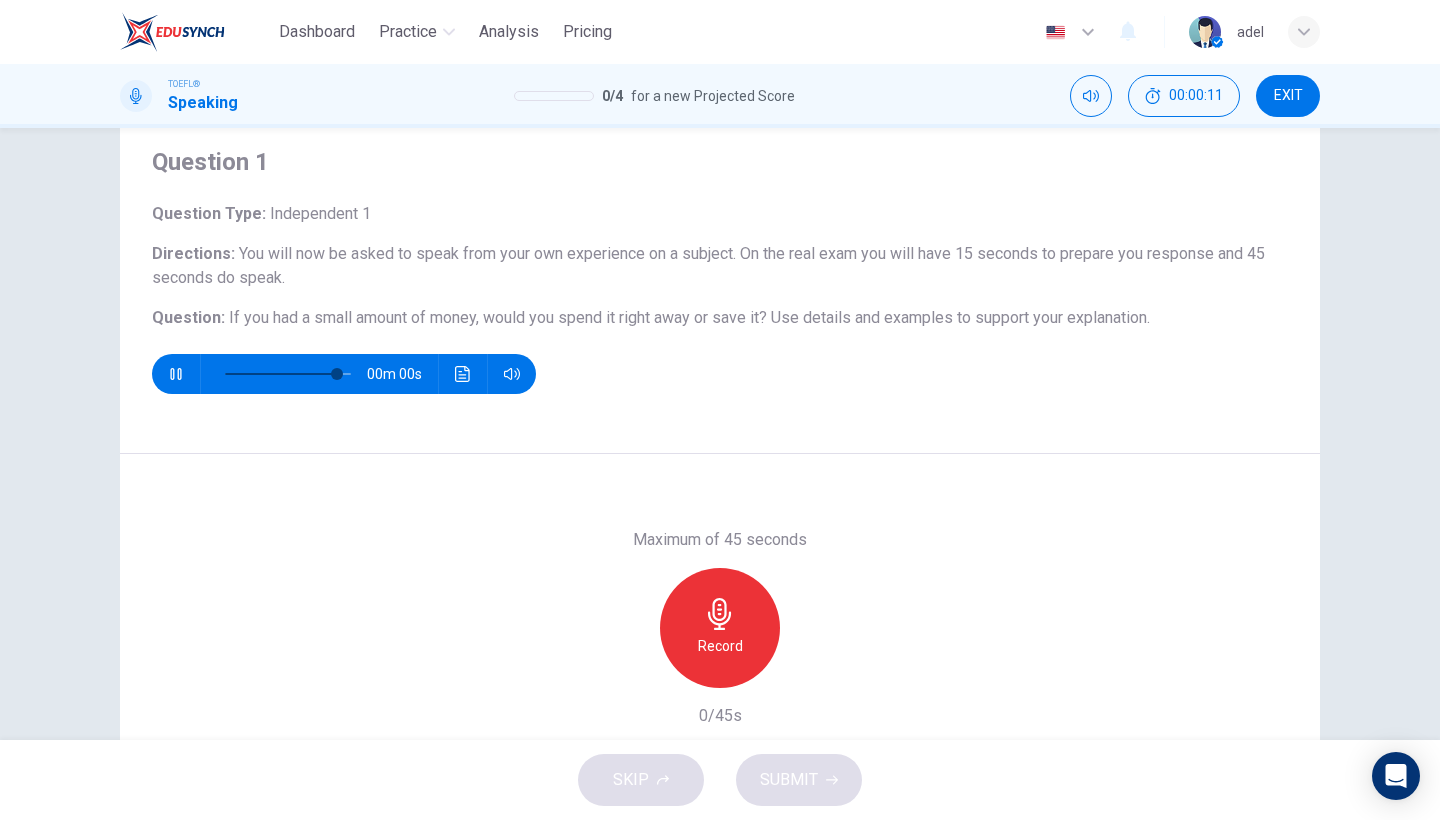 type on "0" 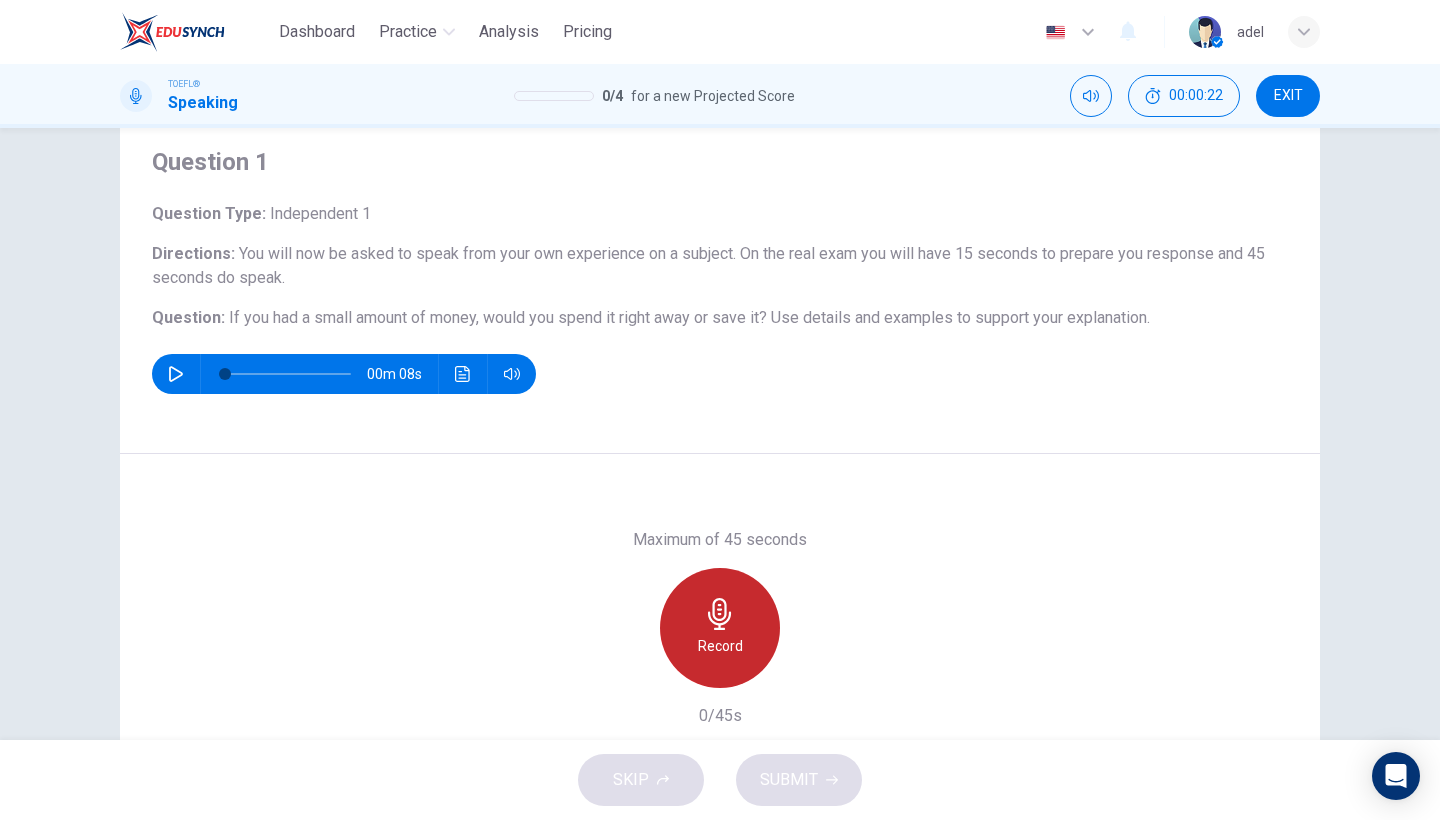 click 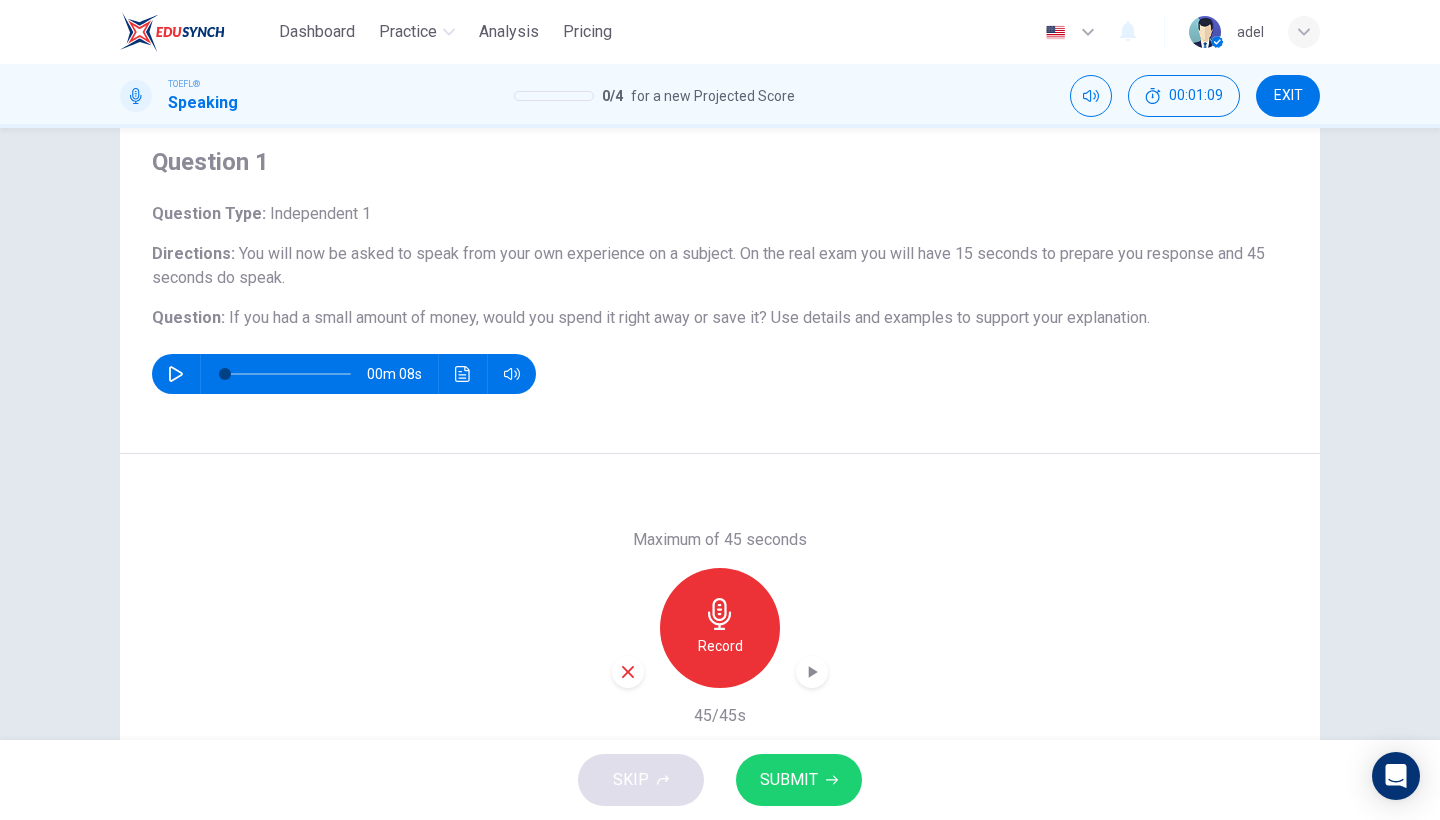 click on "SUBMIT" at bounding box center (789, 780) 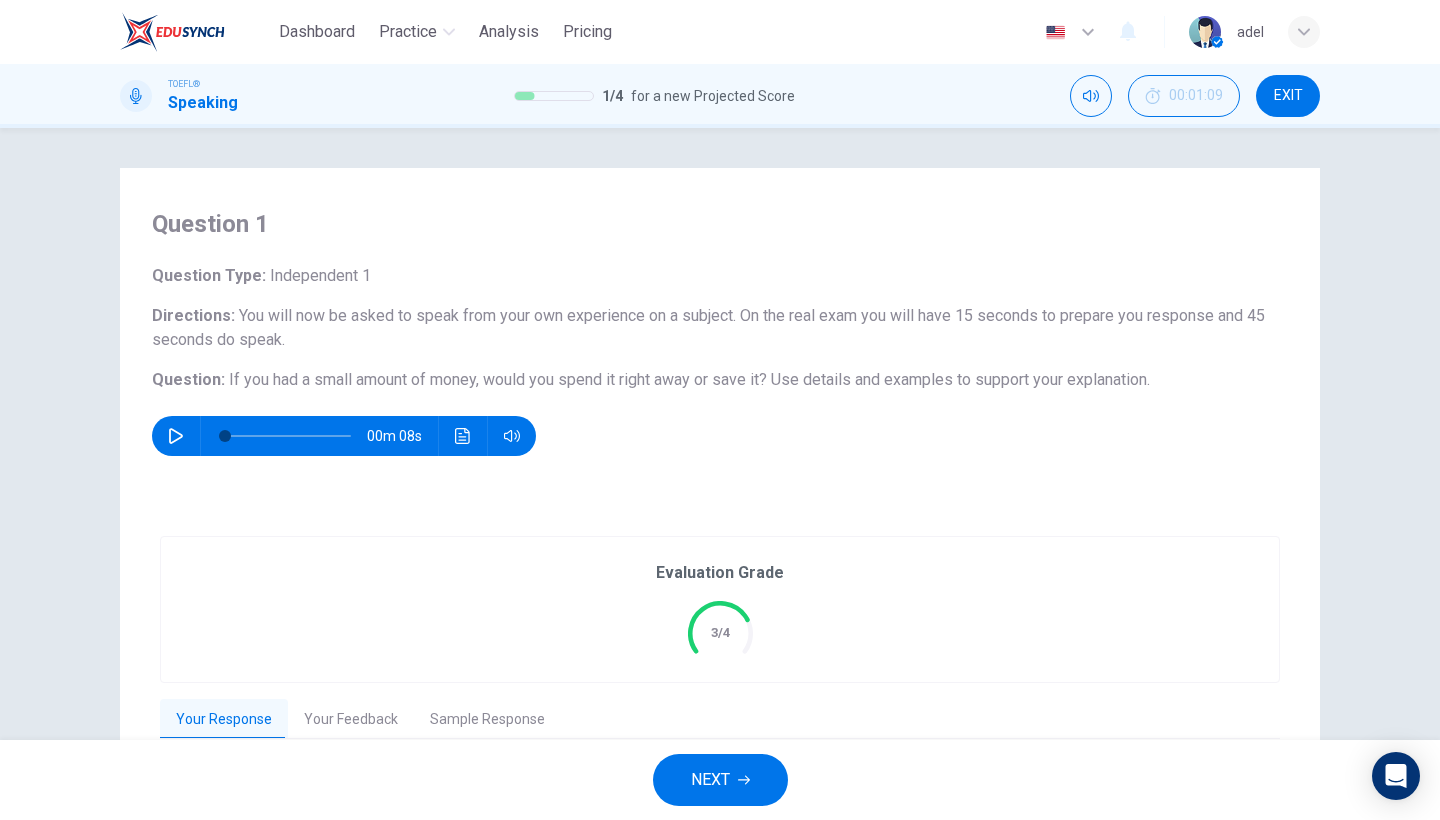 scroll, scrollTop: 0, scrollLeft: 0, axis: both 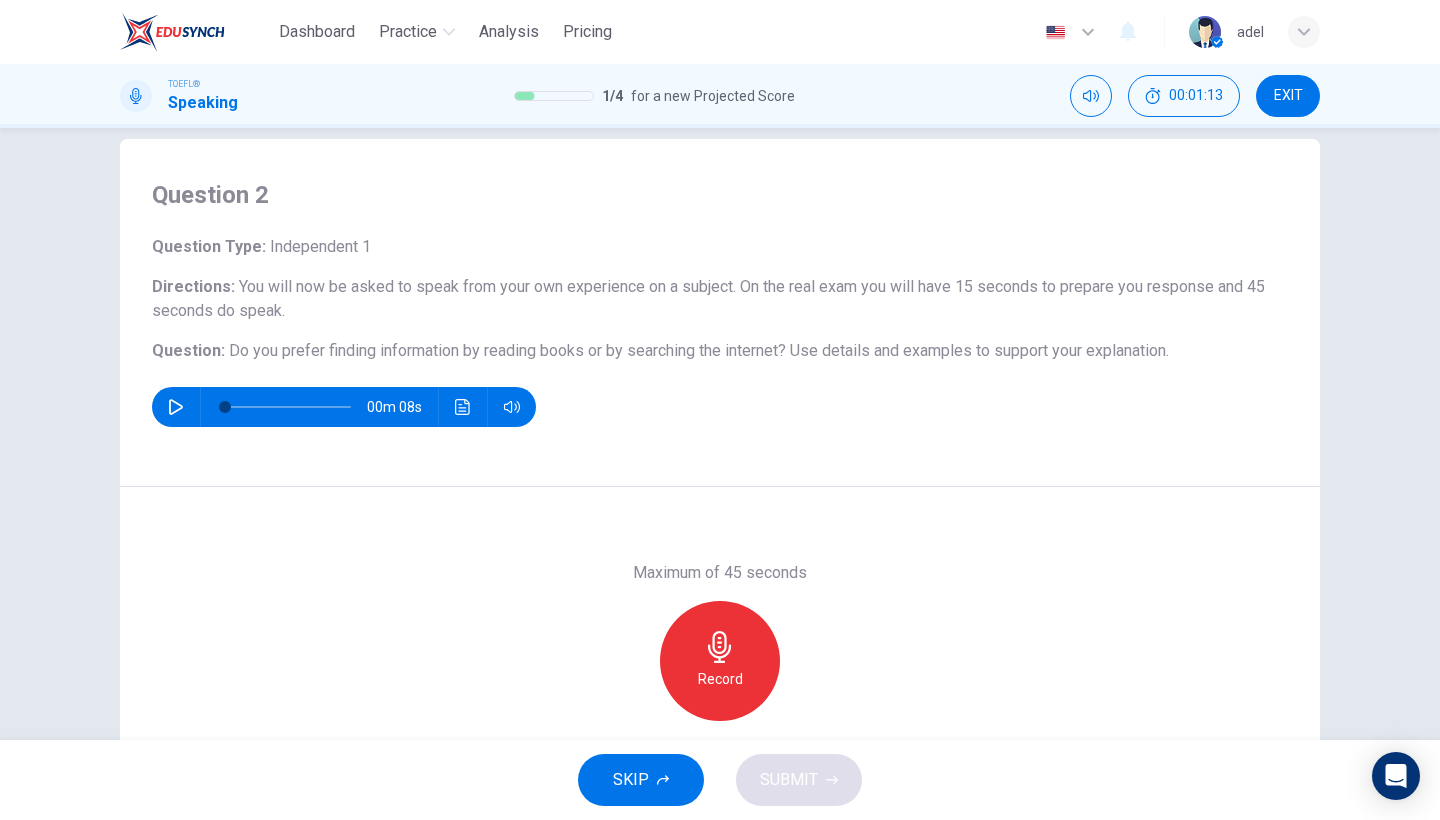 click 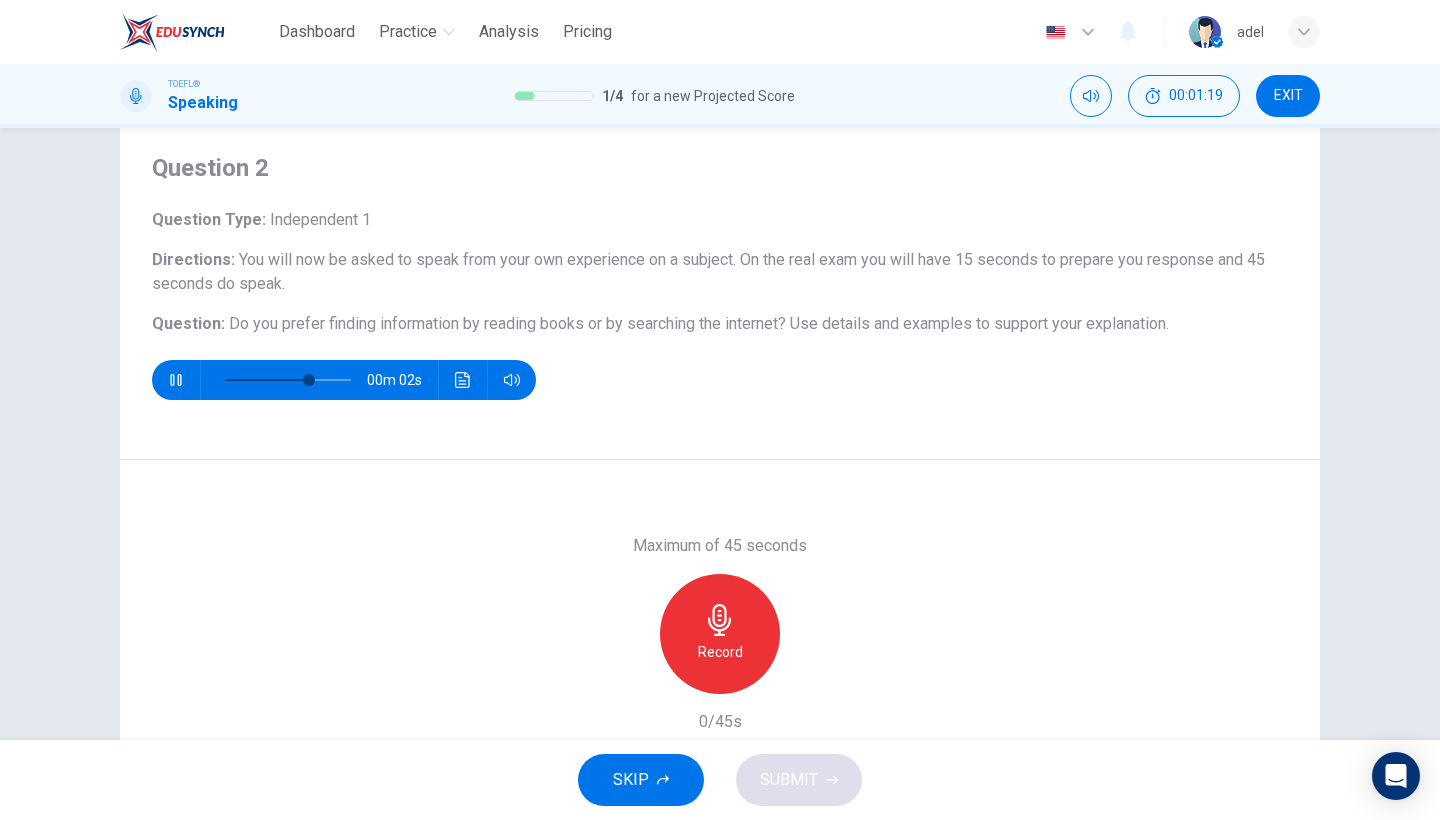 scroll, scrollTop: 77, scrollLeft: 0, axis: vertical 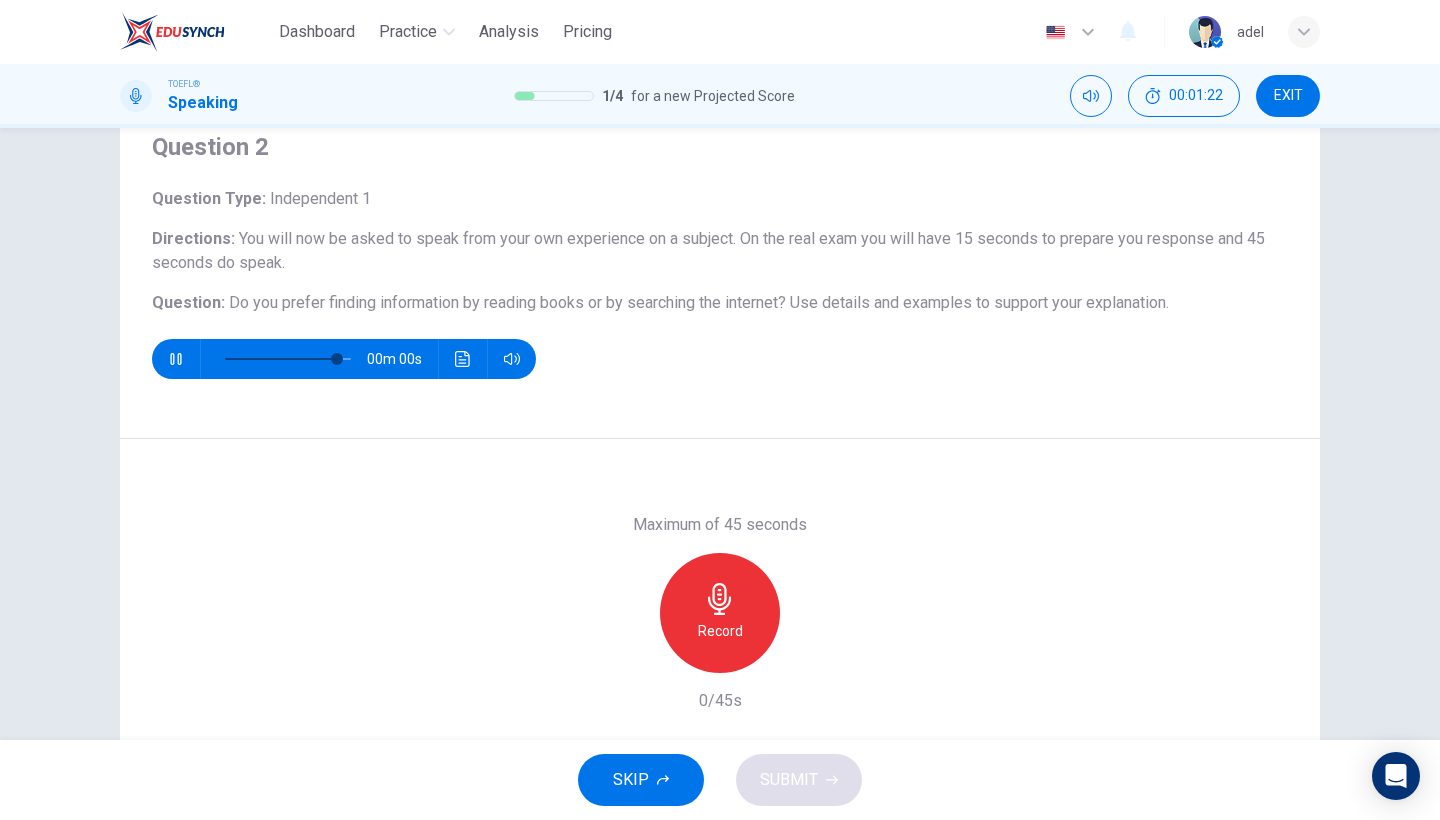 type on "0" 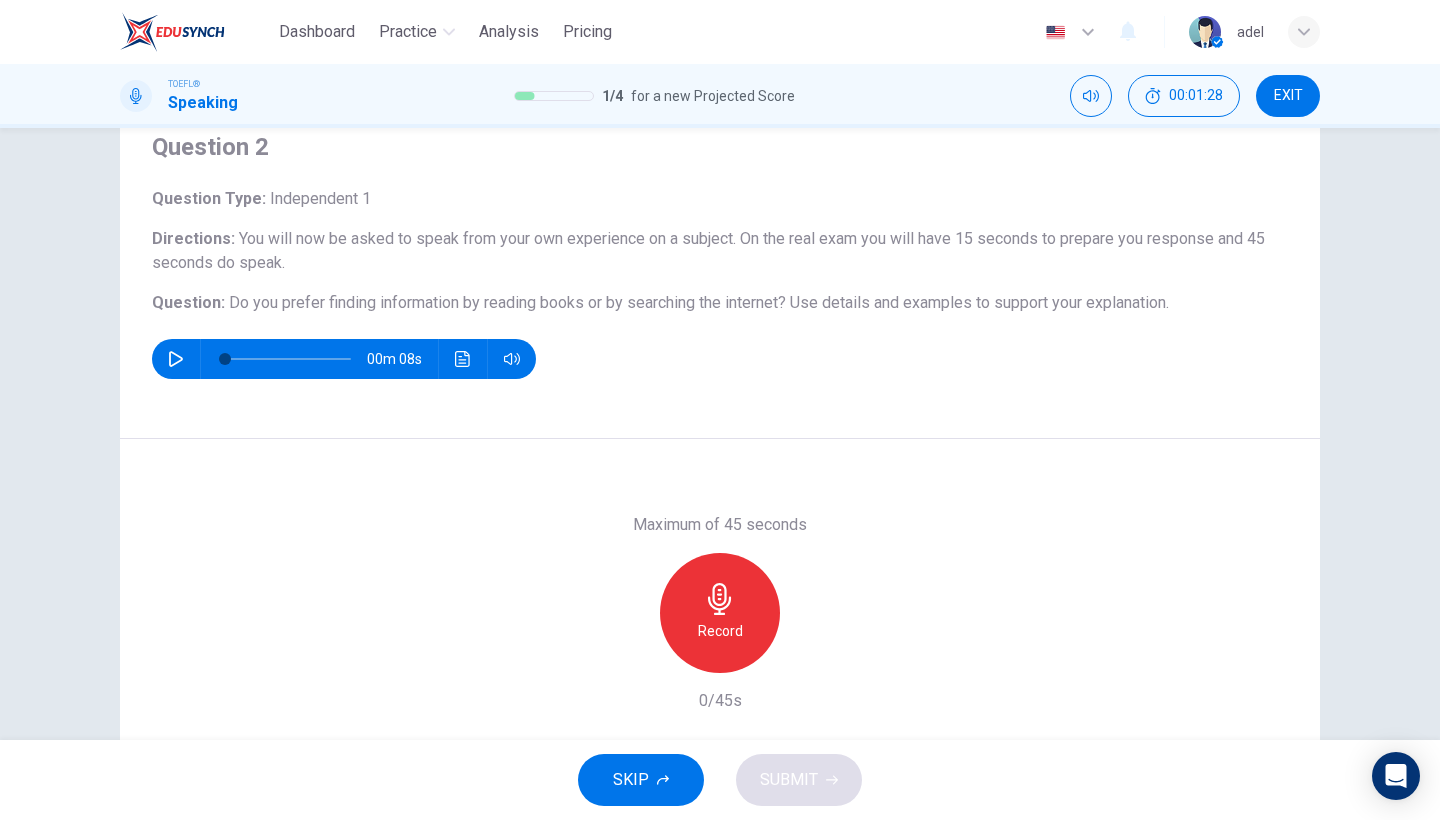 click on "Record" at bounding box center (720, 631) 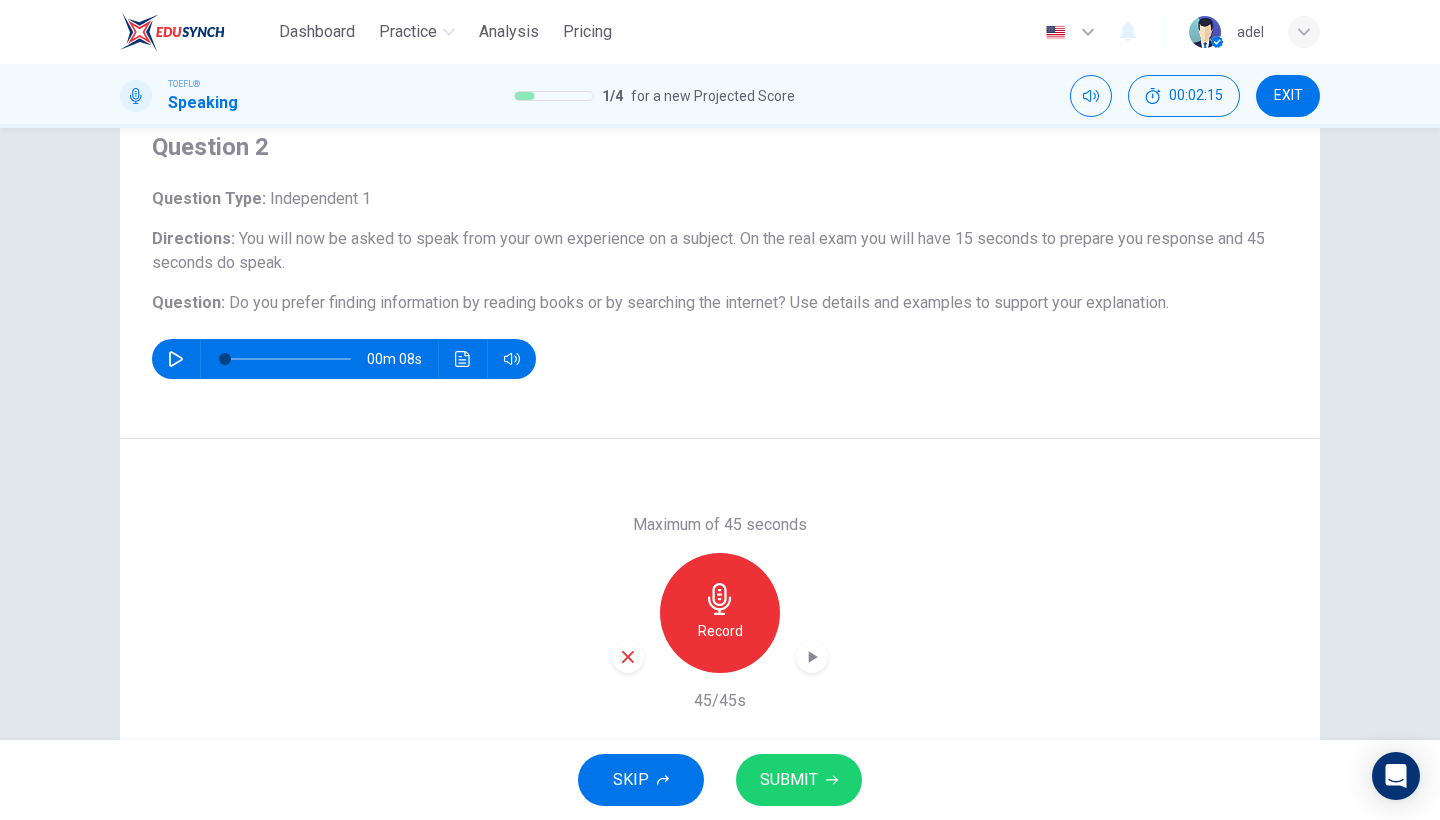 click on "SUBMIT" at bounding box center (789, 780) 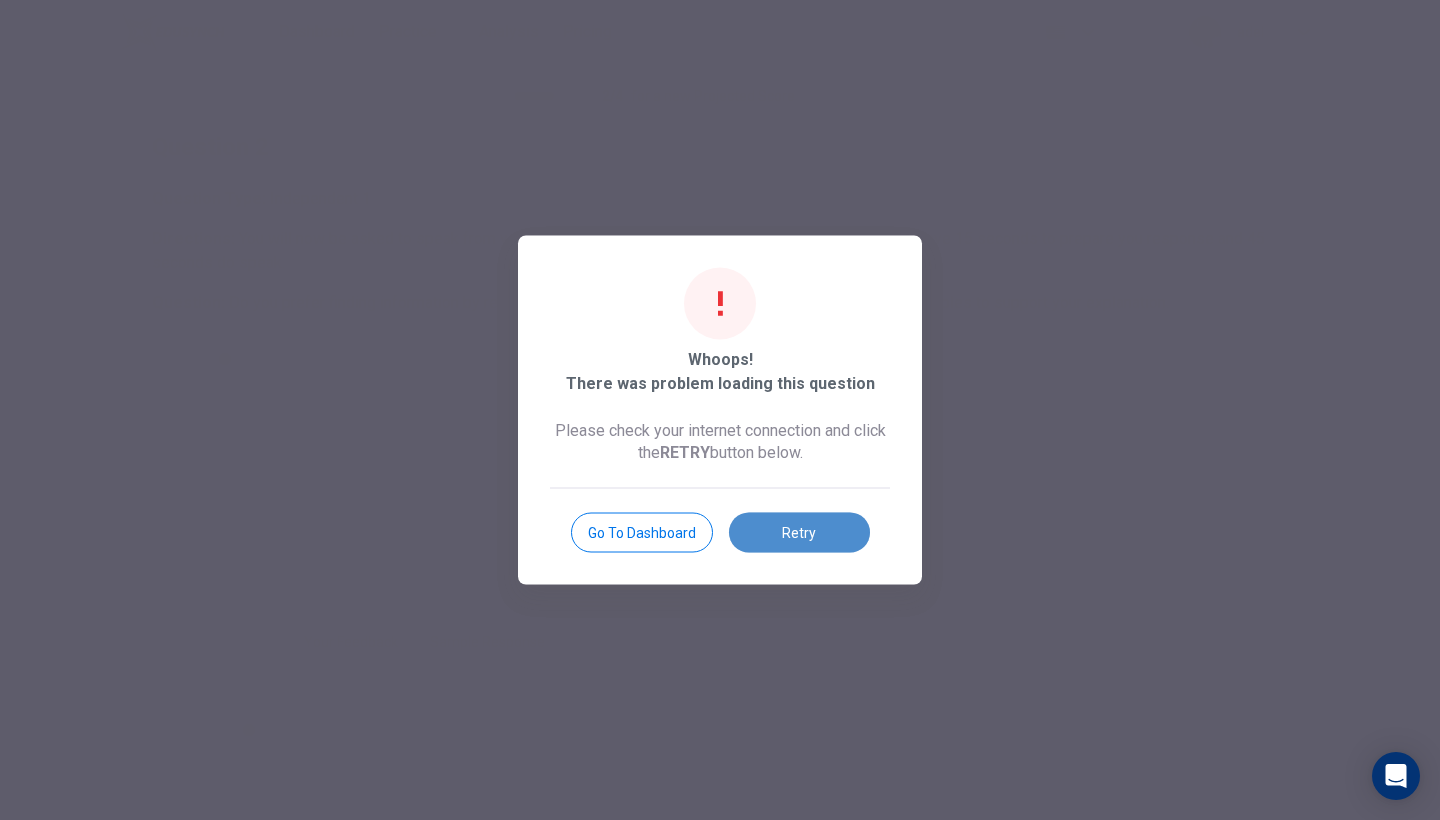 click on "Retry" at bounding box center [799, 533] 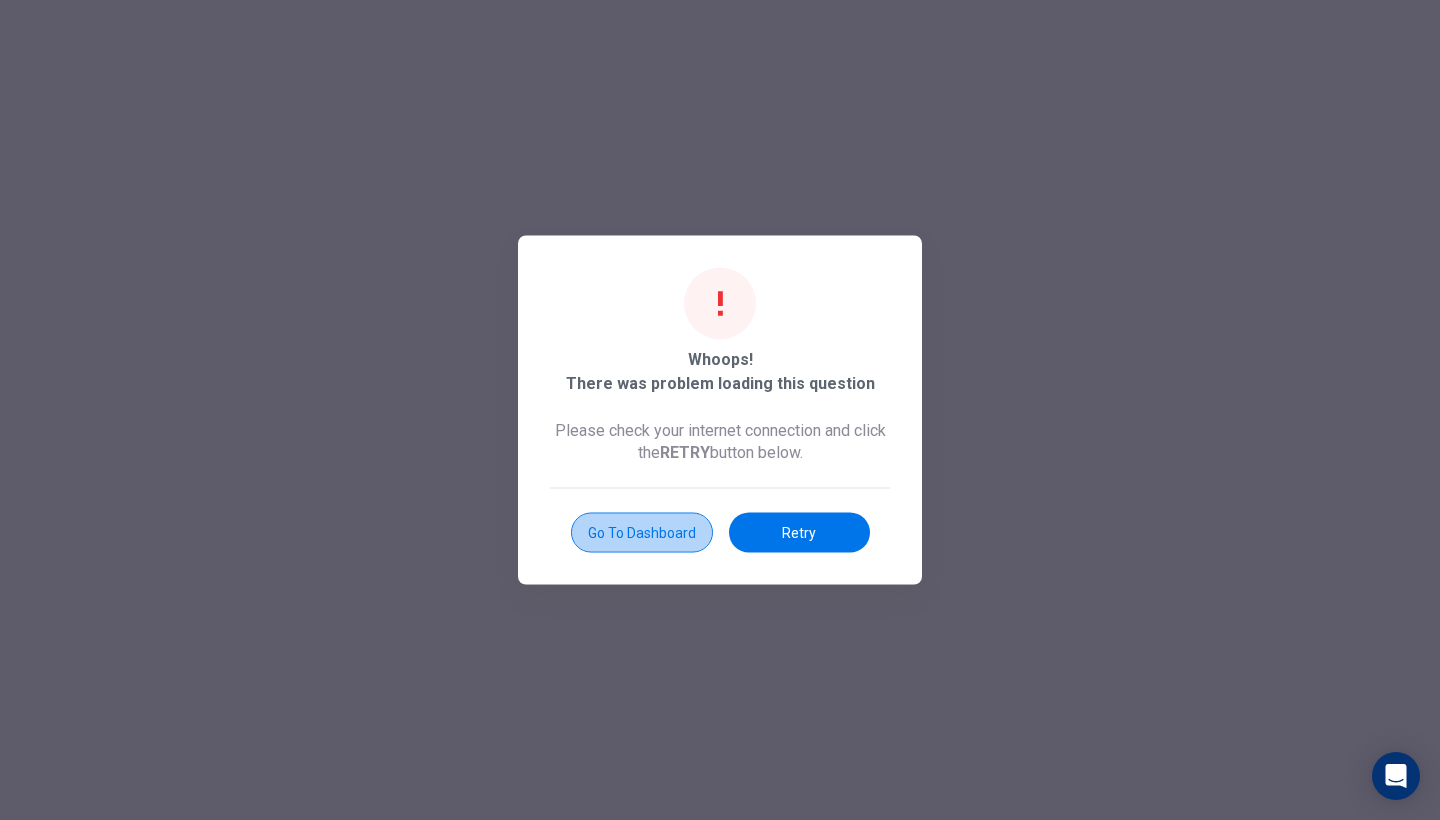 click on "Go to Dashboard" at bounding box center (642, 533) 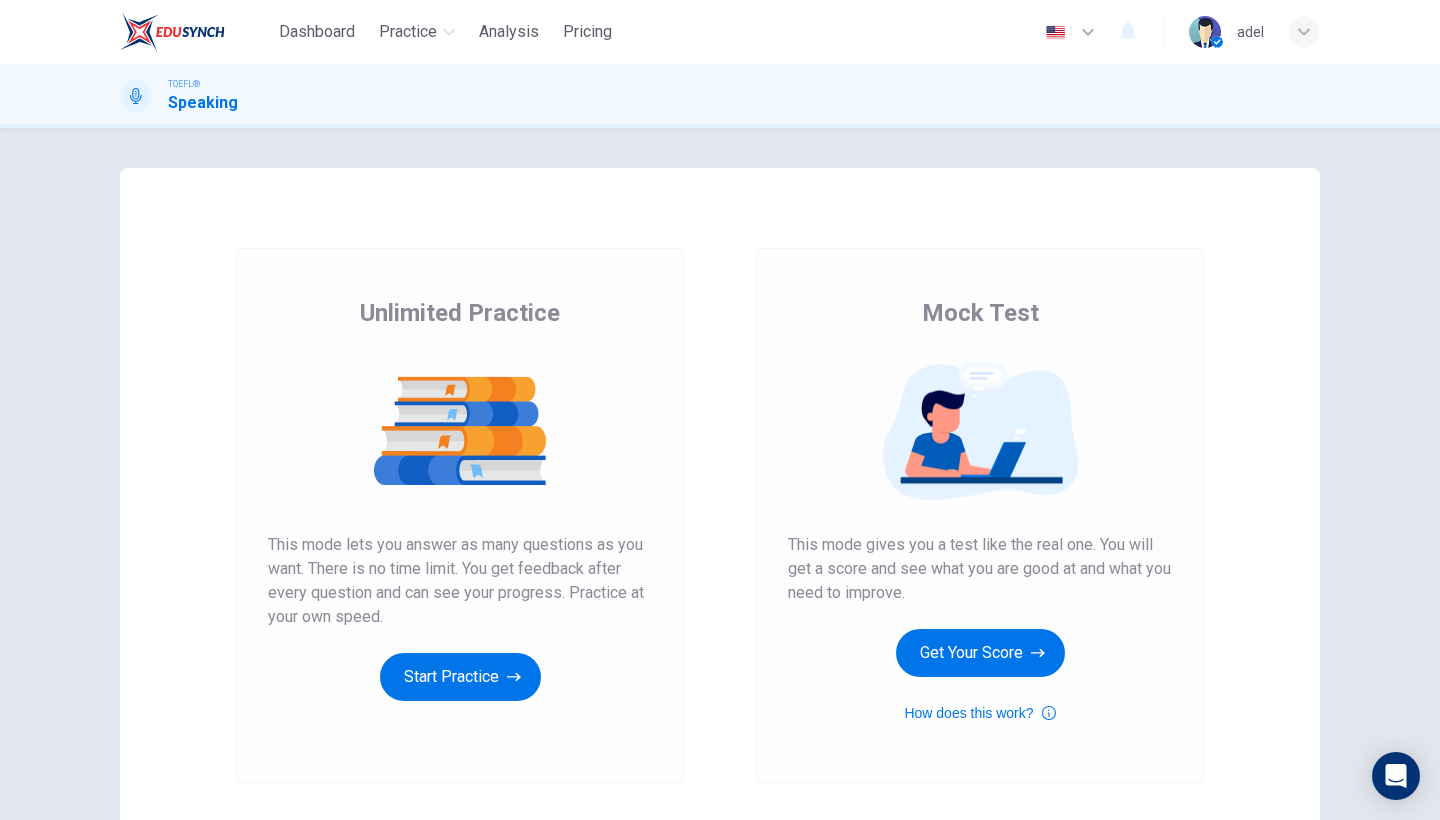 scroll, scrollTop: 0, scrollLeft: 0, axis: both 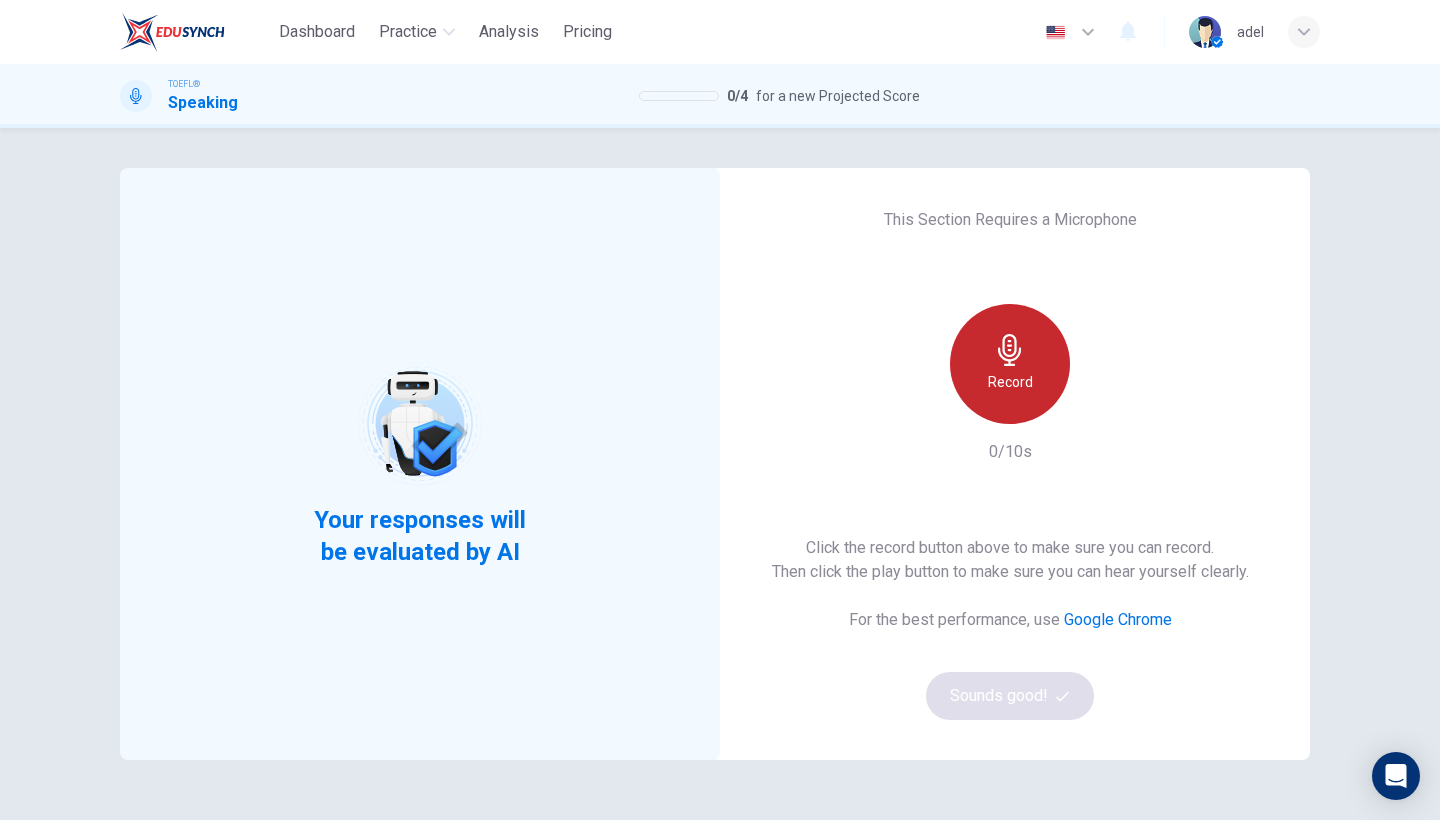 click on "Record" at bounding box center (1010, 364) 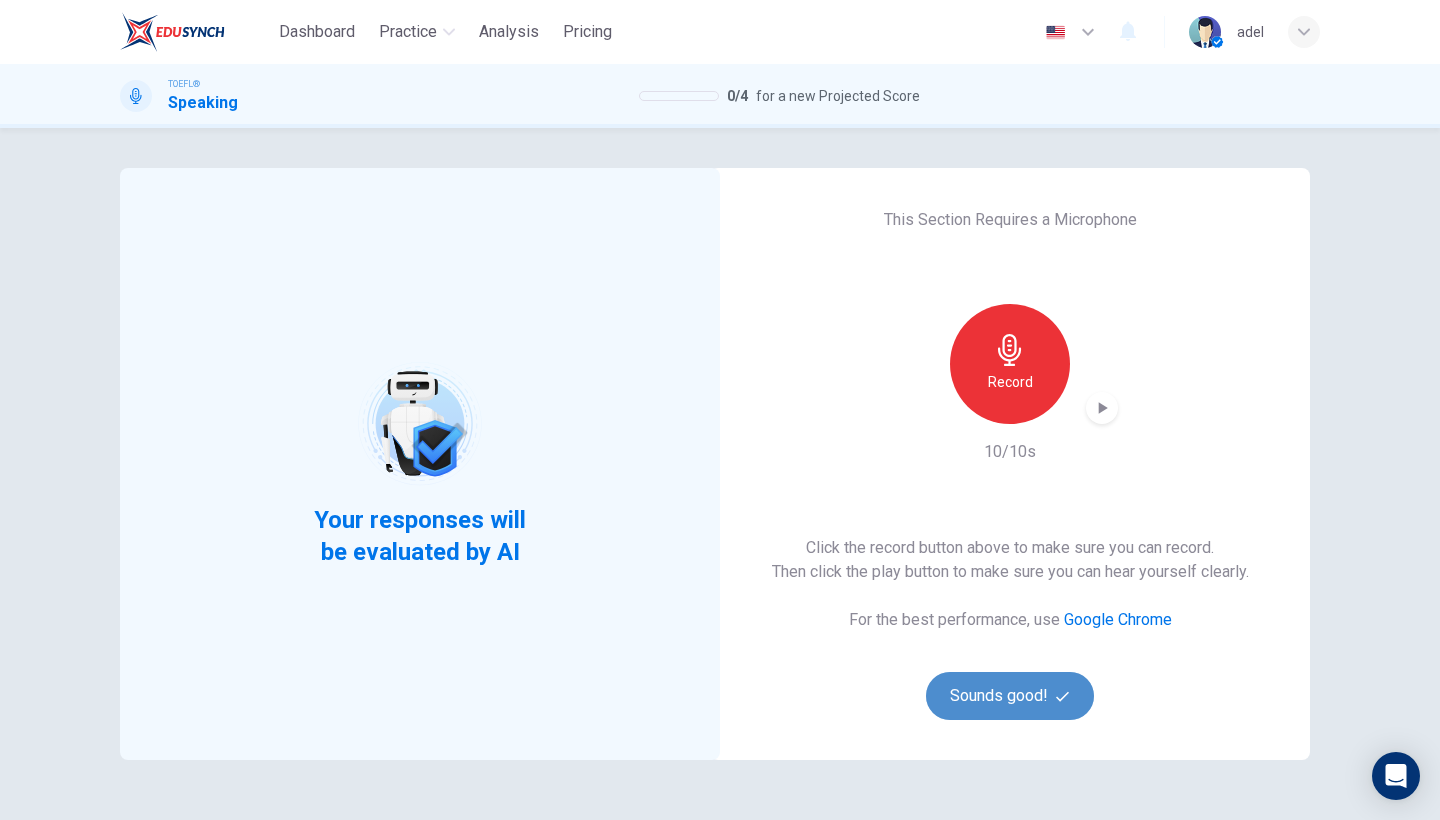 click on "Sounds good!" at bounding box center (1010, 696) 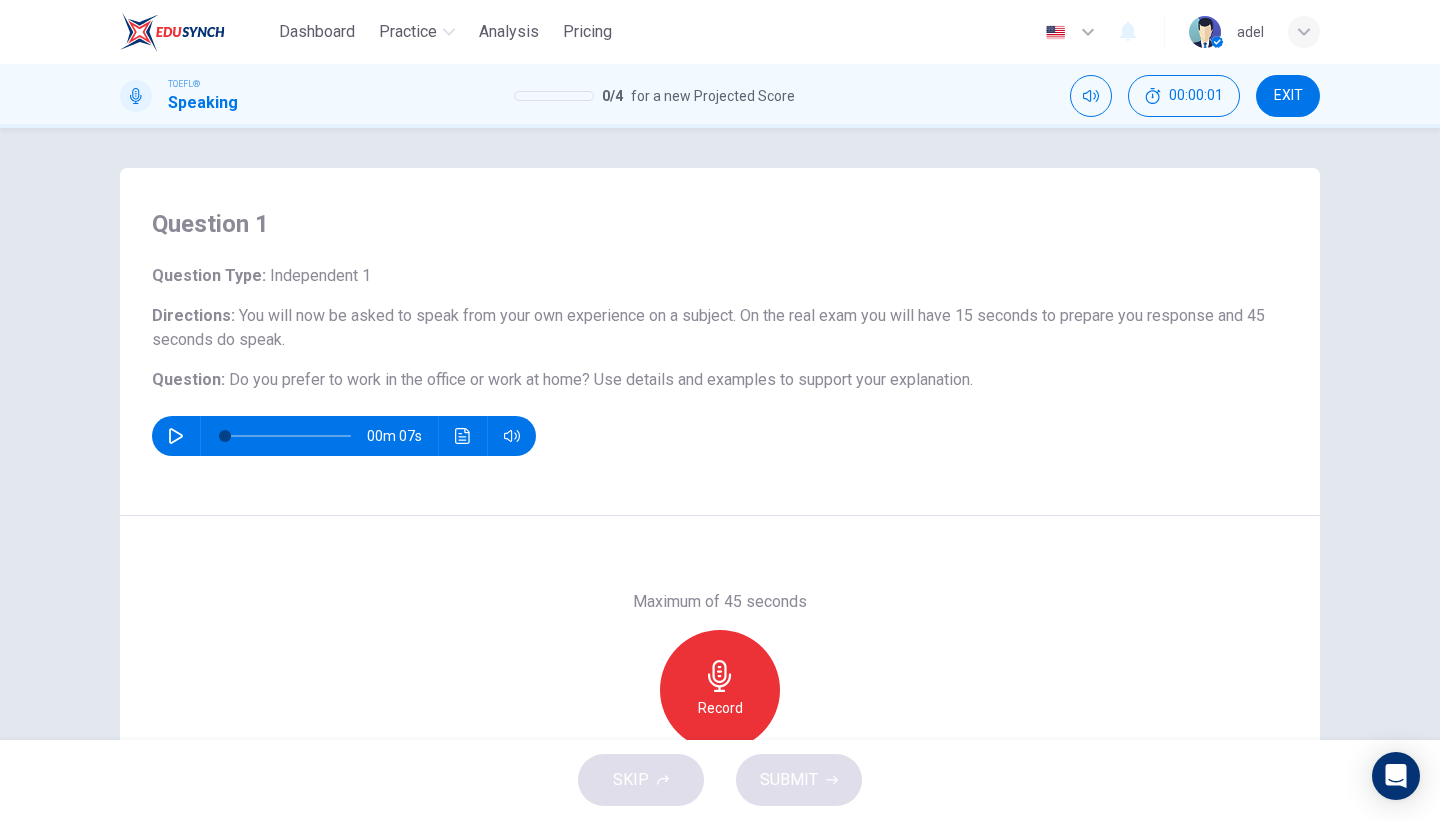 click on "00m 07s" at bounding box center [344, 436] 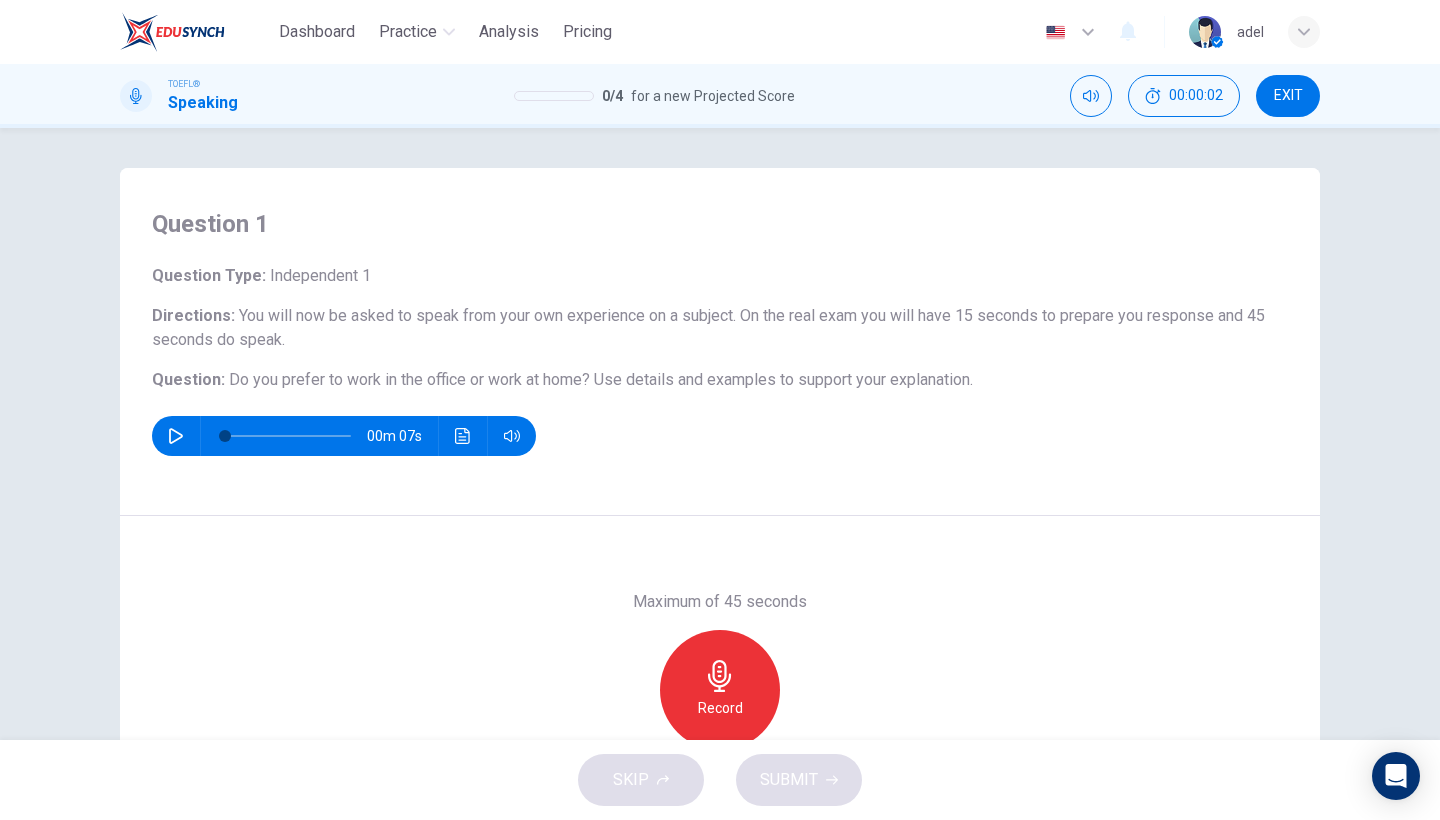 click 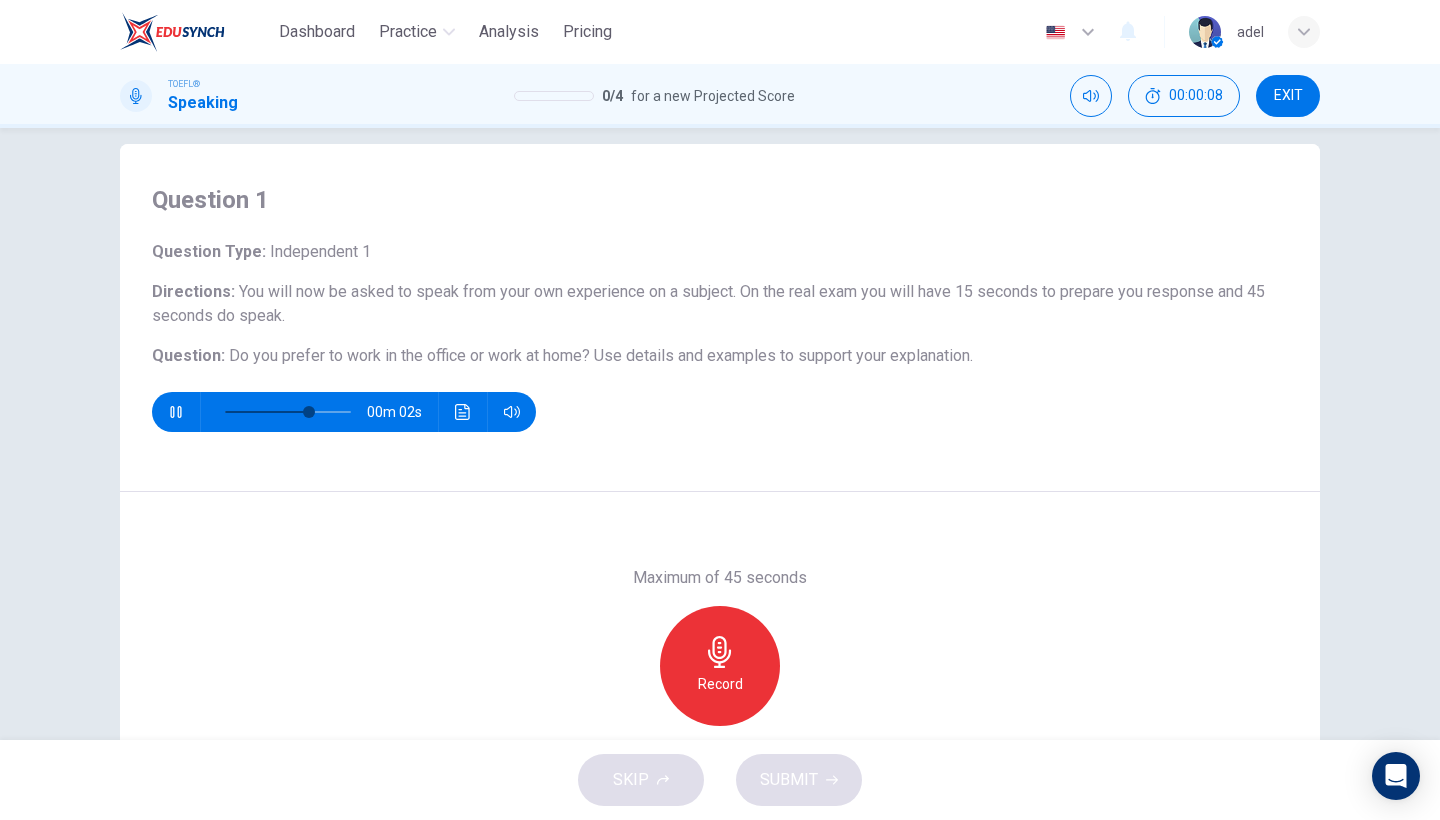 scroll, scrollTop: 35, scrollLeft: 0, axis: vertical 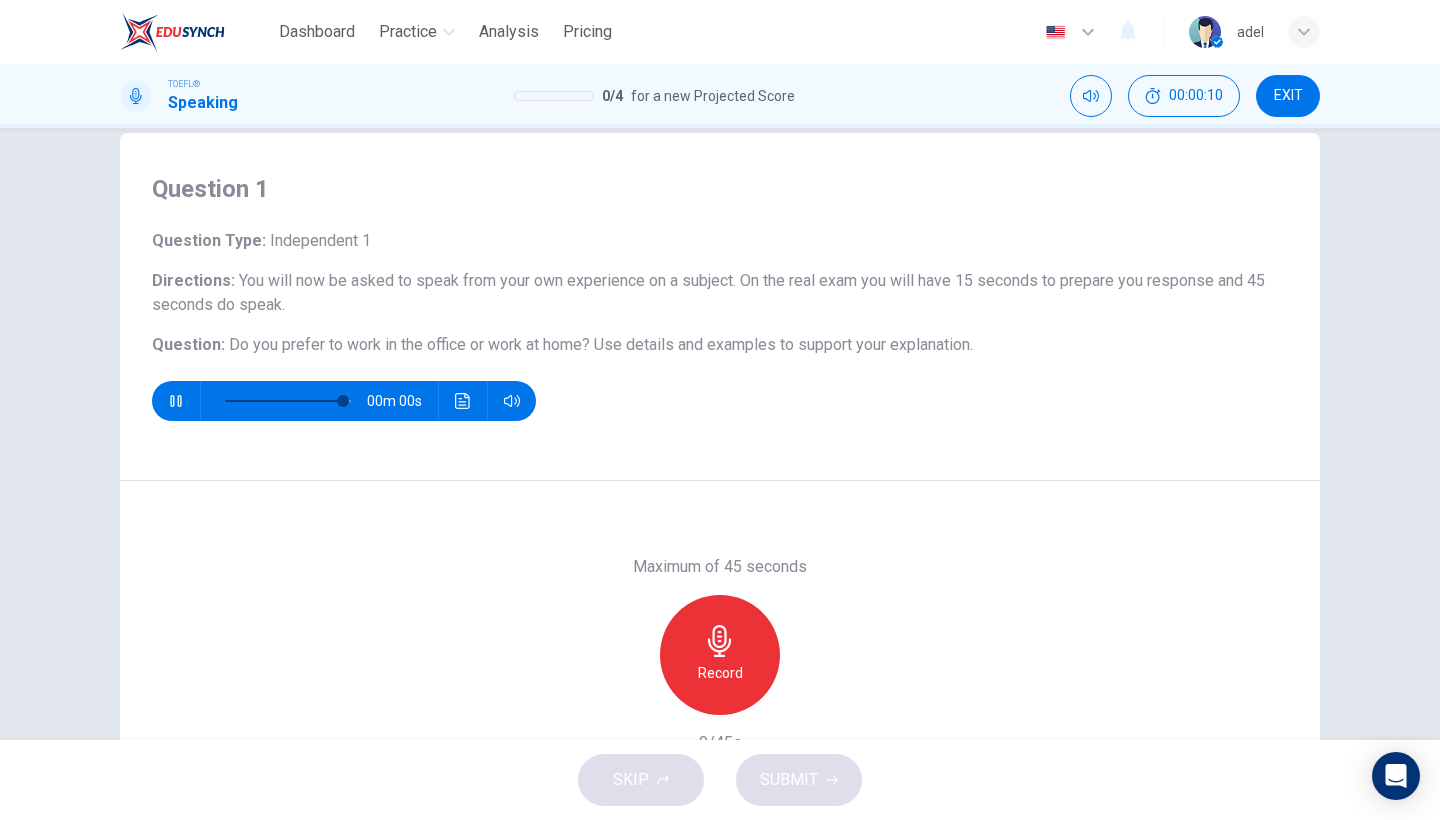 type on "0" 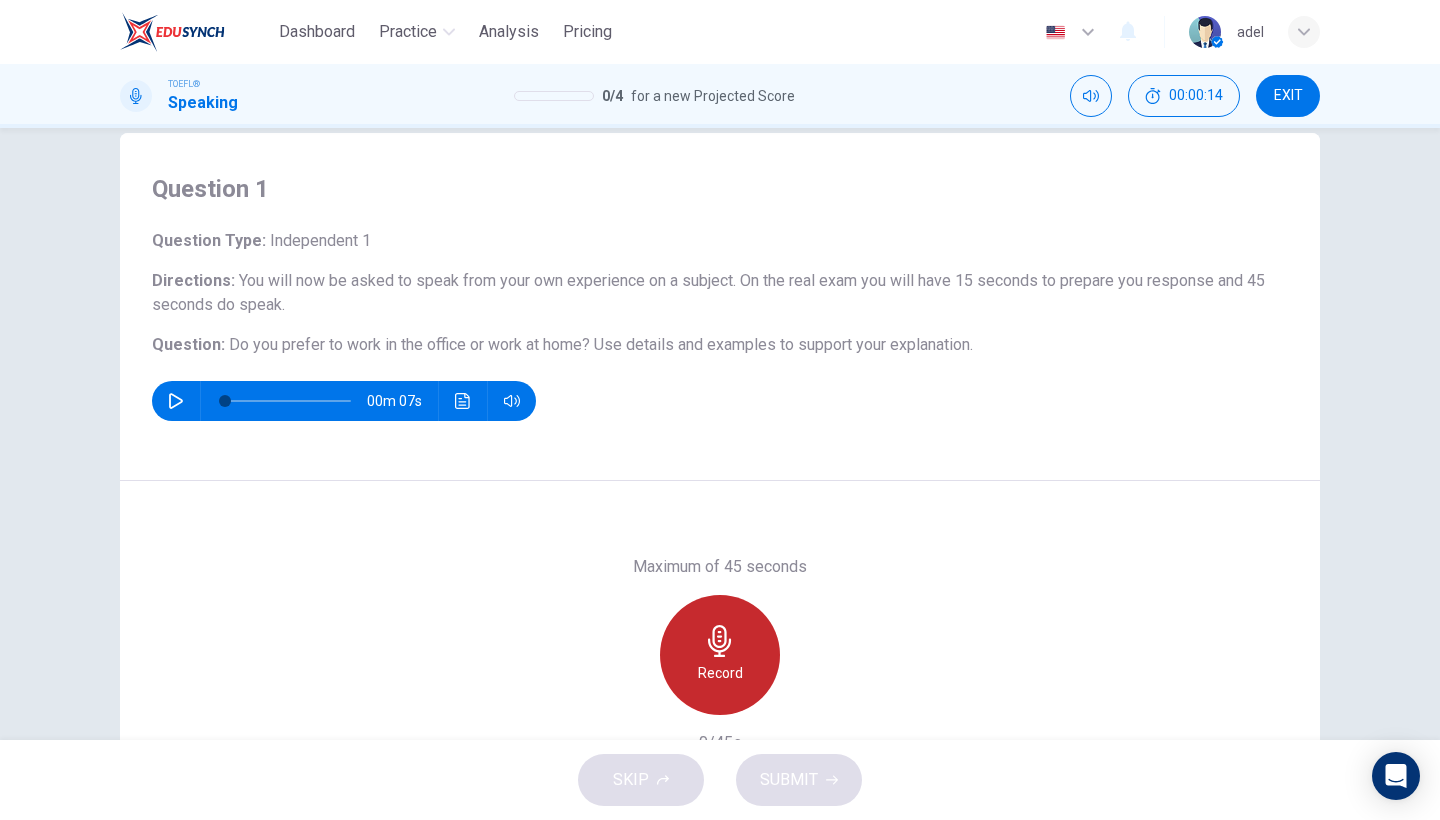 click on "Record" at bounding box center [720, 673] 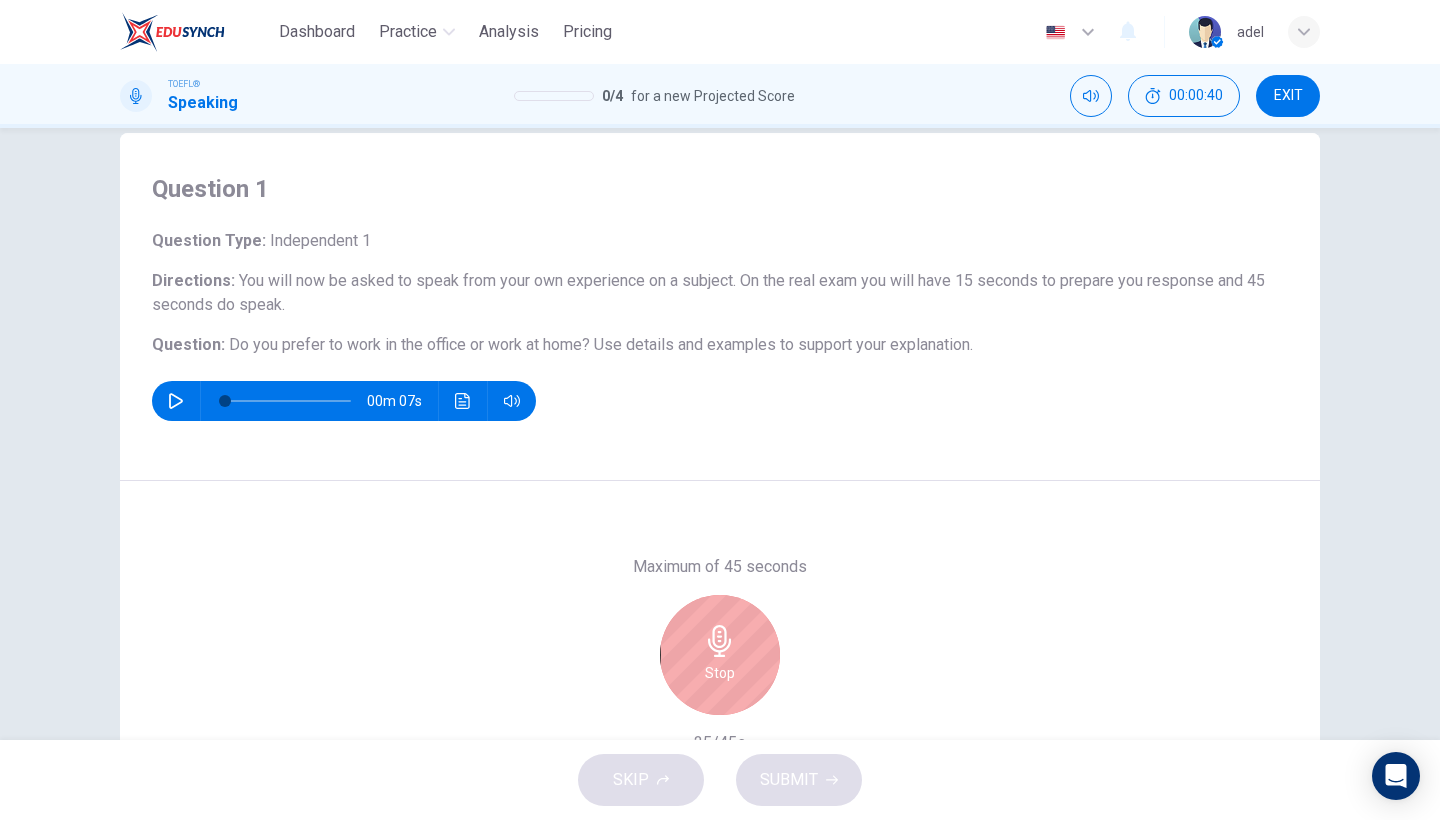 scroll, scrollTop: 80, scrollLeft: 0, axis: vertical 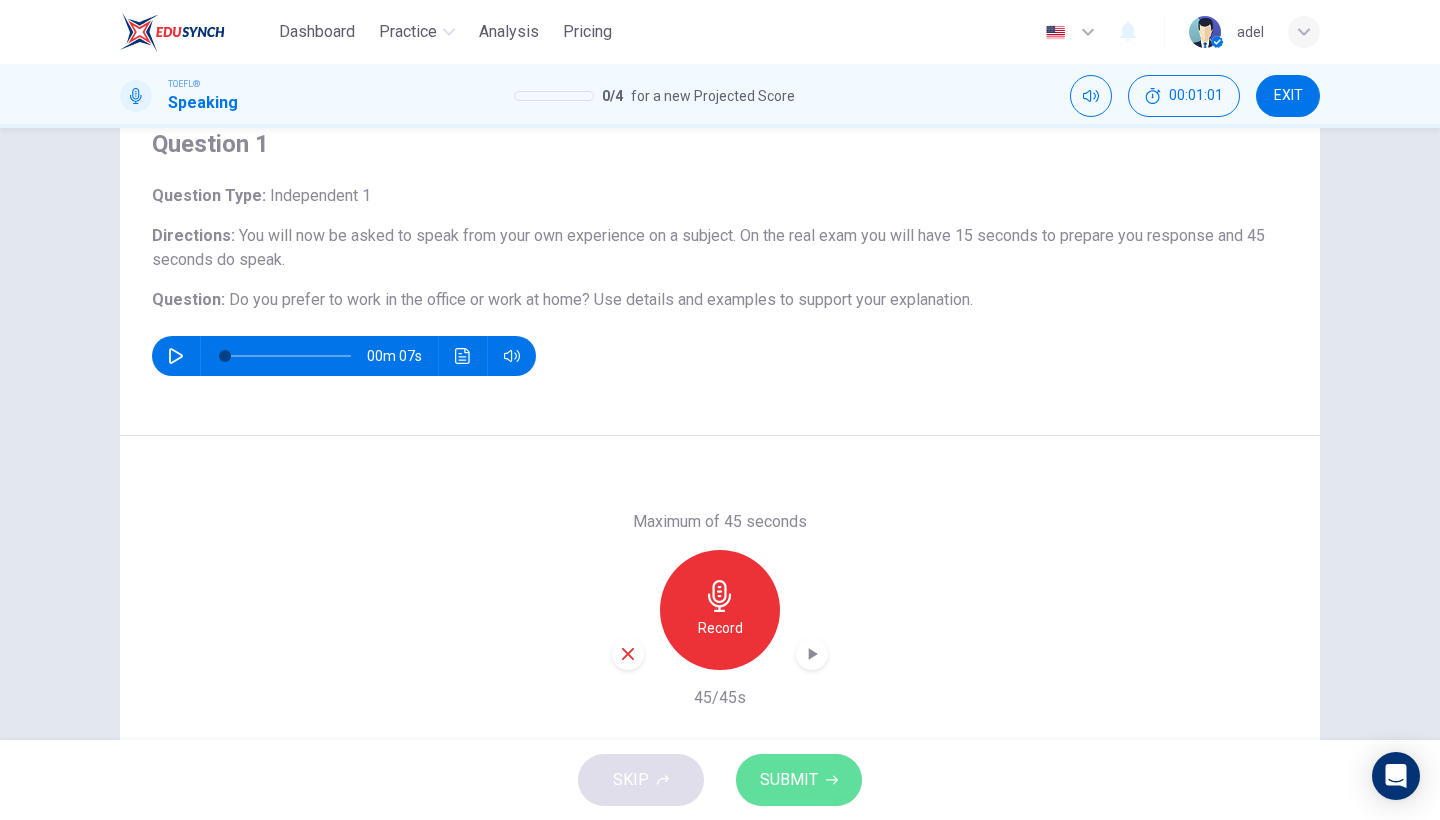 click 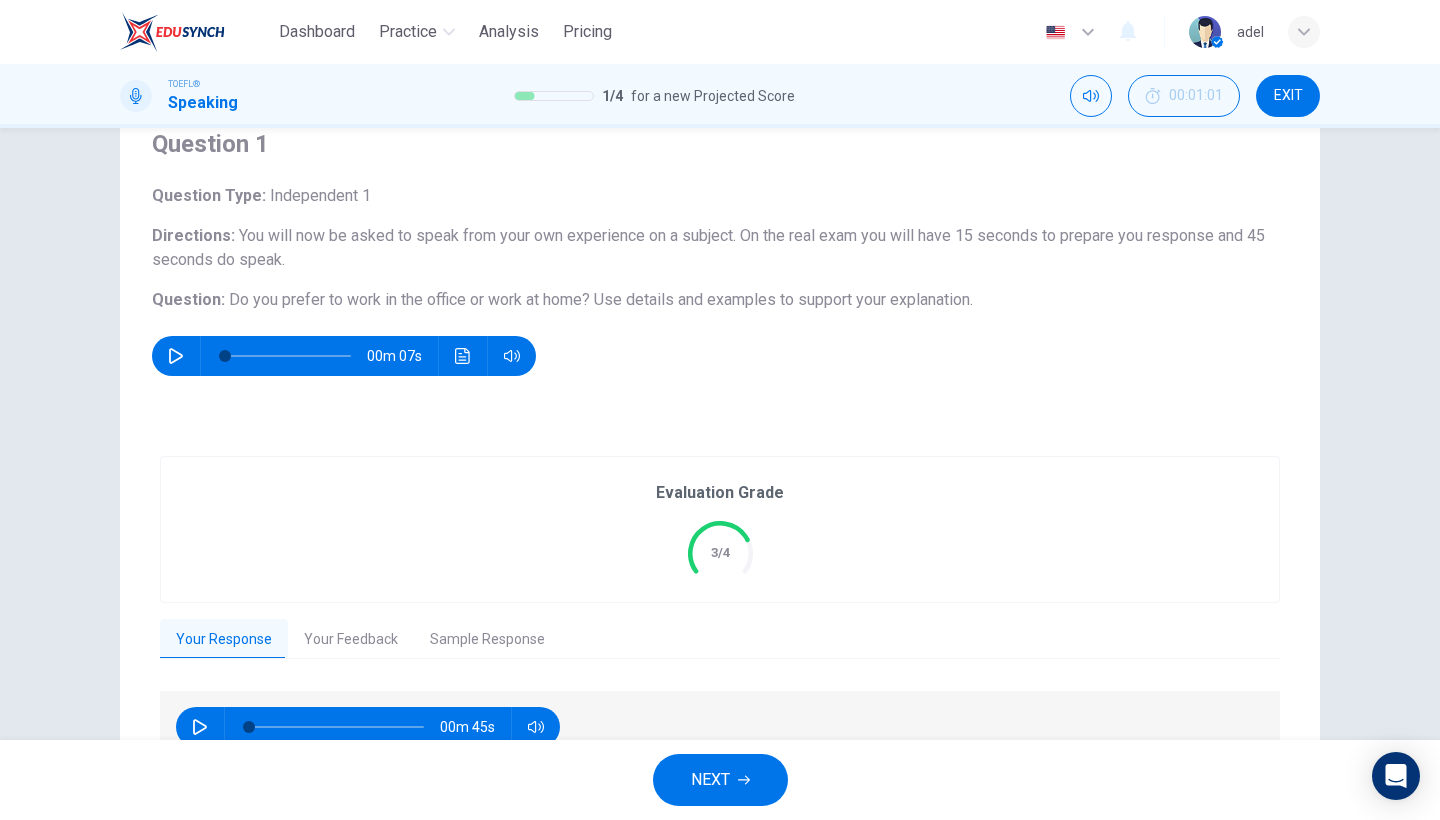 scroll, scrollTop: 6, scrollLeft: 0, axis: vertical 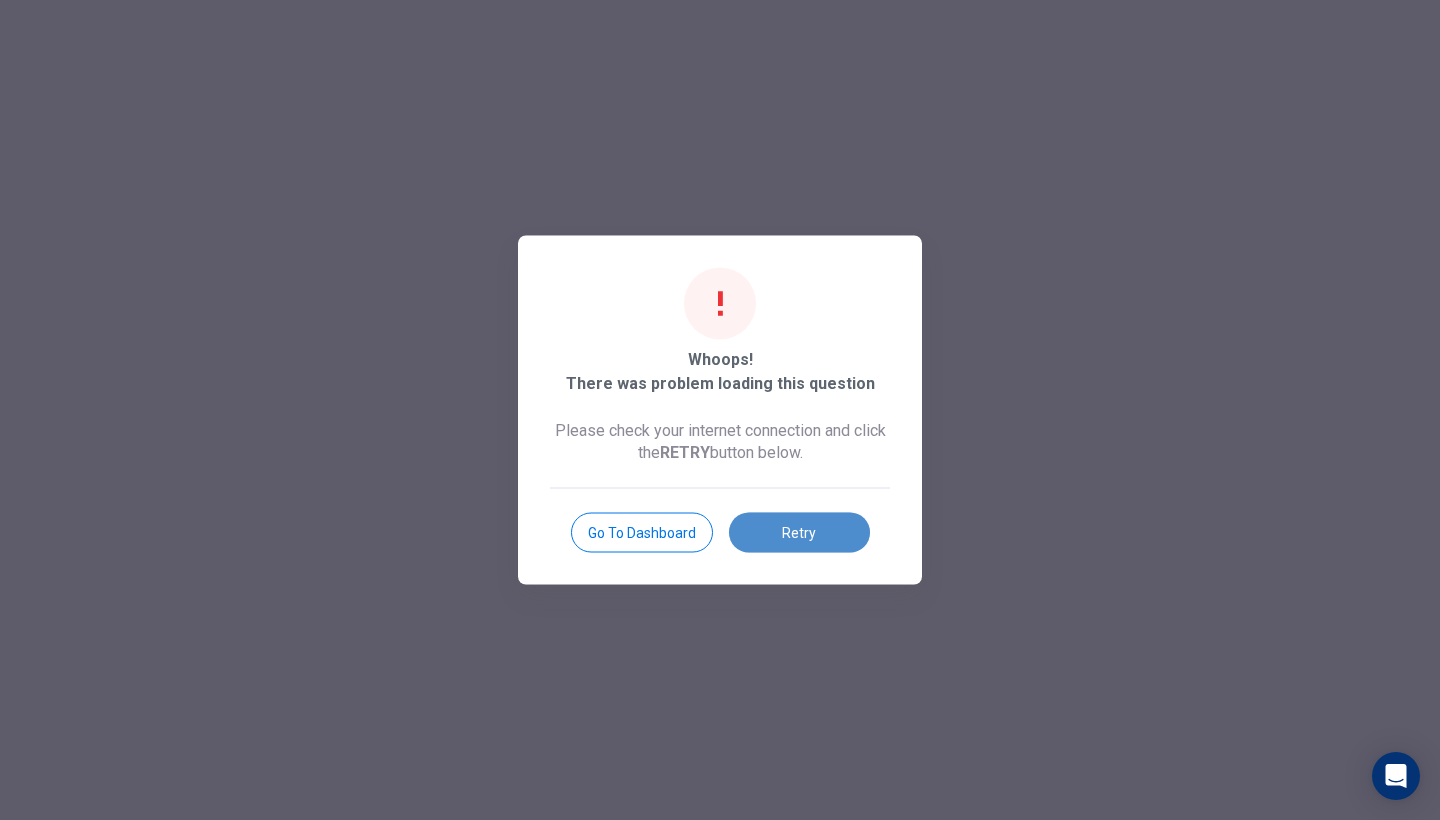 click on "Retry" at bounding box center [799, 533] 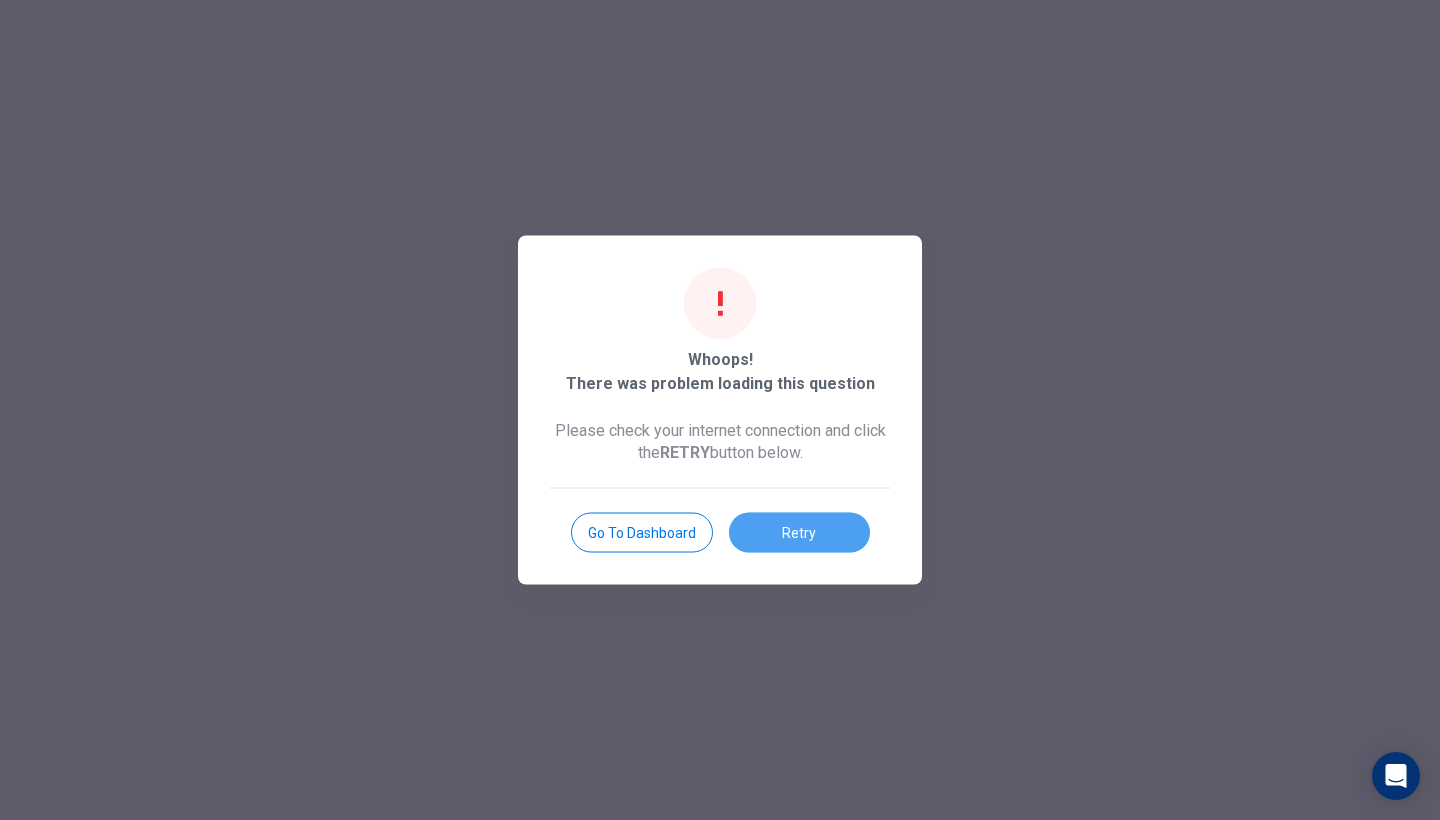 click on "Retry" at bounding box center (799, 533) 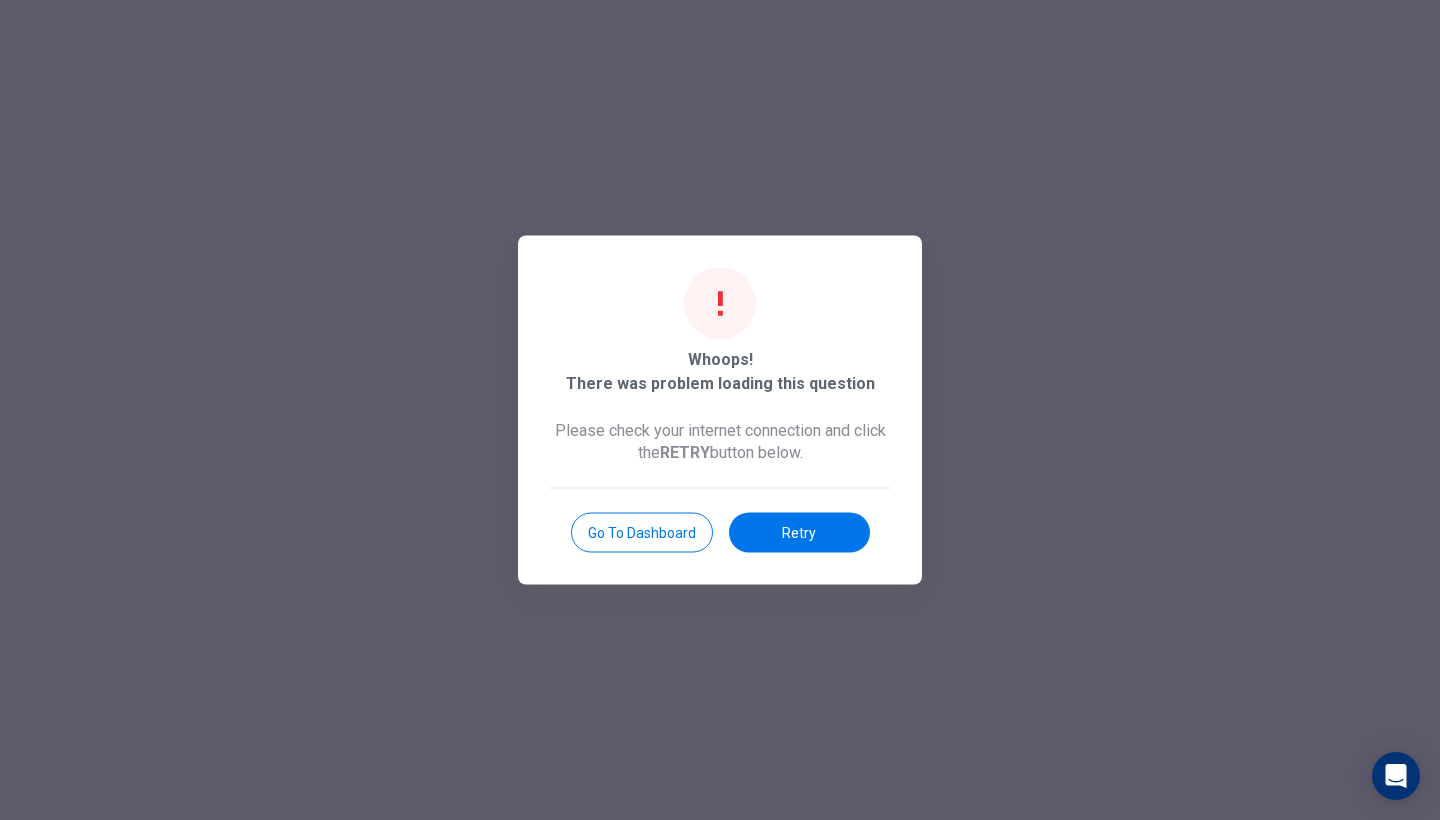 click on "Retry" at bounding box center [799, 533] 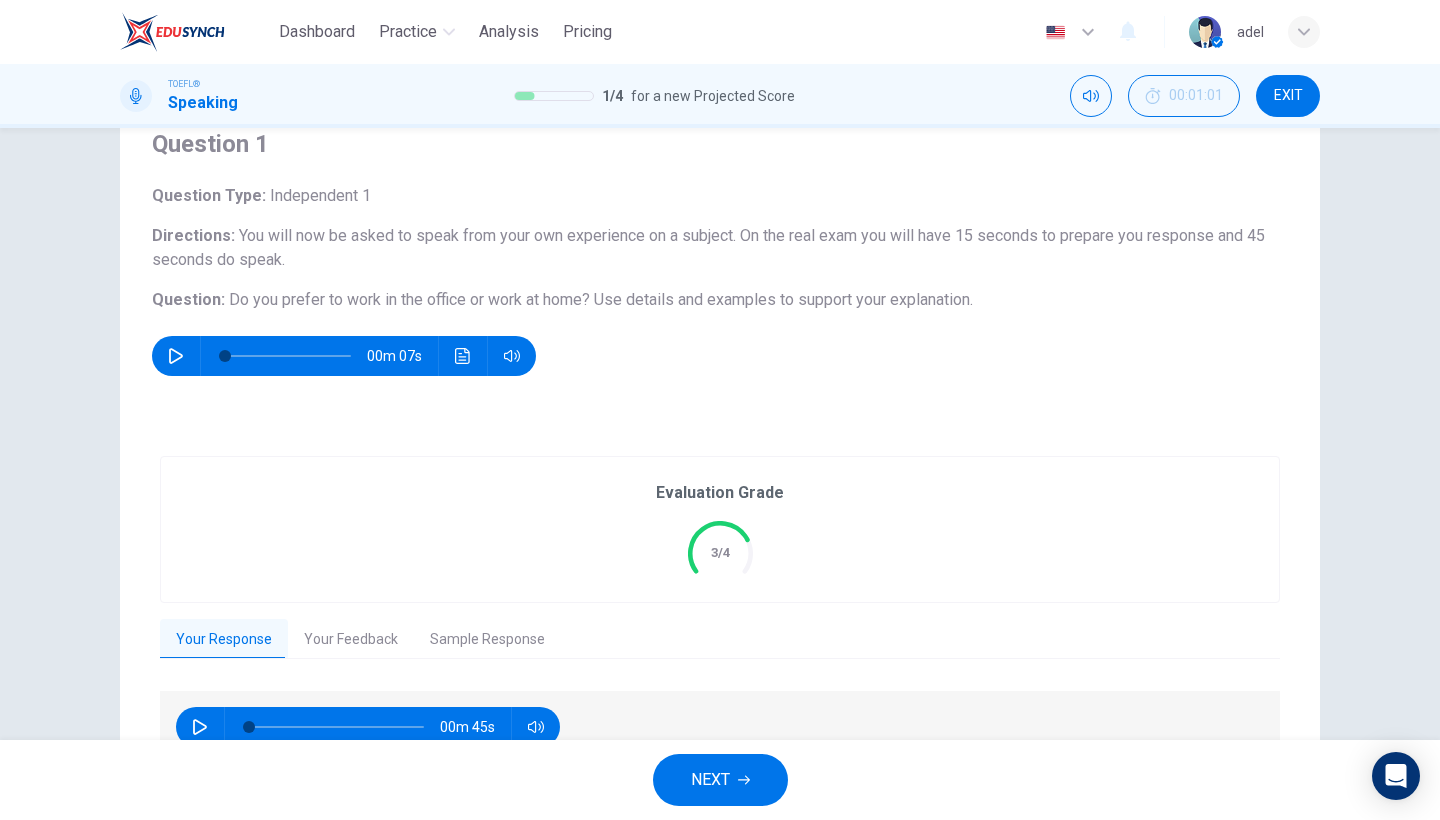 click on "Dashboard Practice Analysis Pricing English en ​ adel TOEFL® Speaking 1 / 4 for a new Projected Score 00:01:01 EXIT Question   1 Question Type :   Independent 1 Directions :   You will now be asked to speak from your own experience on a subject. On the real exam you will have 15 seconds to prepare you response and 45 seconds do speak. Question :   Do you prefer to work in the office or work at home?    Use details and examples to support your explanation. 00m 07s Evaluation Grade 3/4 Your Response Your Feedback Sample Response 00m 45s  Translate ​ ​ Powered by  Your speech is clear and easy to follow, but try to use fewer filler words and repetitions. You use words correctly to express ideas, but work on using more varied vocabulary and correct verb forms. You give relevant examples to support your preference, but try to connect your ideas more smoothly. Overall, this response meets most expectations for a level 3.   Copy Feedback 00m 00s NEXT Dashboard Practice Analysis Pricing   Notifications 2025" at bounding box center [720, 410] 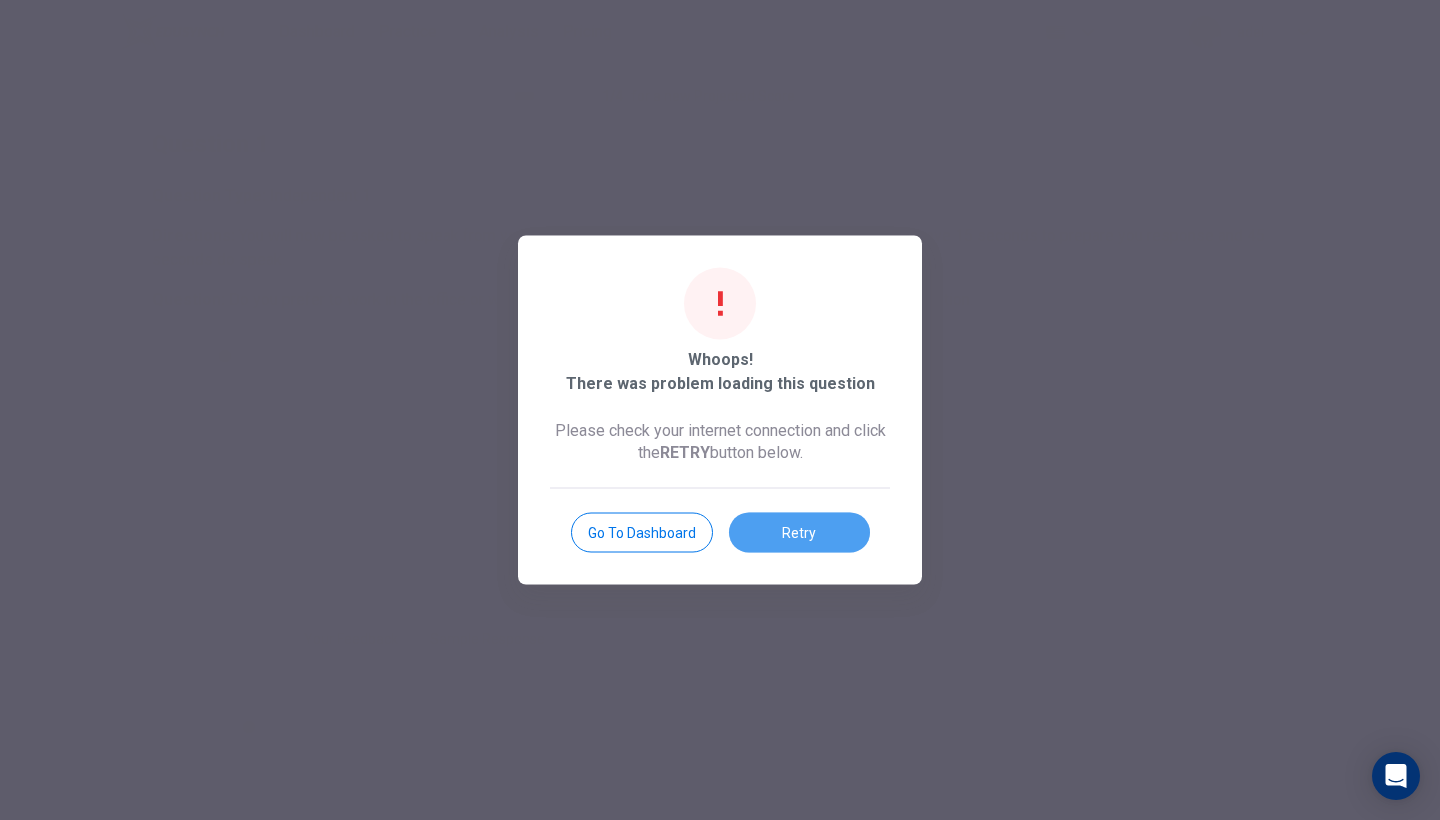 click on "Retry" at bounding box center (799, 533) 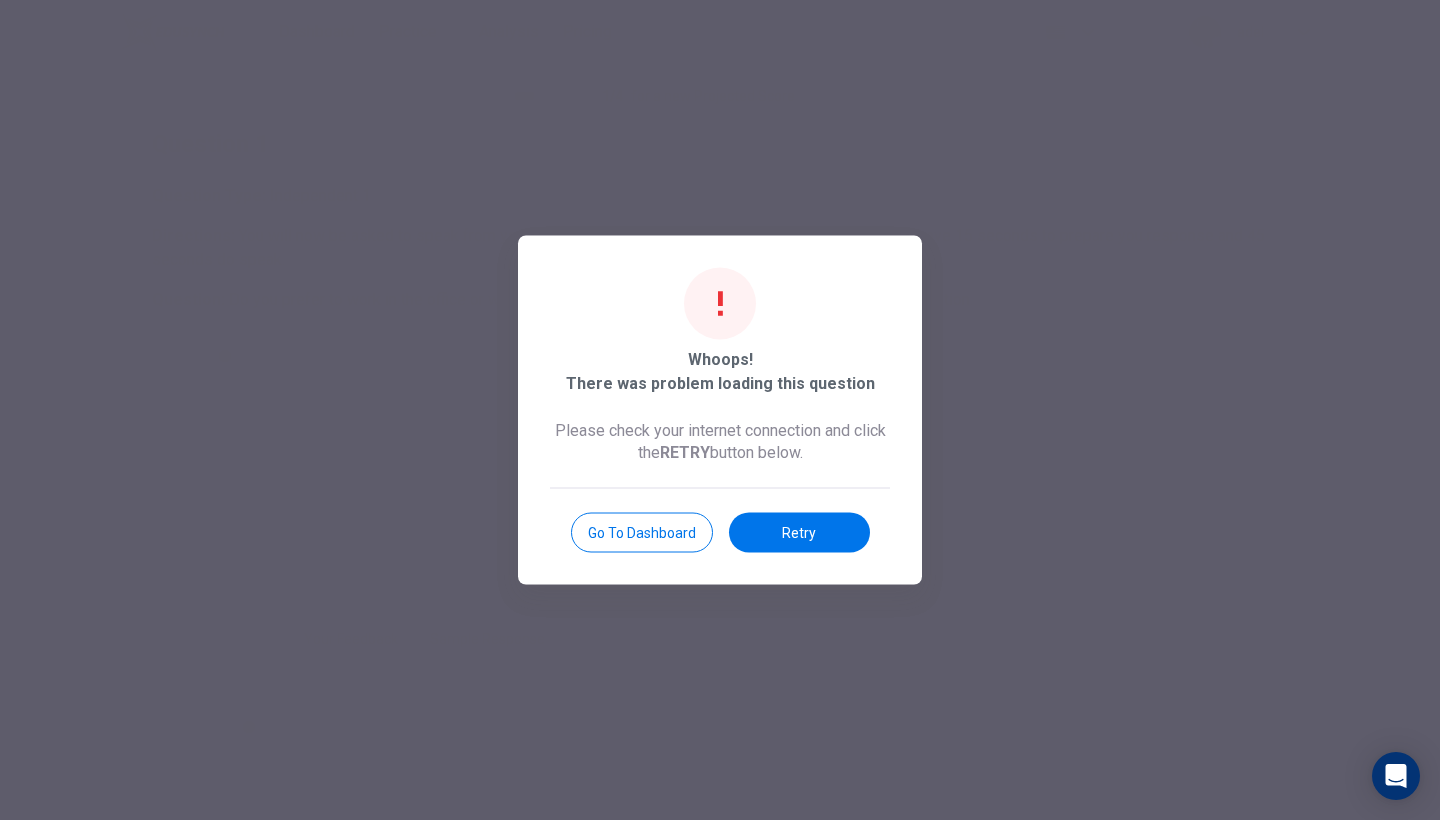 click on "Dashboard Practice Analysis Pricing English en ​ adel TOEFL® Speaking 1 / 4 for a new Projected Score 00:01:01 EXIT Question   1 Question Type :   Independent 1 Directions :   You will now be asked to speak from your own experience on a subject. On the real exam you will have 15 seconds to prepare you response and 45 seconds do speak. Question :   Do you prefer to work in the office or work at home?    Use details and examples to support your explanation. 00m 07s Evaluation Grade 3/4 Your Response Your Feedback Sample Response 00m 45s  Translate ​ ​ Powered by  Your speech is clear and easy to follow, but try to use fewer filler words and repetitions. You use words correctly to express ideas, but work on using more varied vocabulary and correct verb forms. You give relevant examples to support your preference, but try to connect your ideas more smoothly. Overall, this response meets most expectations for a level 3.   Copy Feedback 00m 00s NEXT Dashboard Practice Analysis Pricing   Notifications 2025" at bounding box center [720, 410] 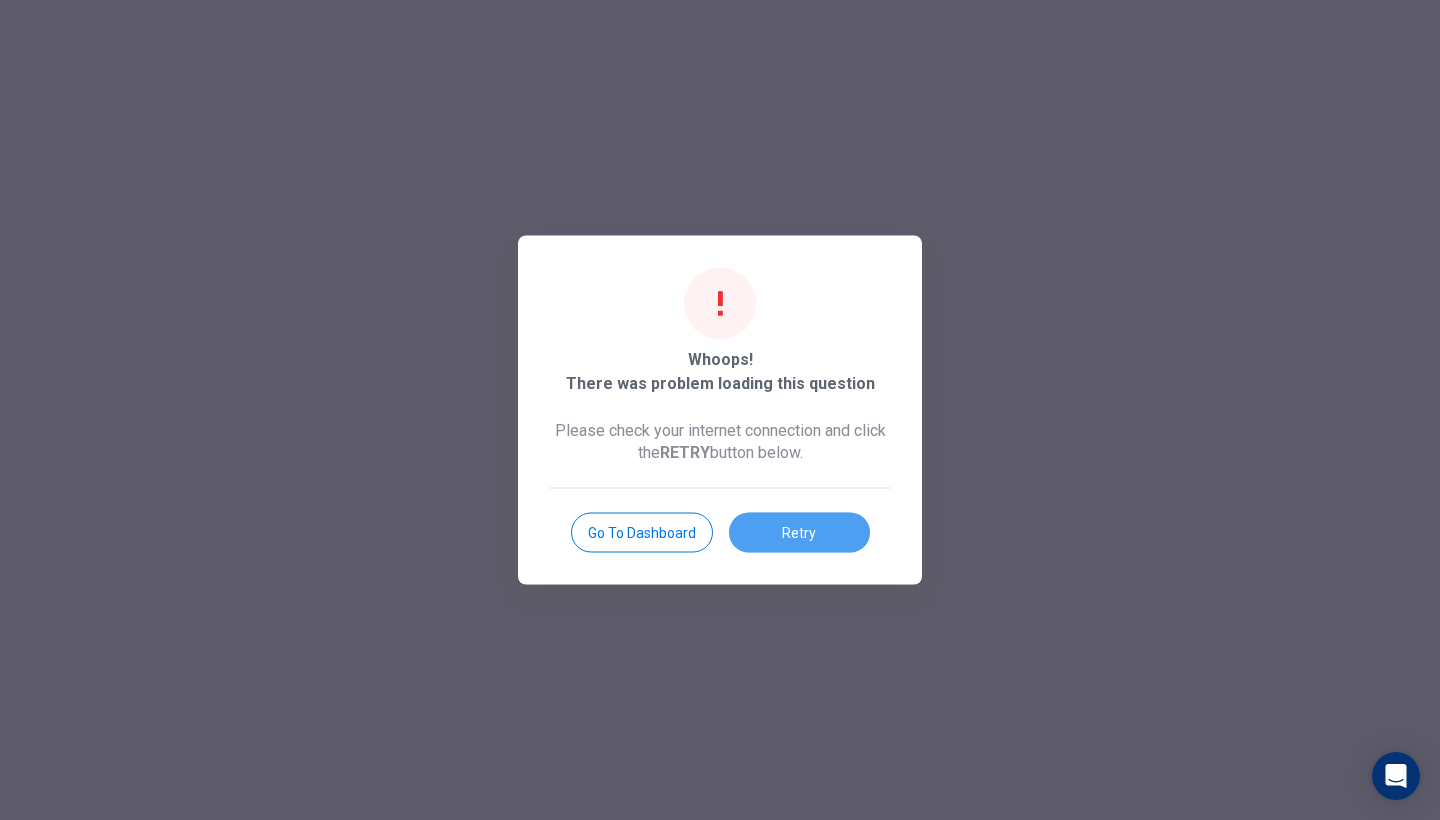 click on "Retry" at bounding box center (799, 533) 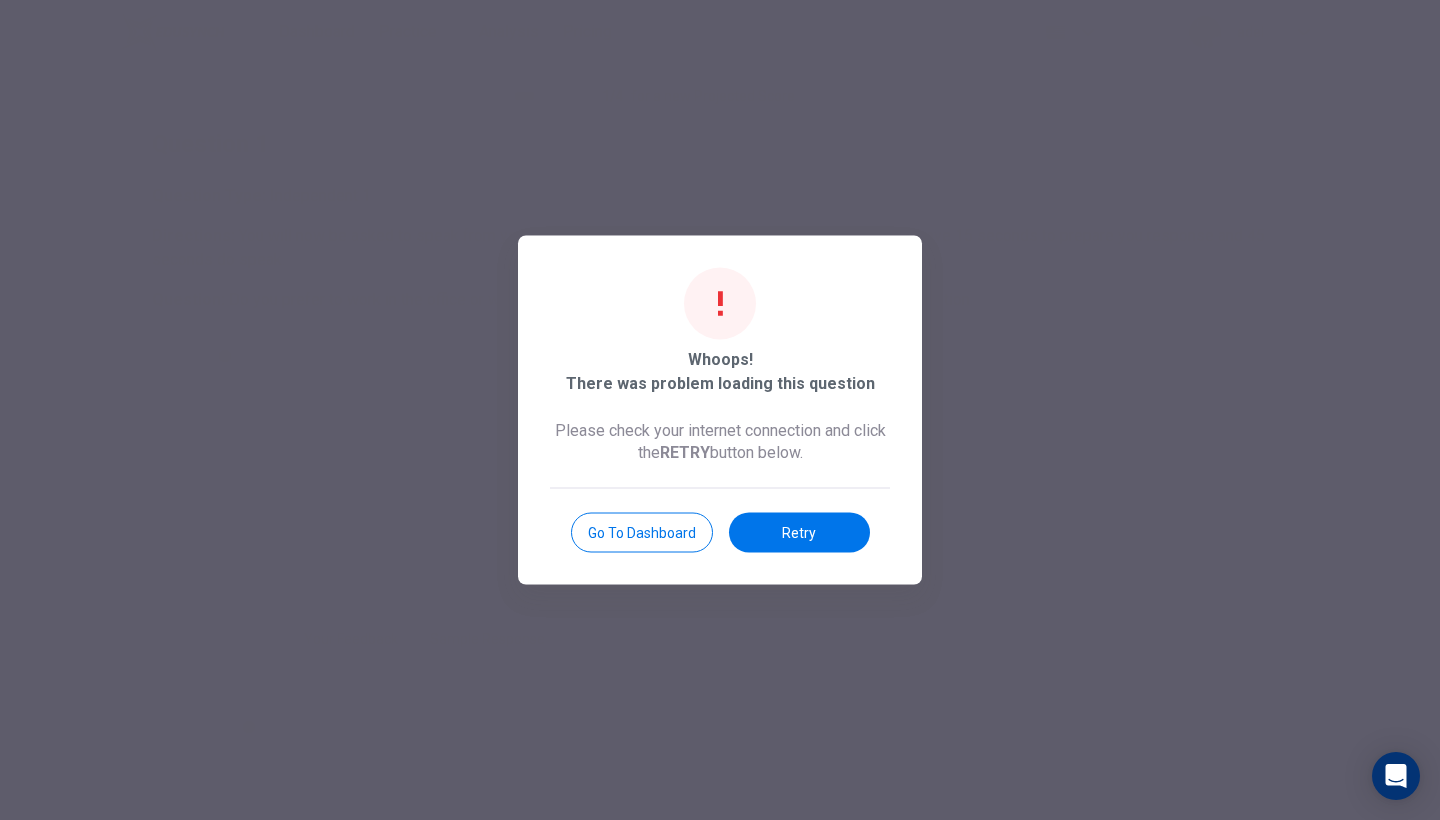 click on "Retry" at bounding box center [799, 533] 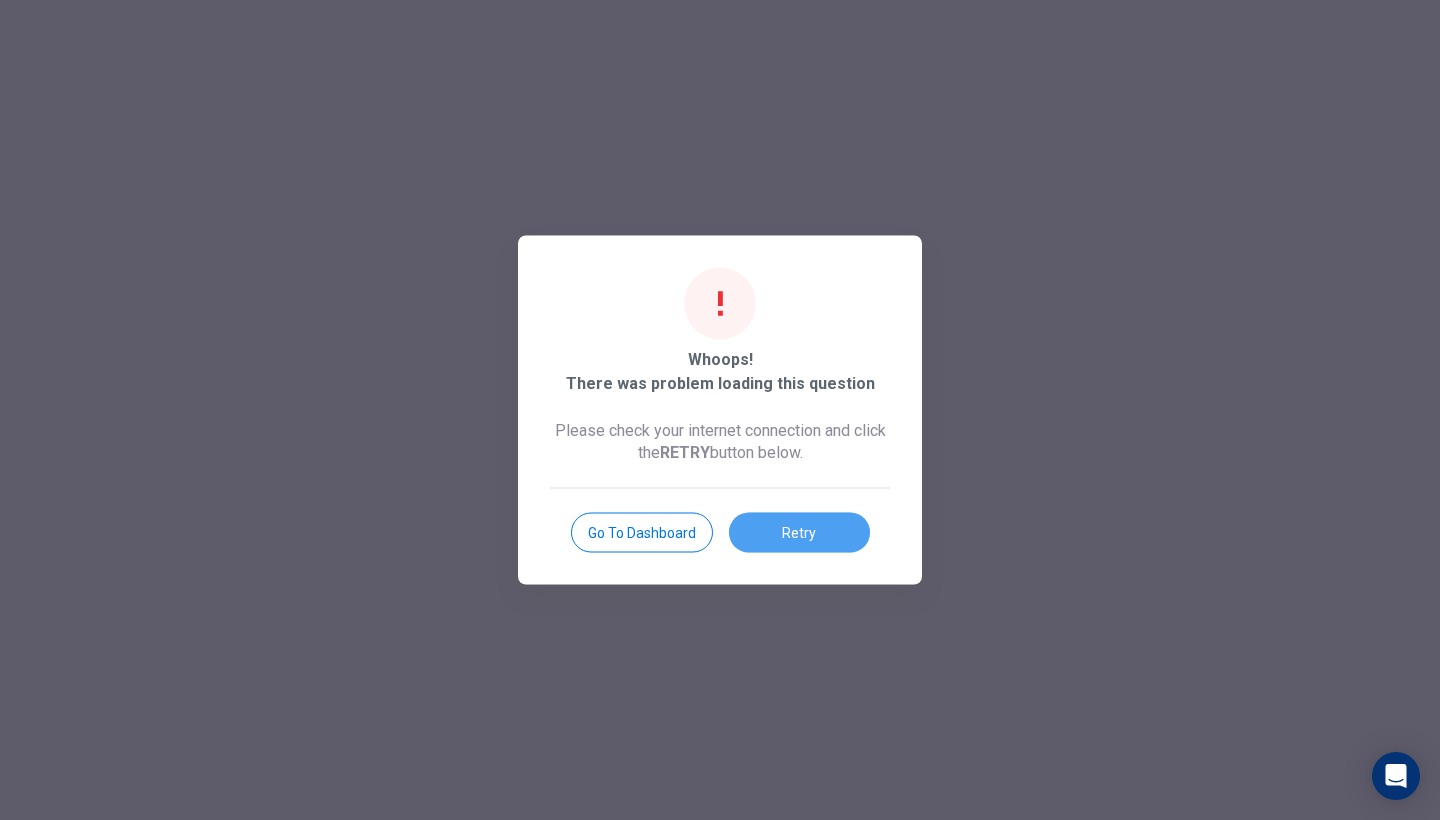 click on "Retry" at bounding box center (799, 533) 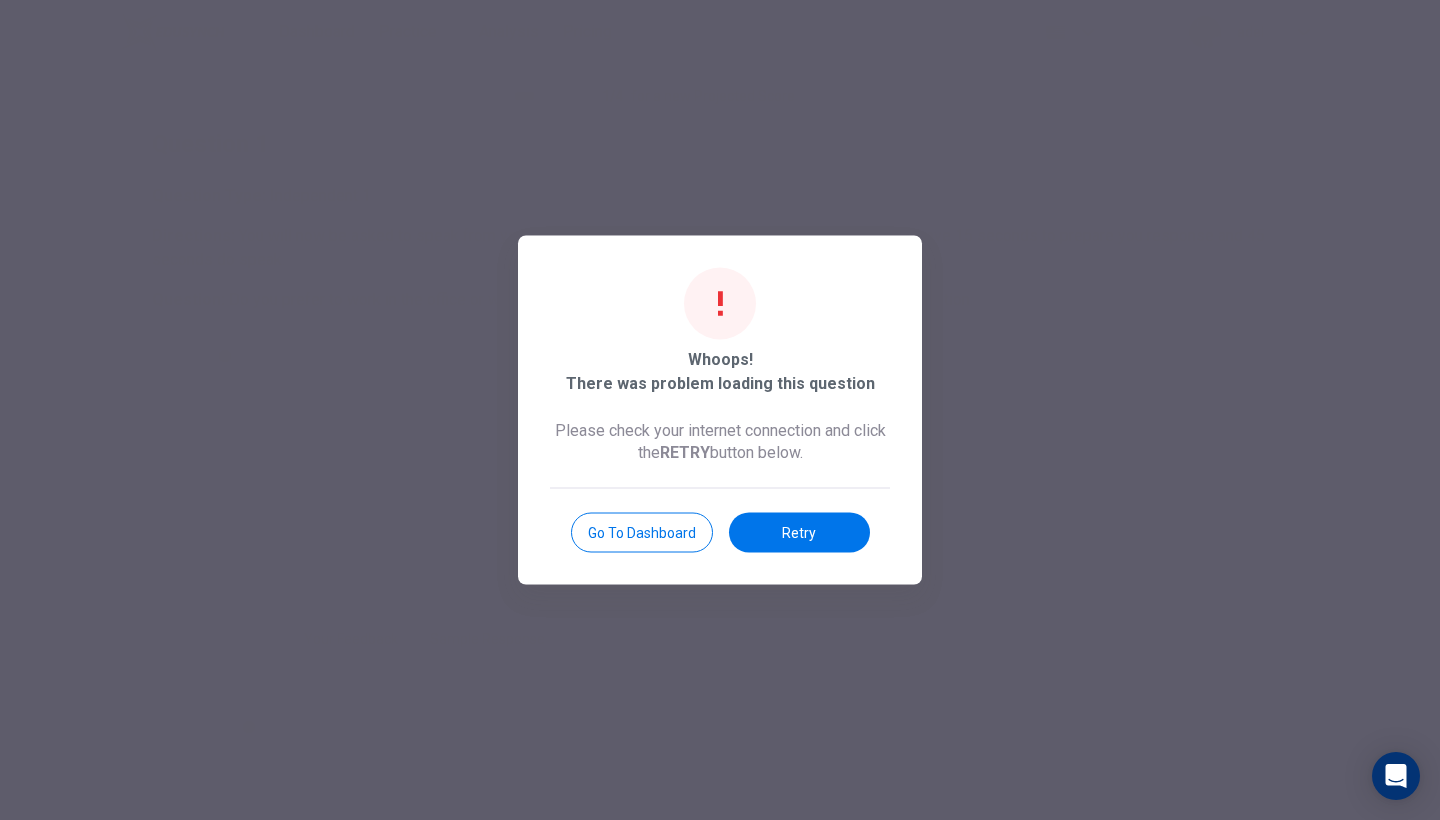 click on "Retry" at bounding box center (799, 533) 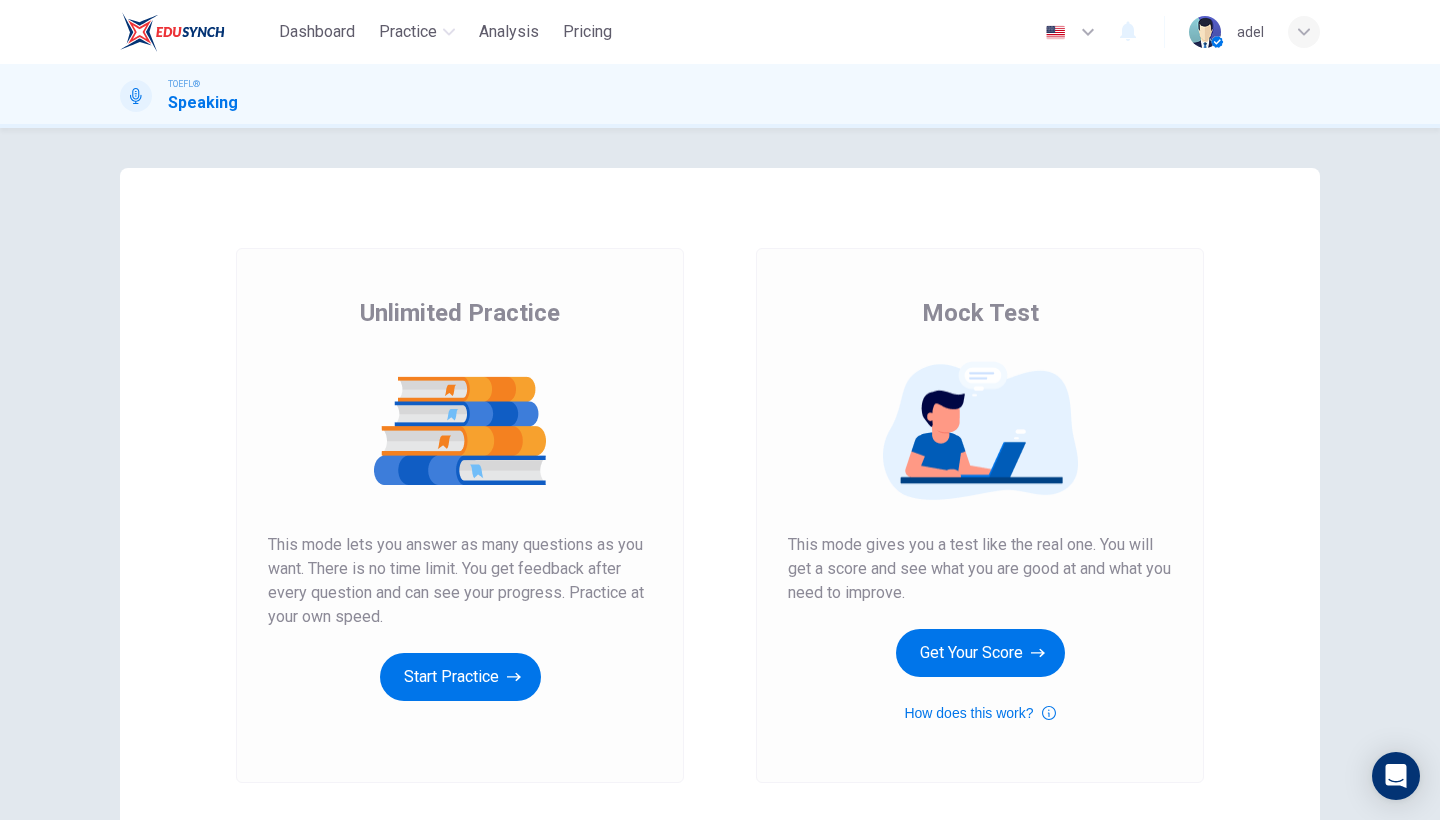 scroll, scrollTop: 0, scrollLeft: 0, axis: both 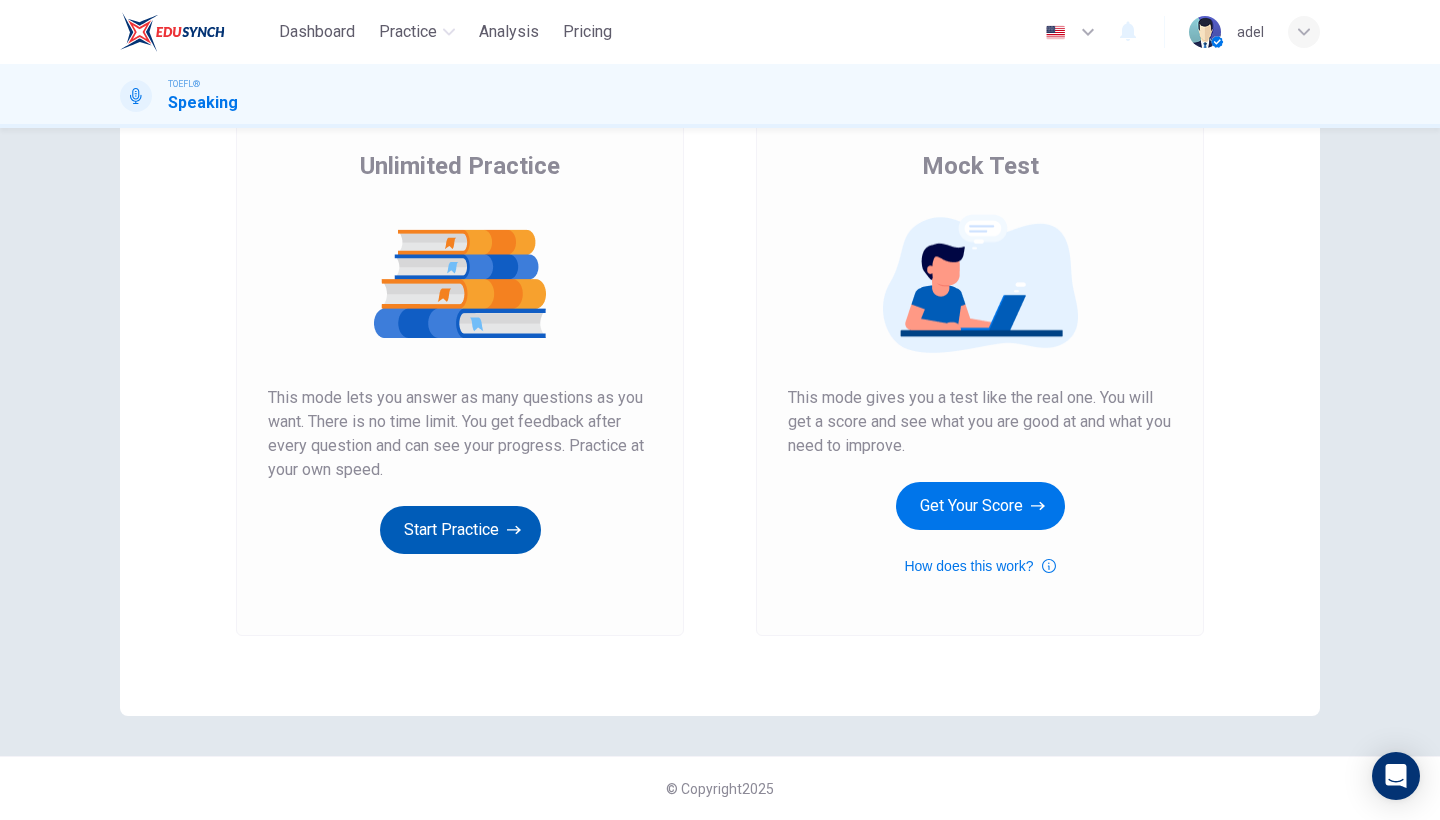 click on "Start Practice" at bounding box center [460, 530] 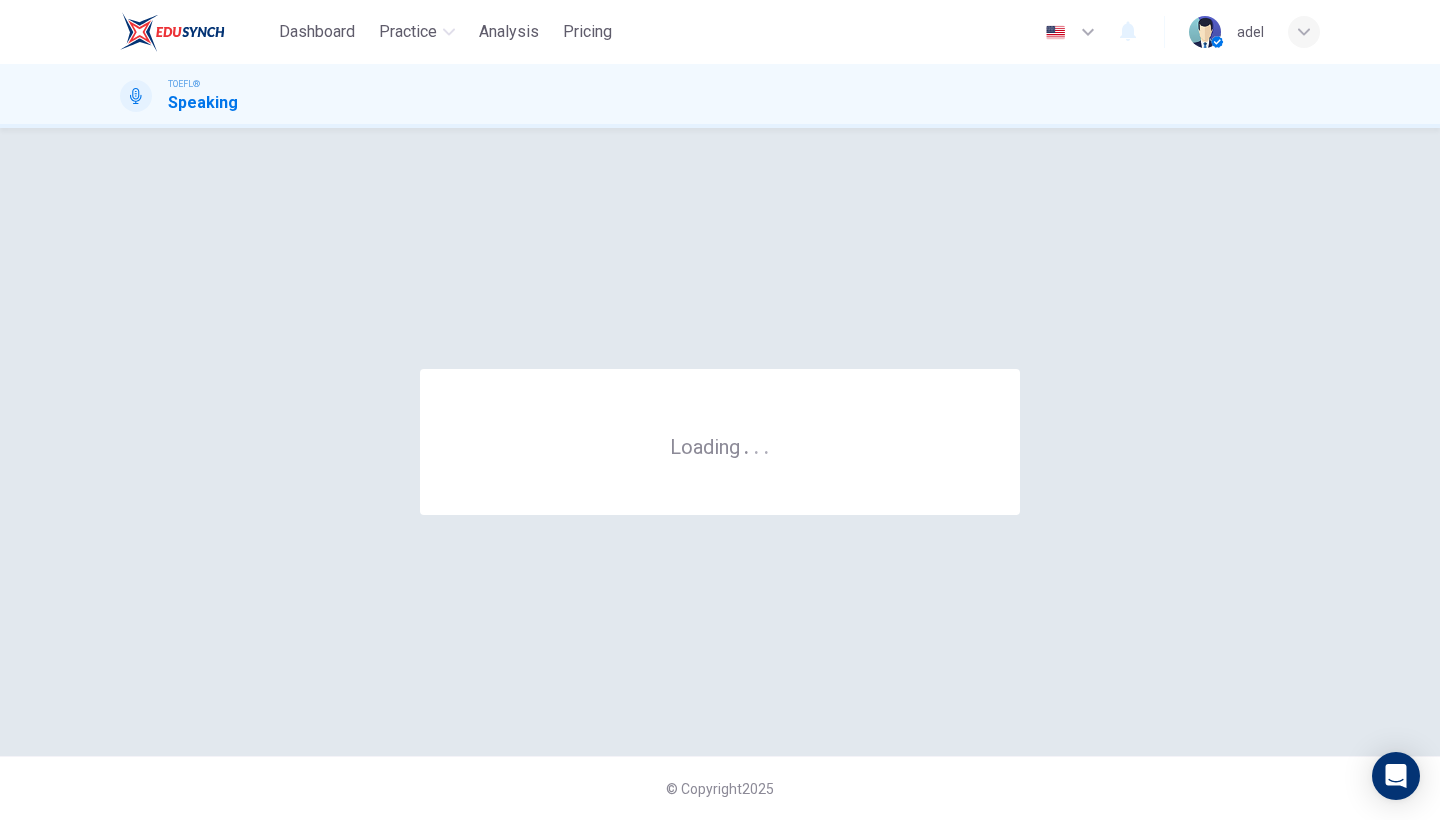 scroll, scrollTop: 0, scrollLeft: 0, axis: both 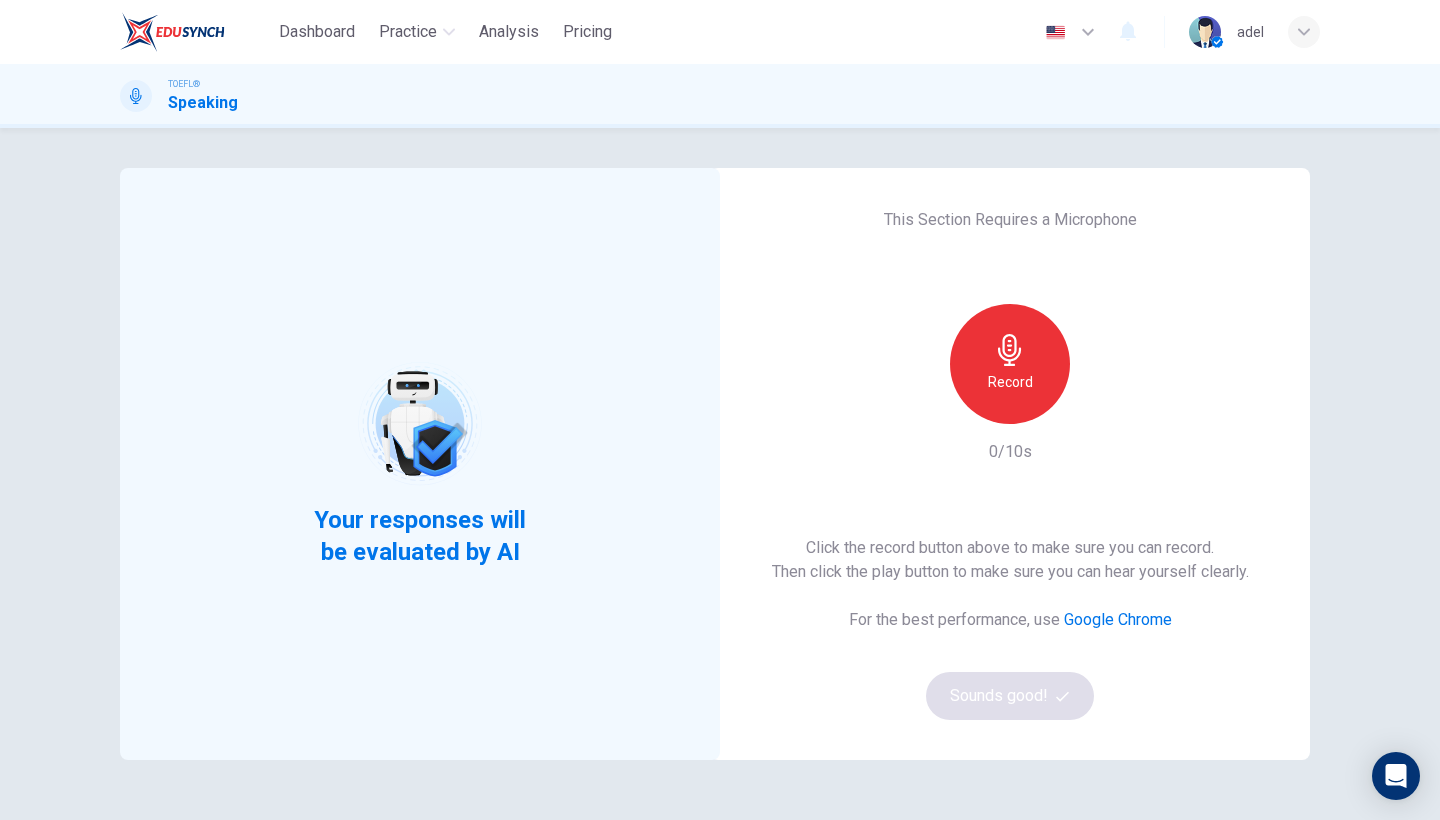 click on "Record" at bounding box center [1010, 364] 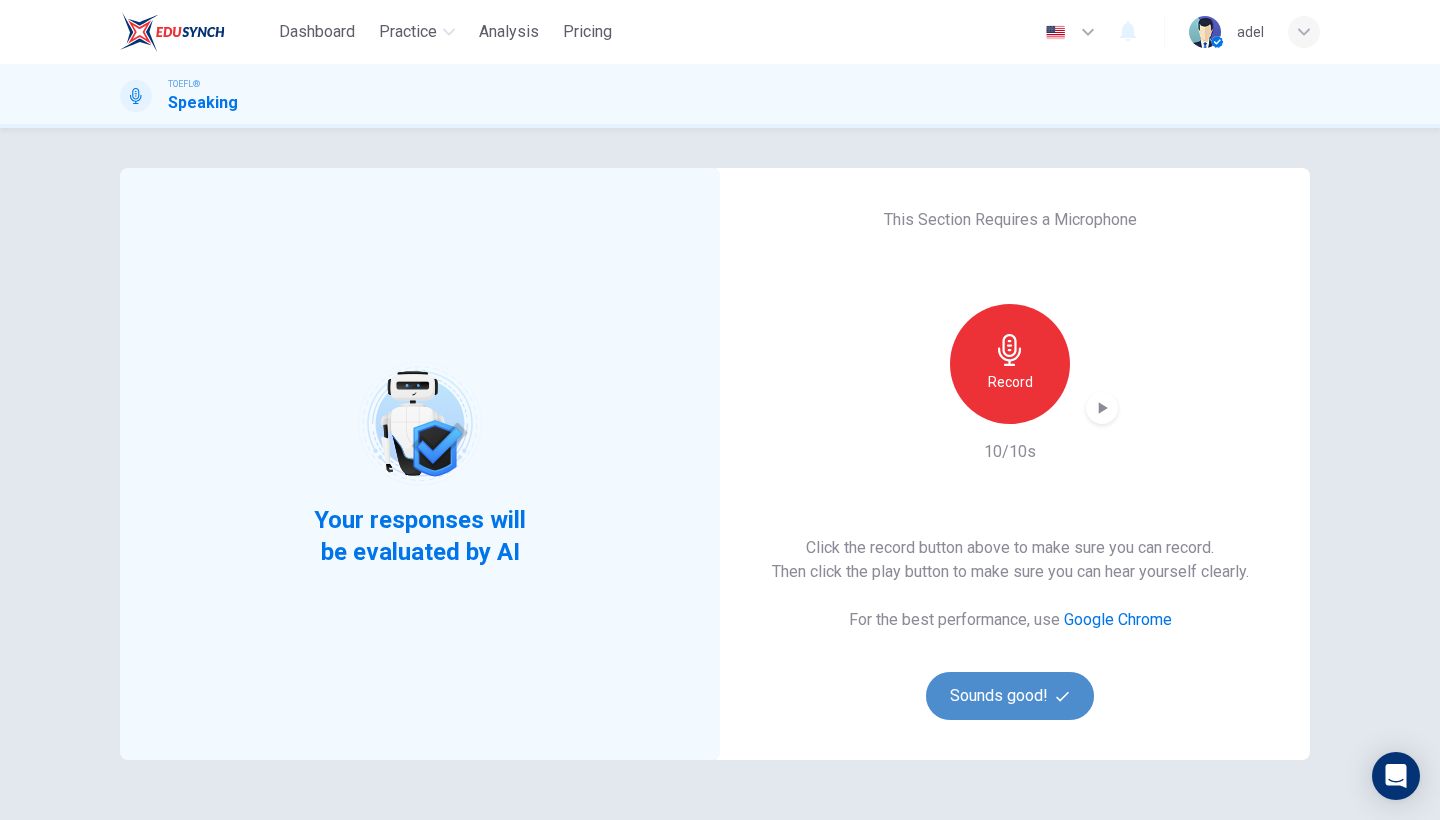 click on "Sounds good!" at bounding box center (1010, 696) 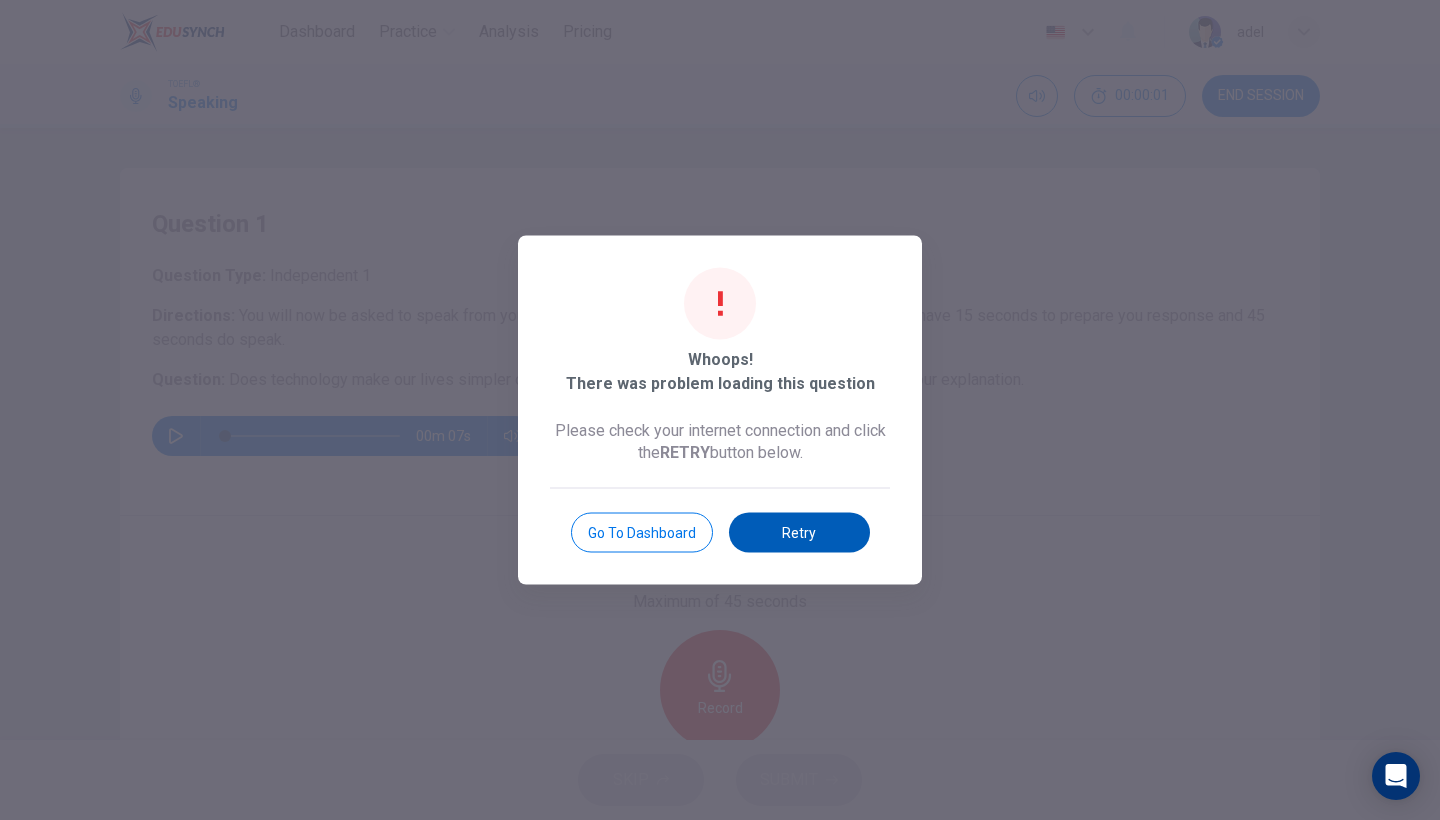 click on "Retry" at bounding box center [799, 533] 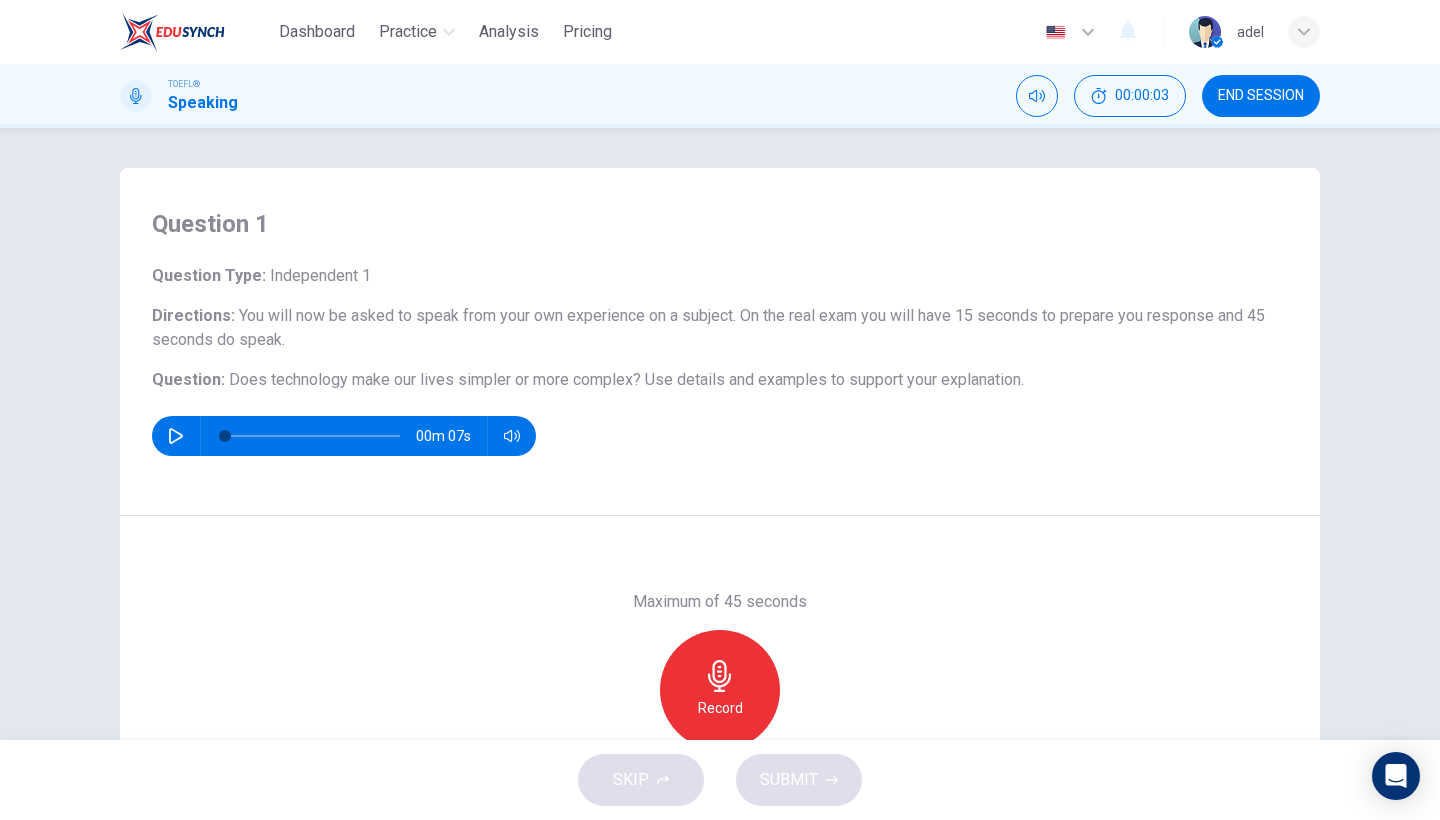 click at bounding box center (176, 436) 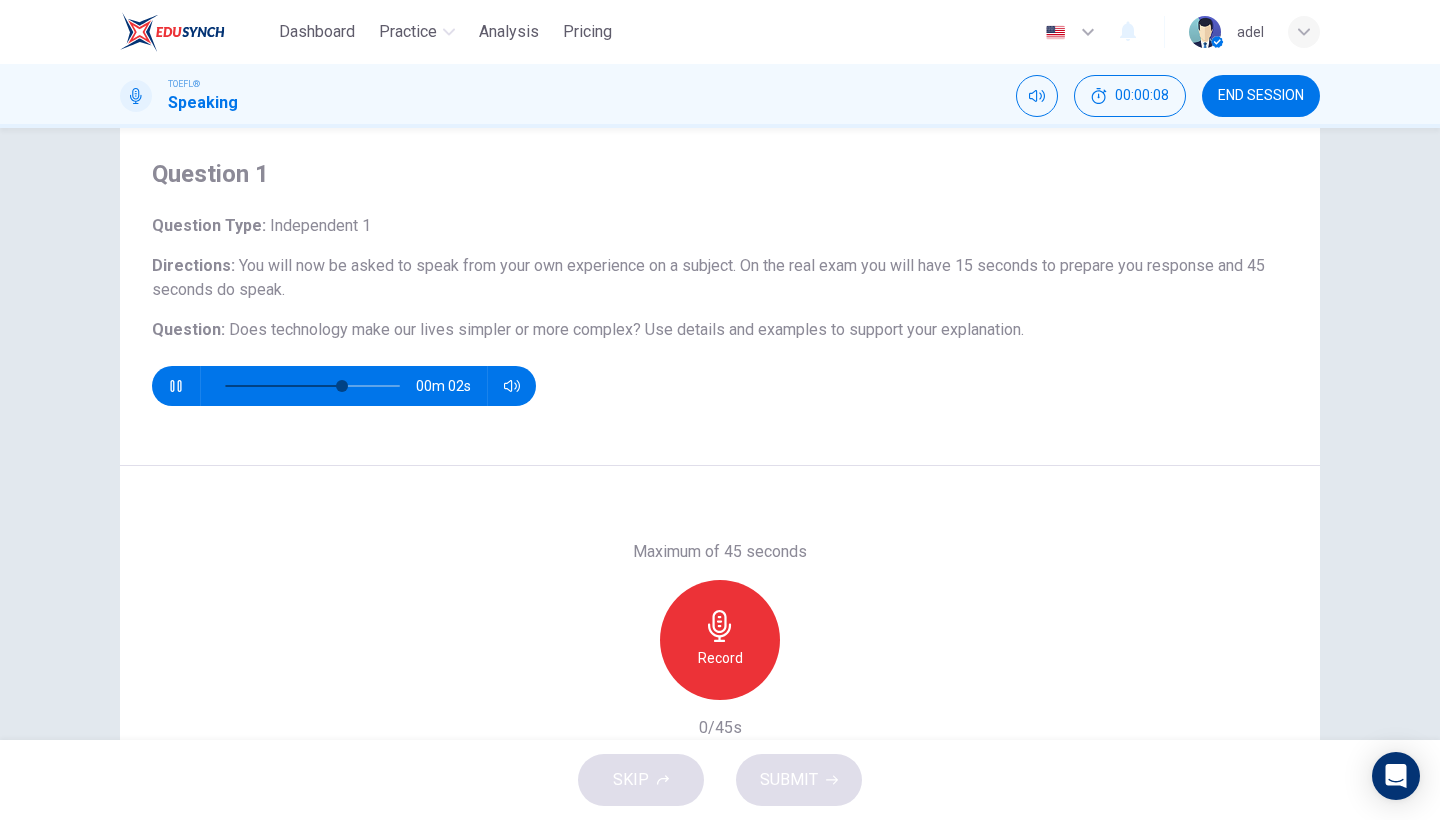 scroll, scrollTop: 102, scrollLeft: 0, axis: vertical 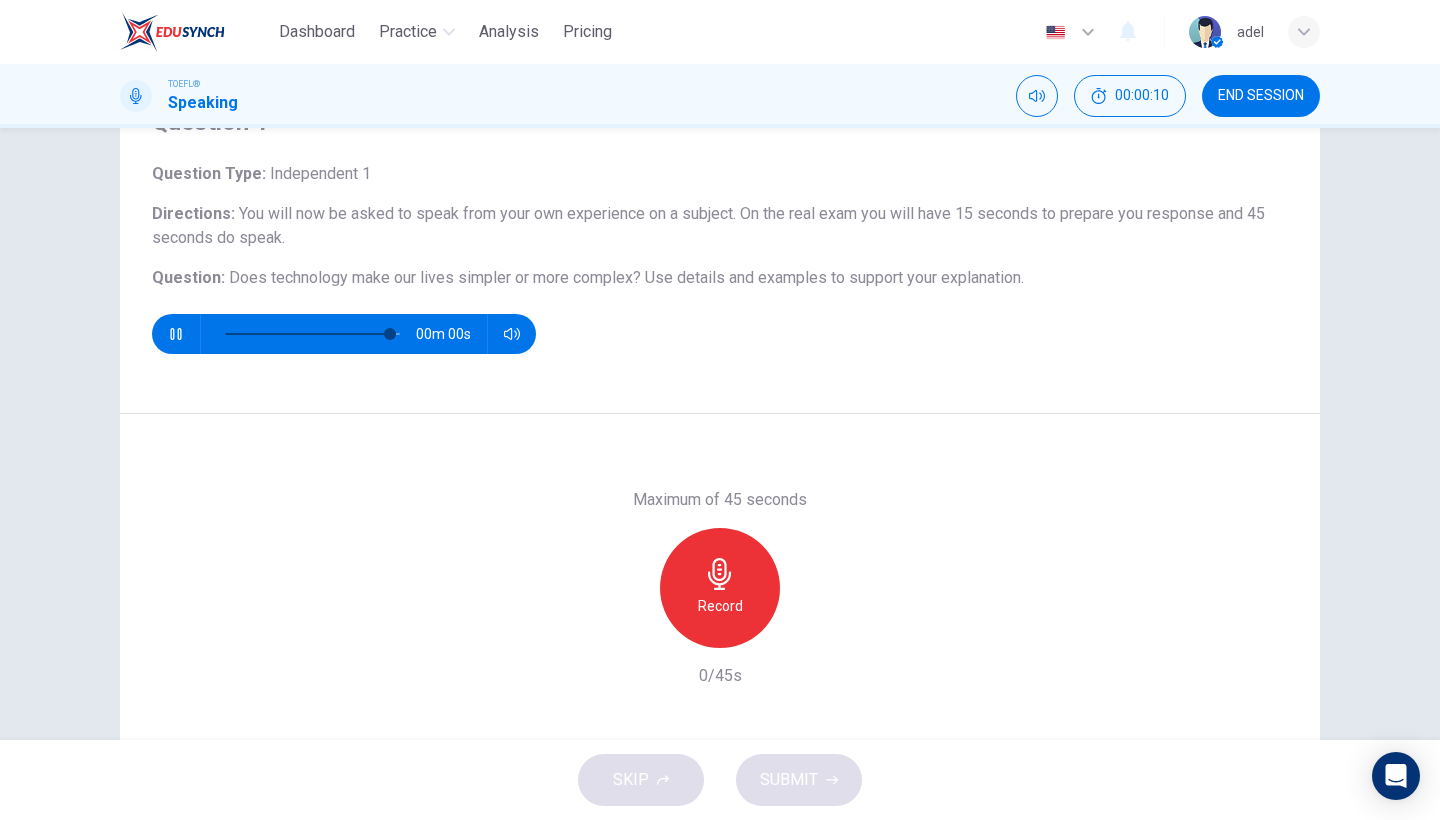 type on "0" 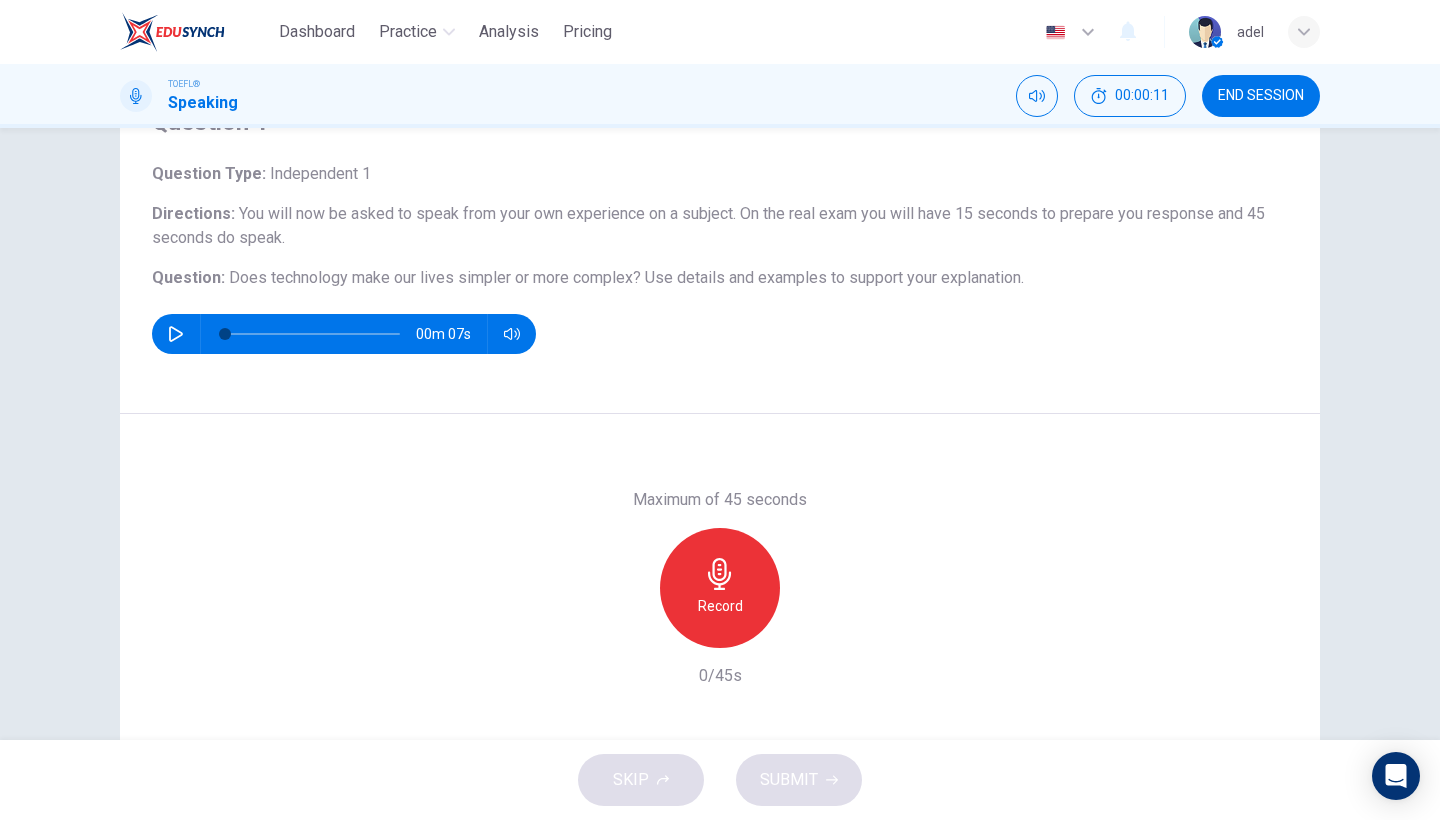 click 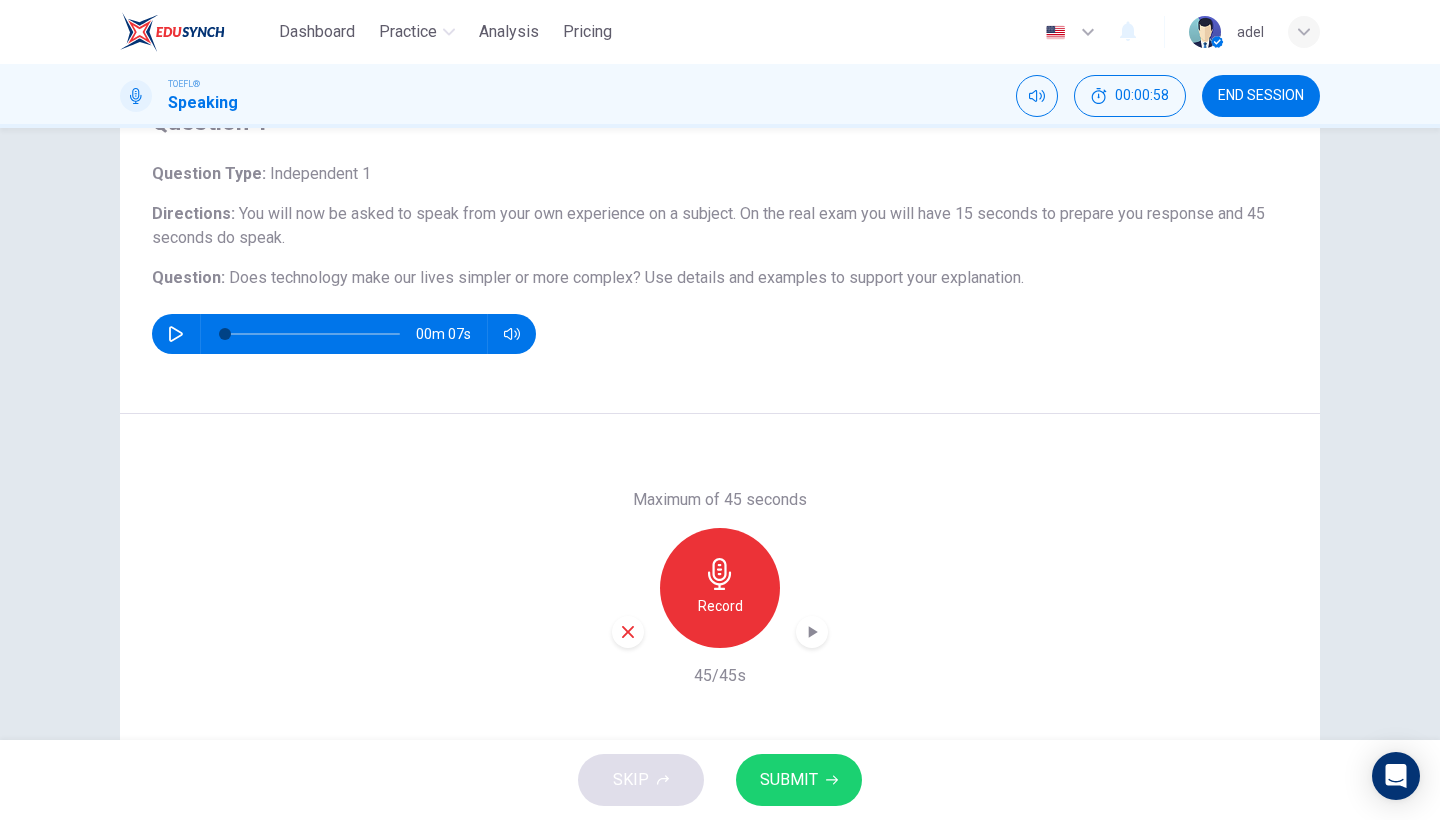 click on "SUBMIT" at bounding box center [789, 780] 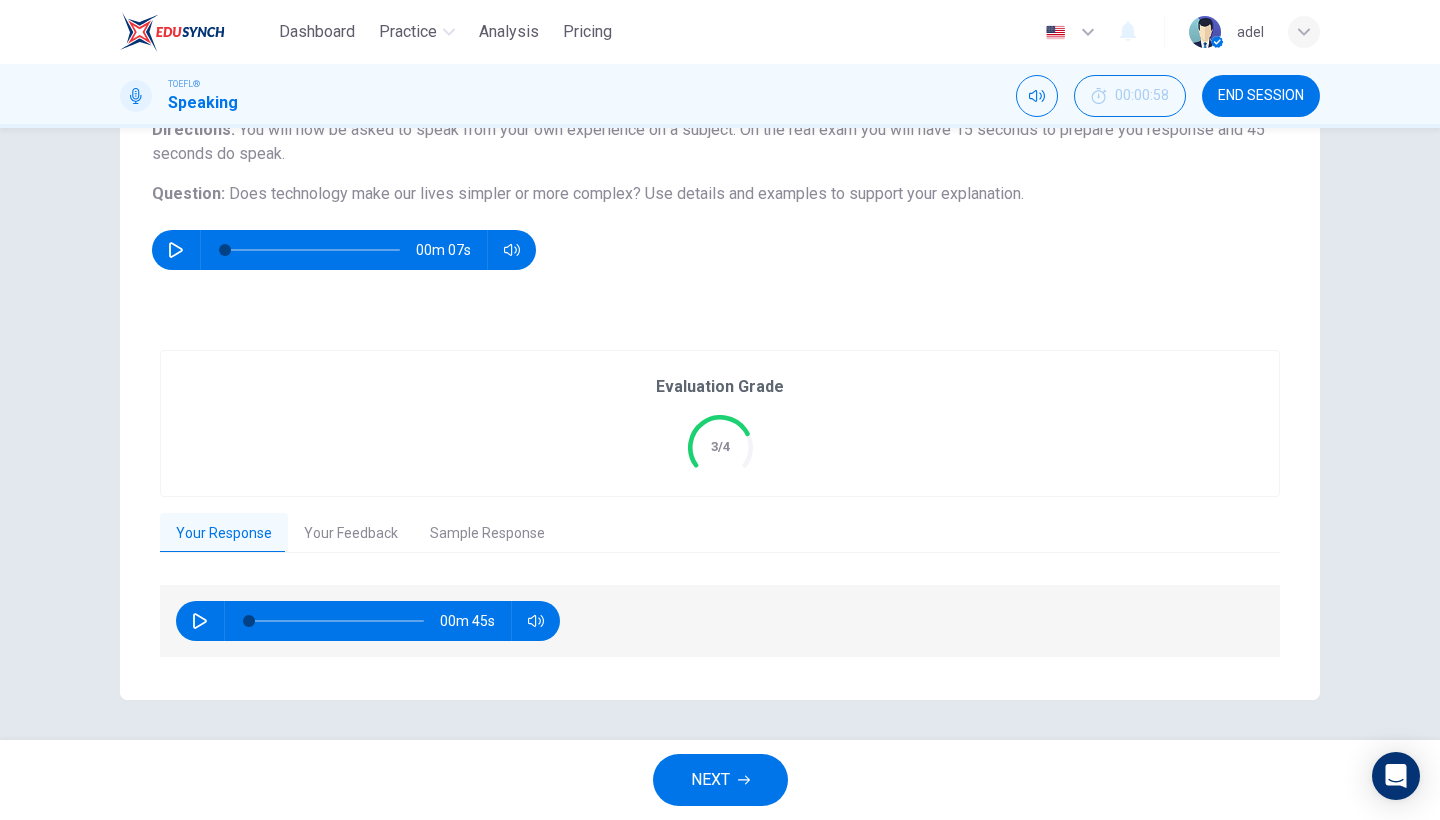 scroll, scrollTop: 185, scrollLeft: 0, axis: vertical 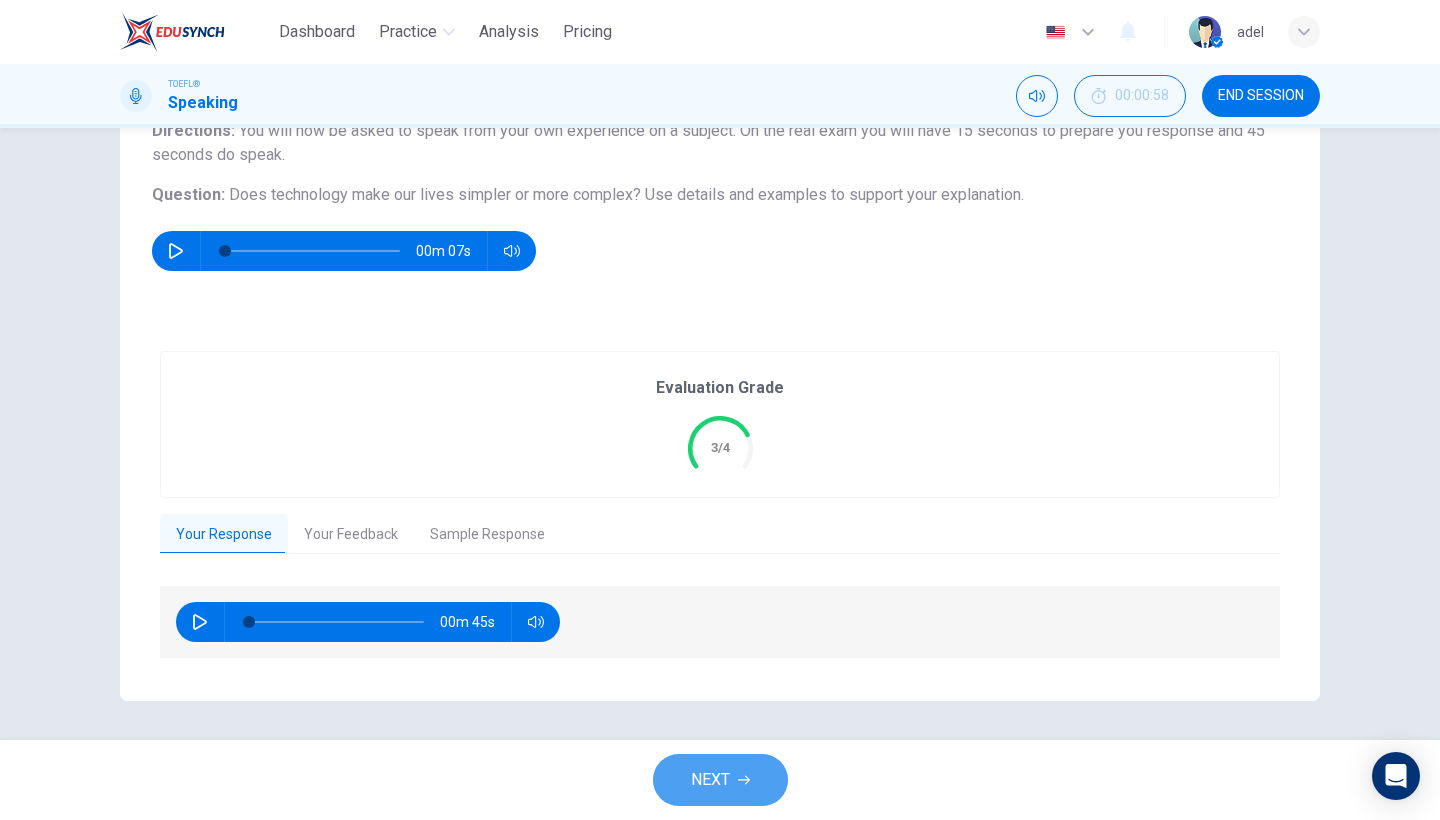 click on "NEXT" at bounding box center [710, 780] 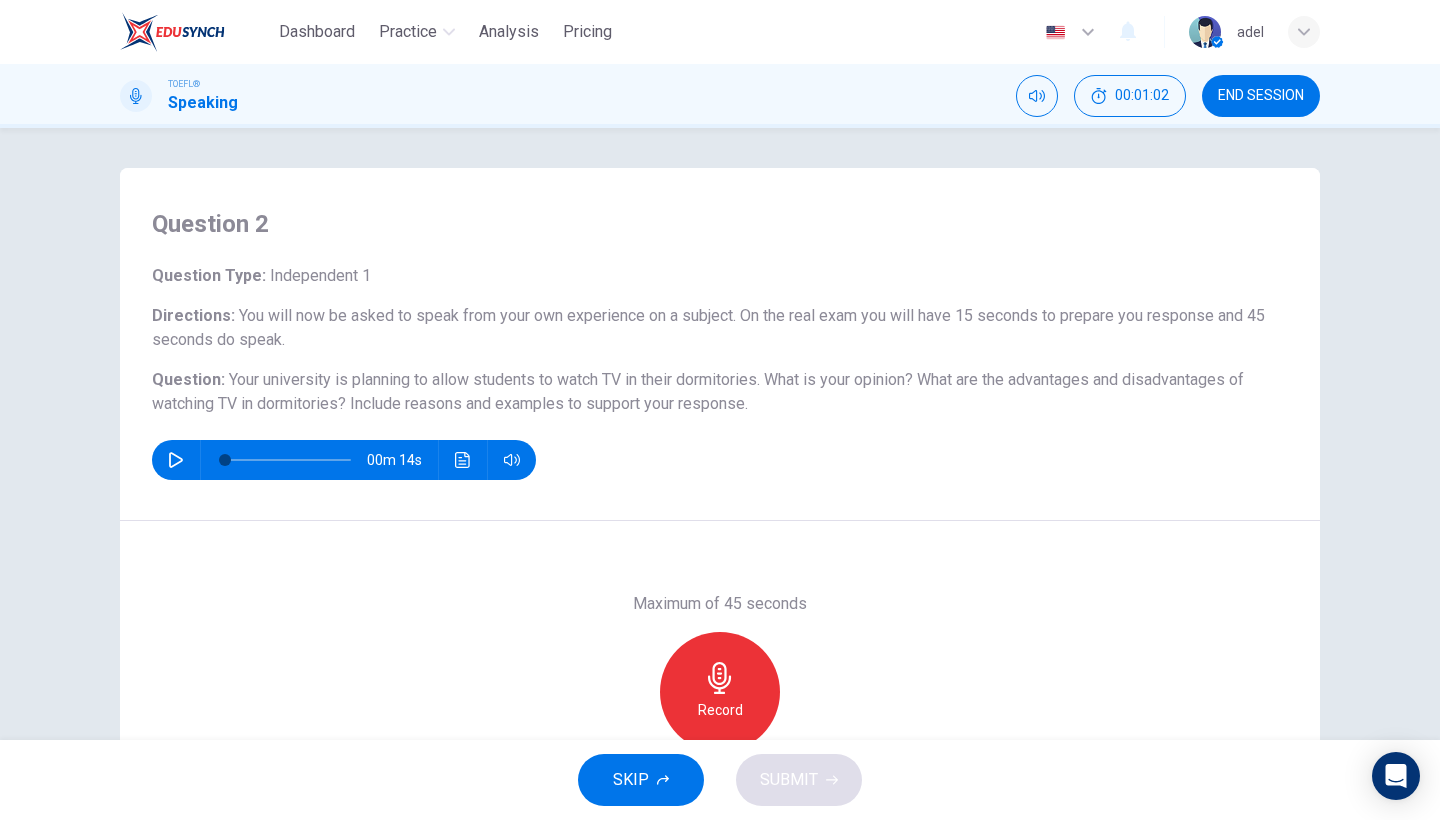 click 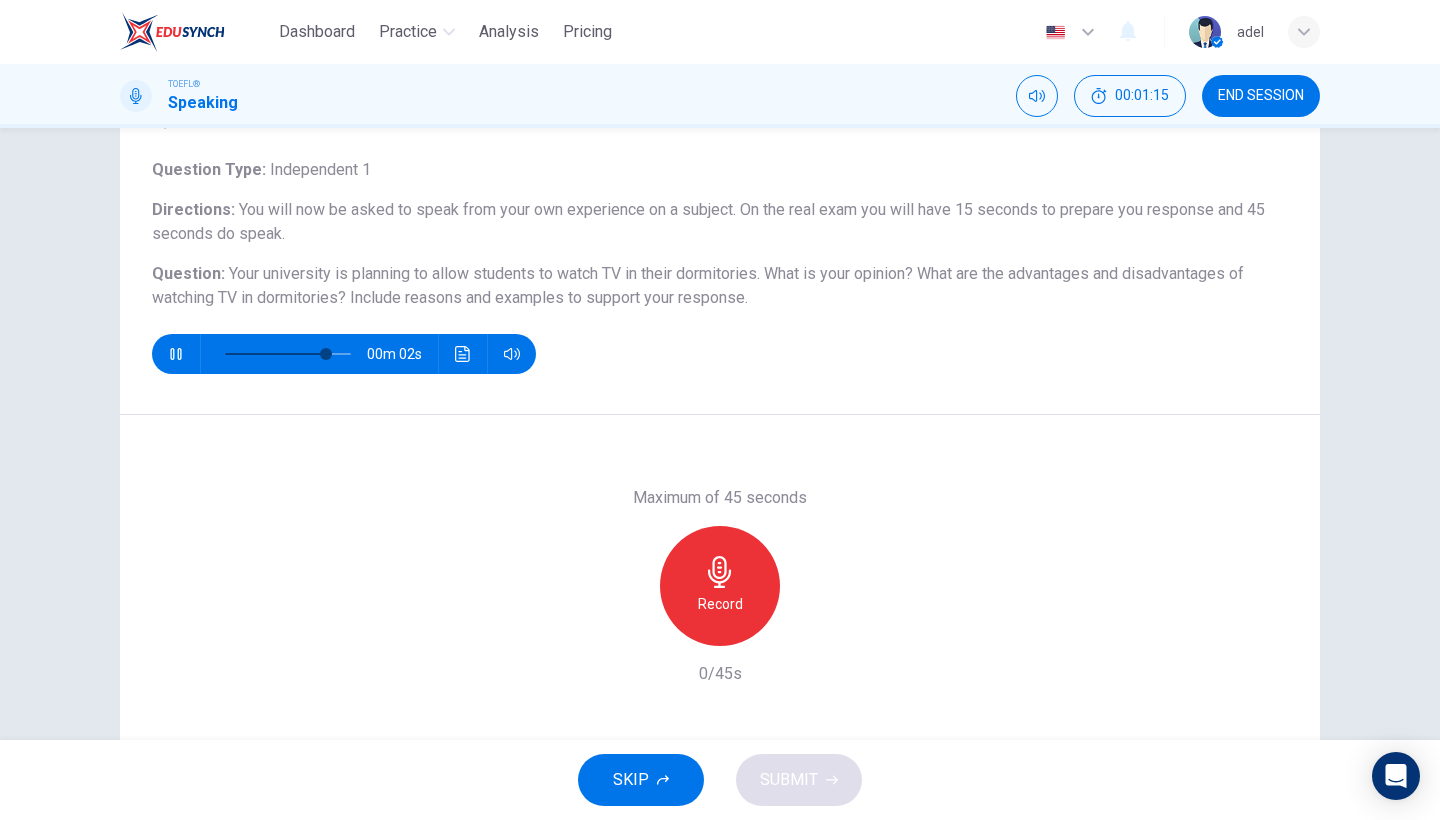 scroll, scrollTop: 112, scrollLeft: 0, axis: vertical 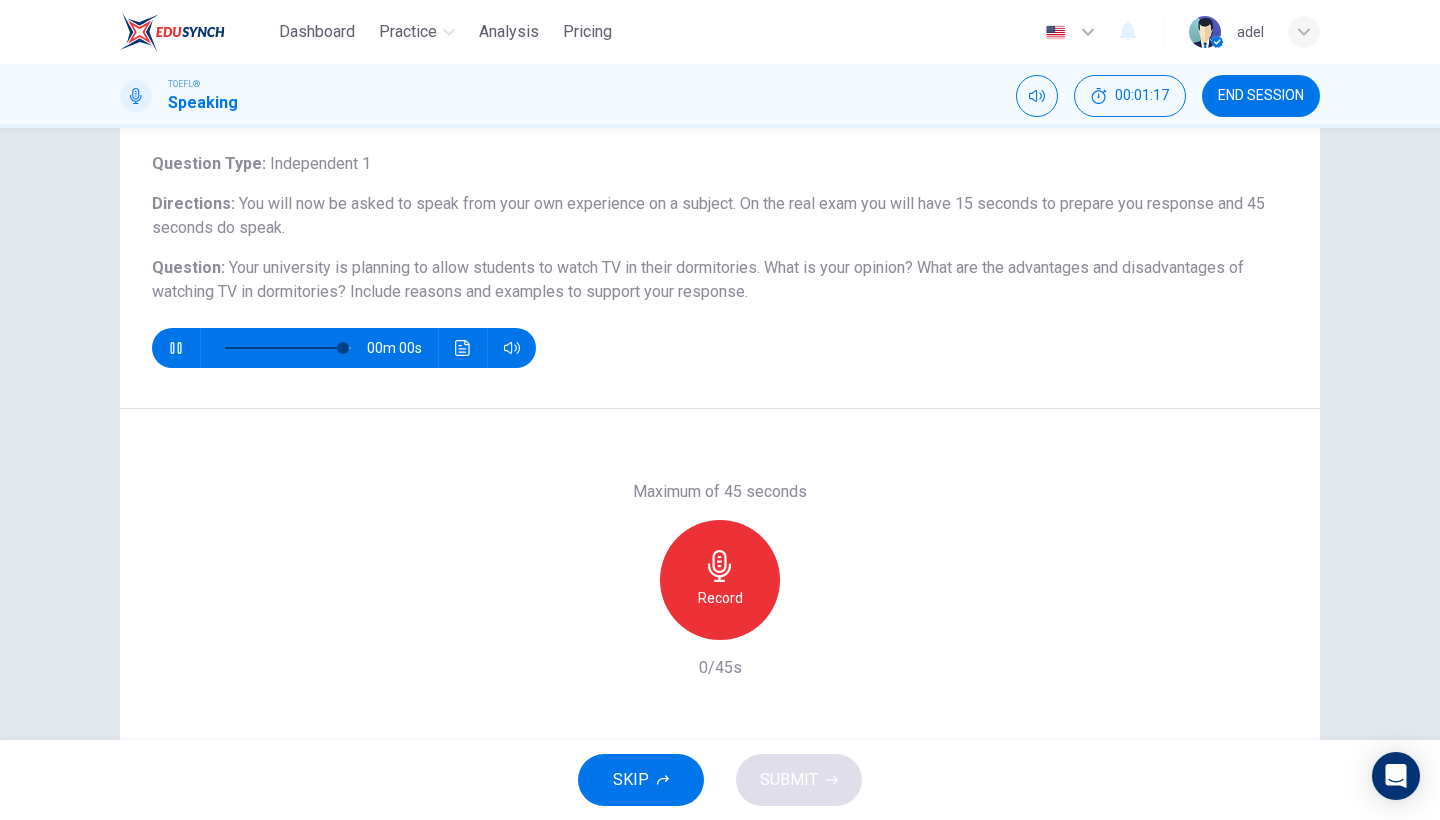 type on "0" 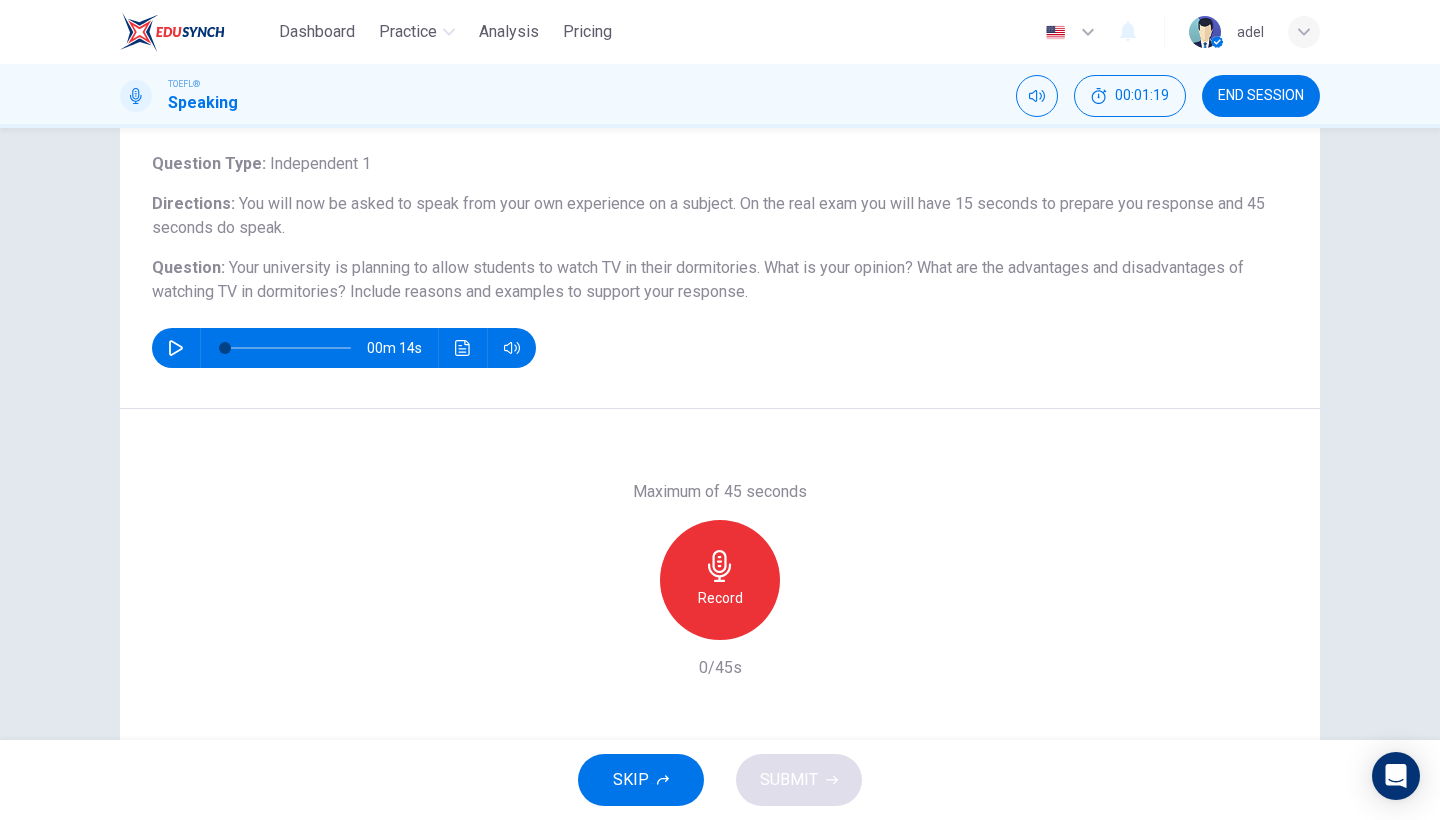 click on "Record" at bounding box center [720, 598] 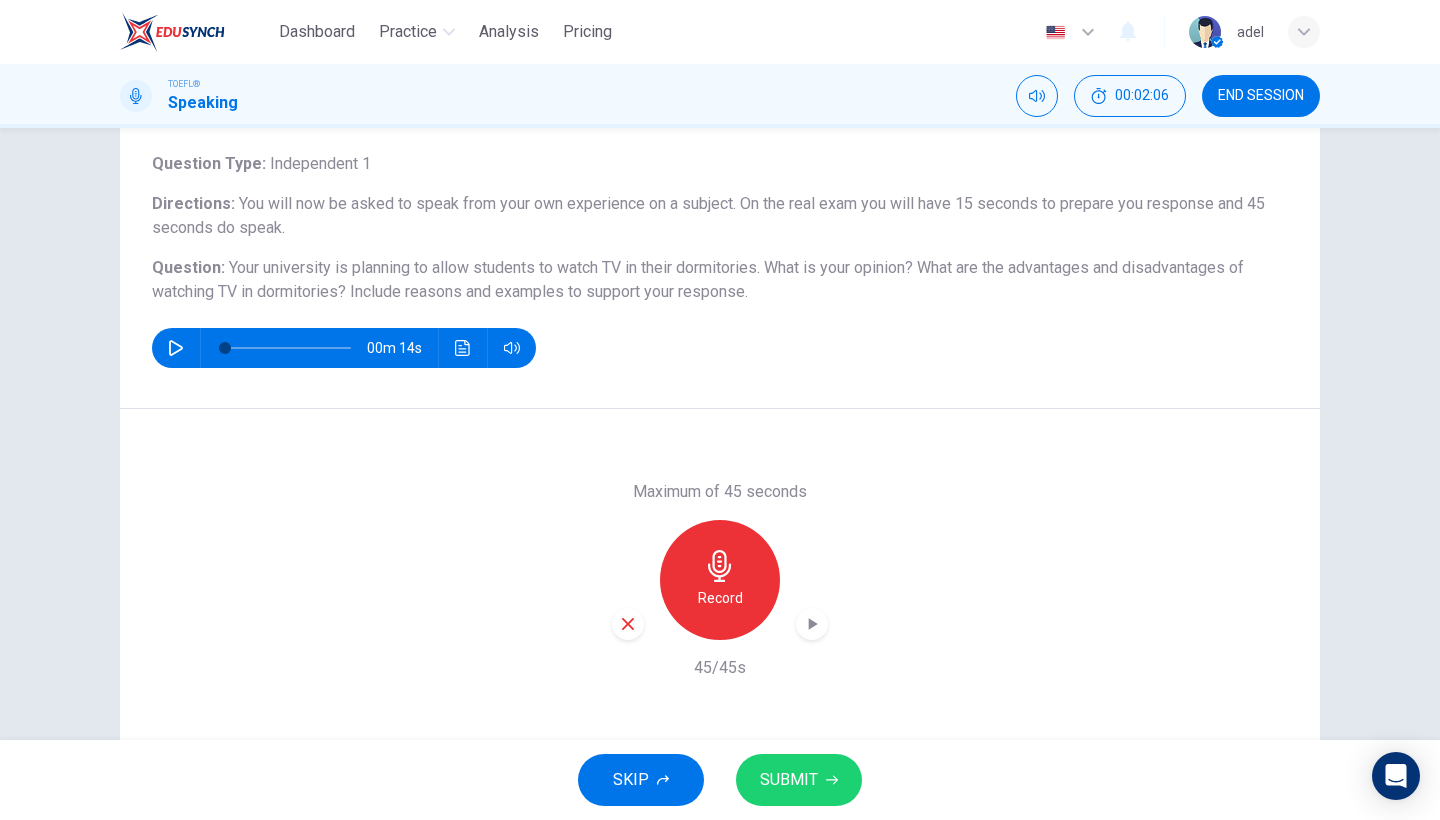 click on "SUBMIT" at bounding box center (789, 780) 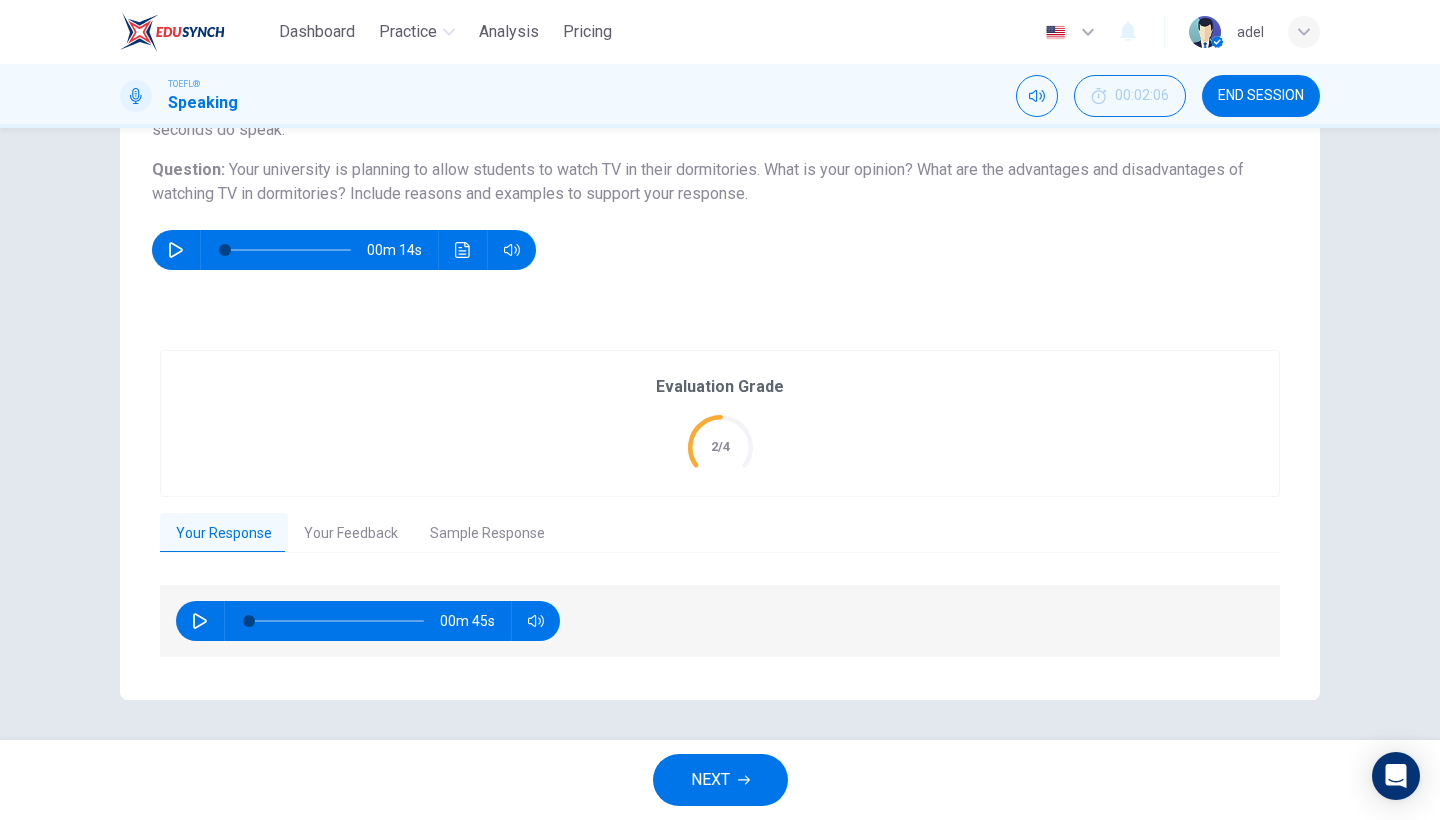 scroll, scrollTop: 209, scrollLeft: 0, axis: vertical 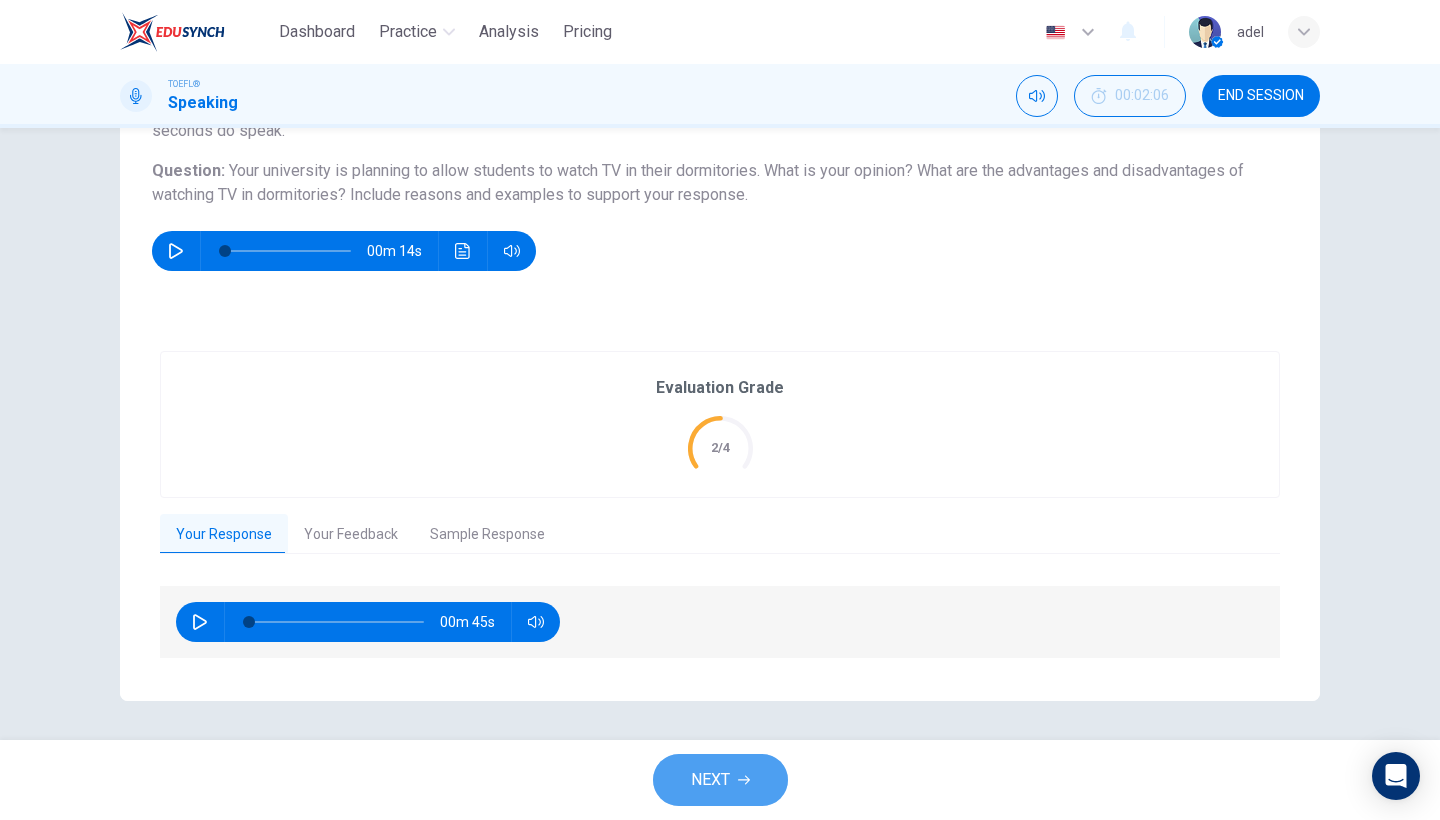 click on "NEXT" at bounding box center [710, 780] 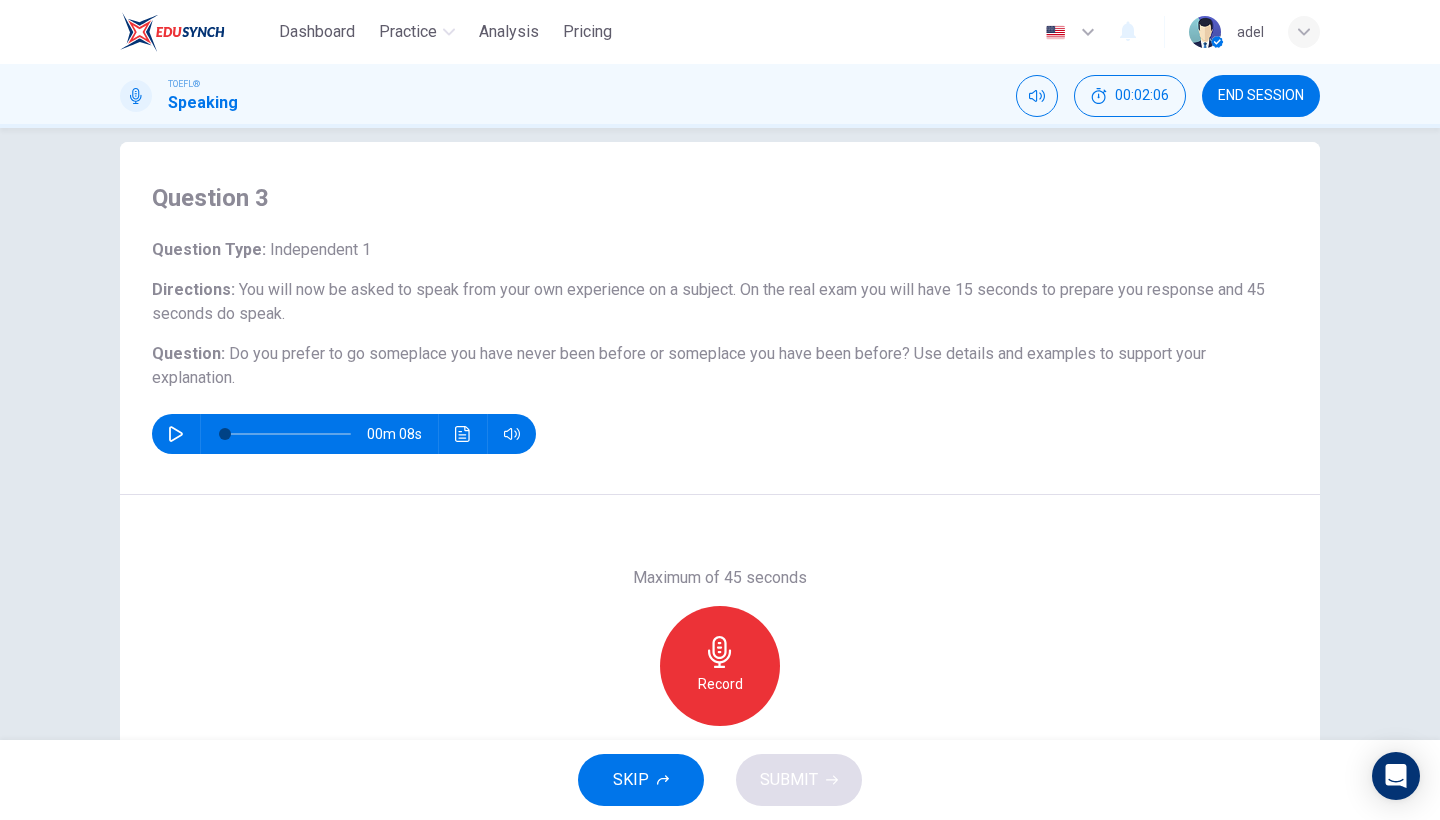 scroll, scrollTop: 29, scrollLeft: 0, axis: vertical 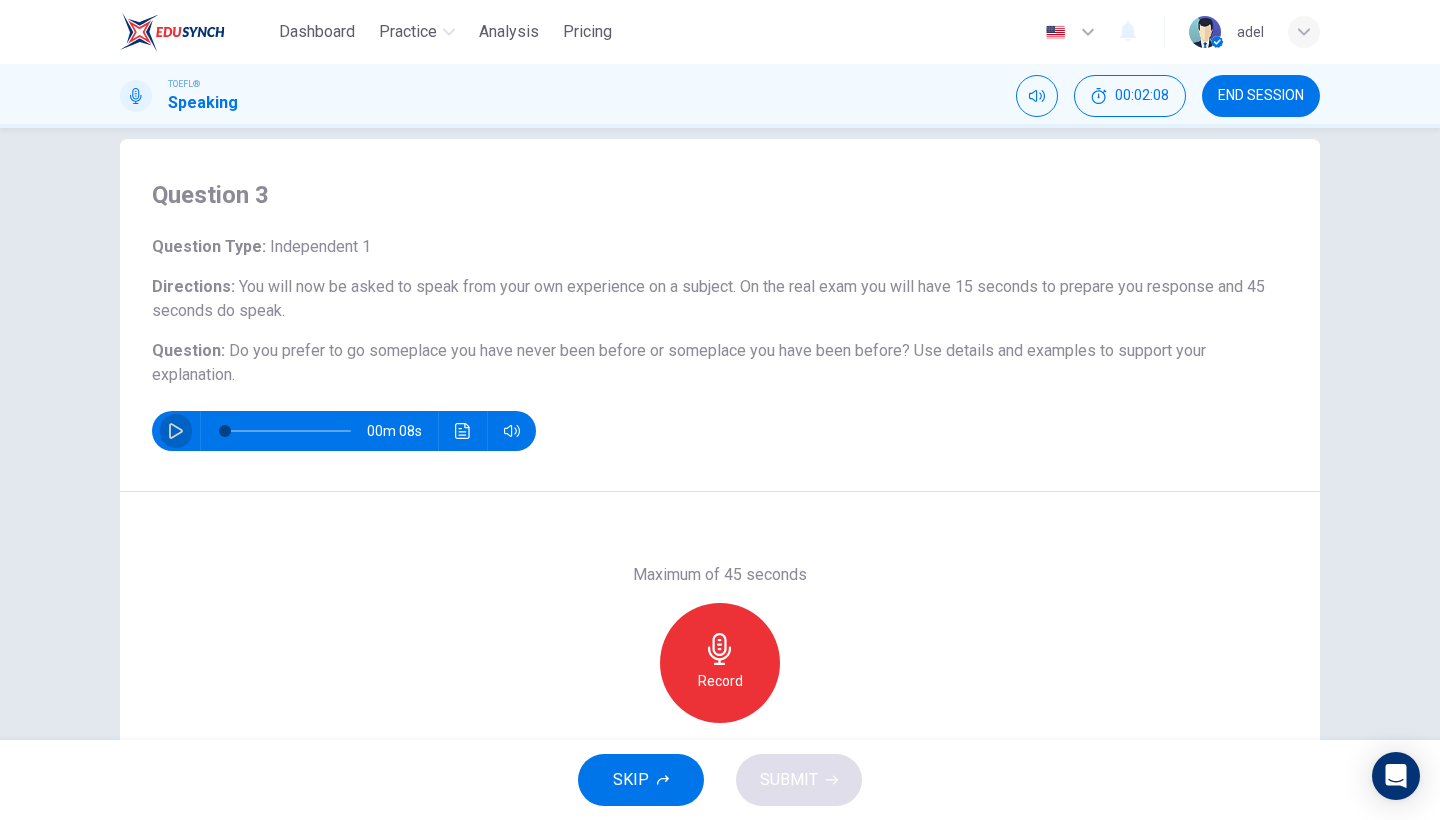 click 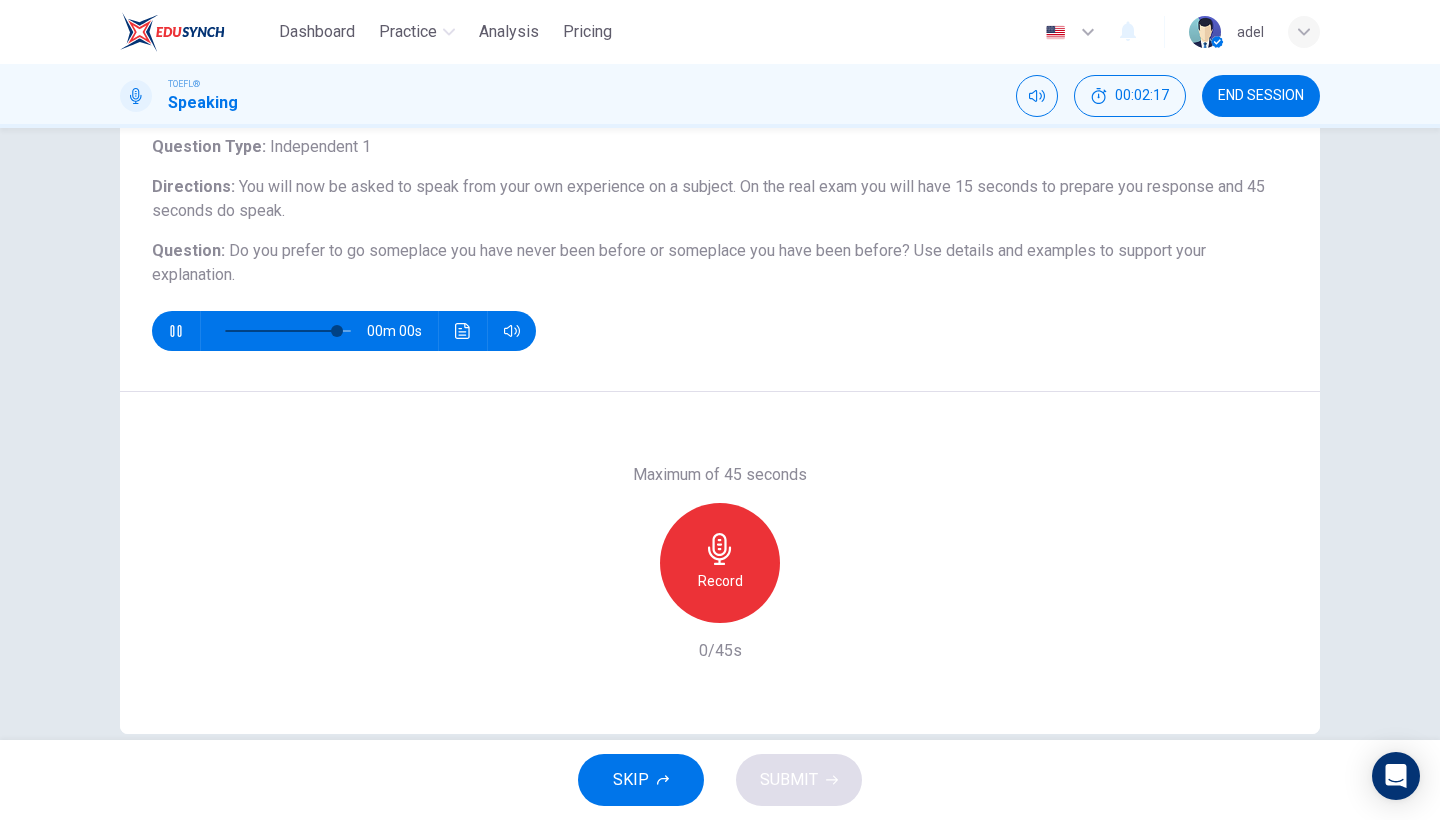 type on "0" 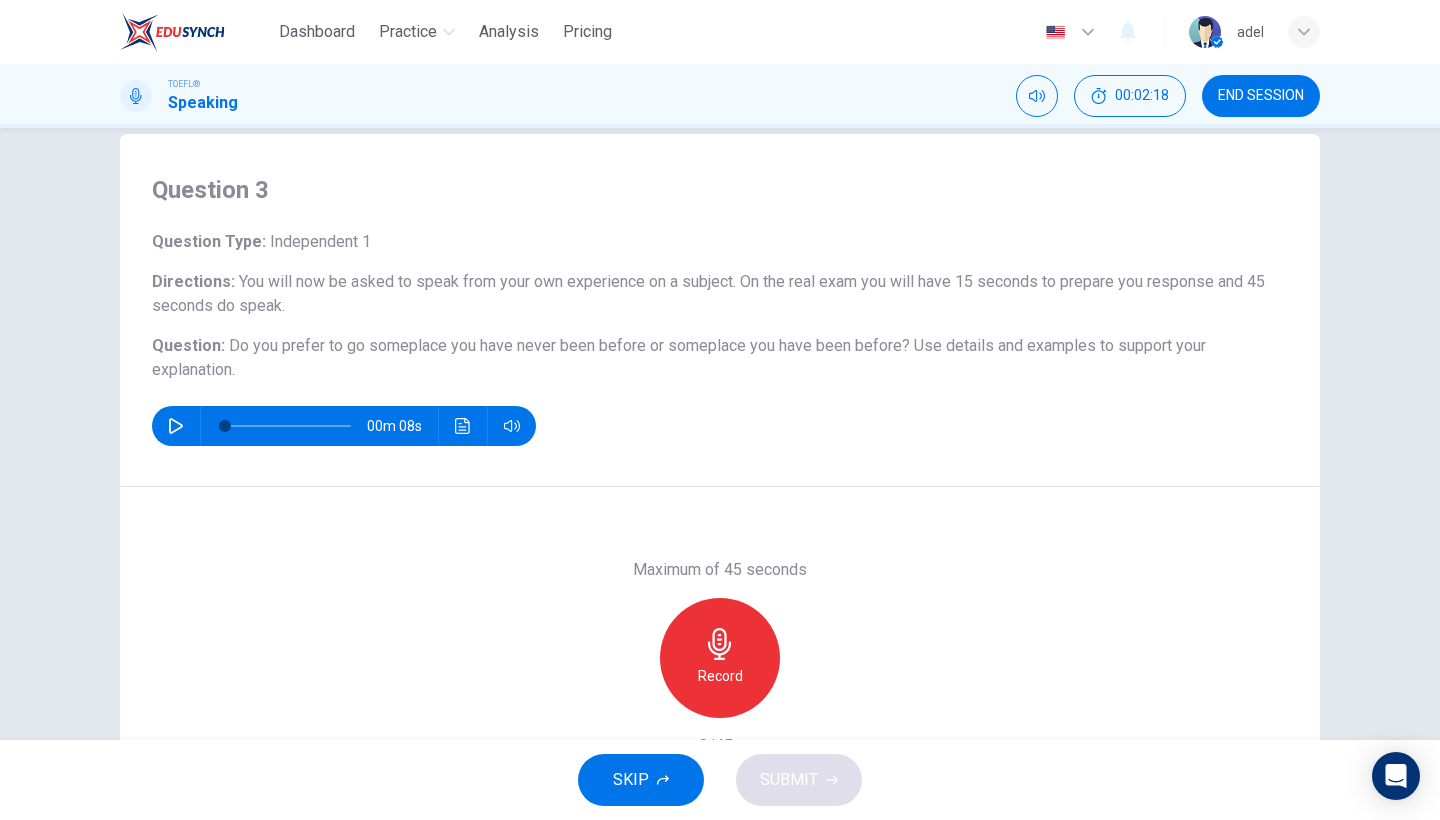 scroll, scrollTop: 46, scrollLeft: 0, axis: vertical 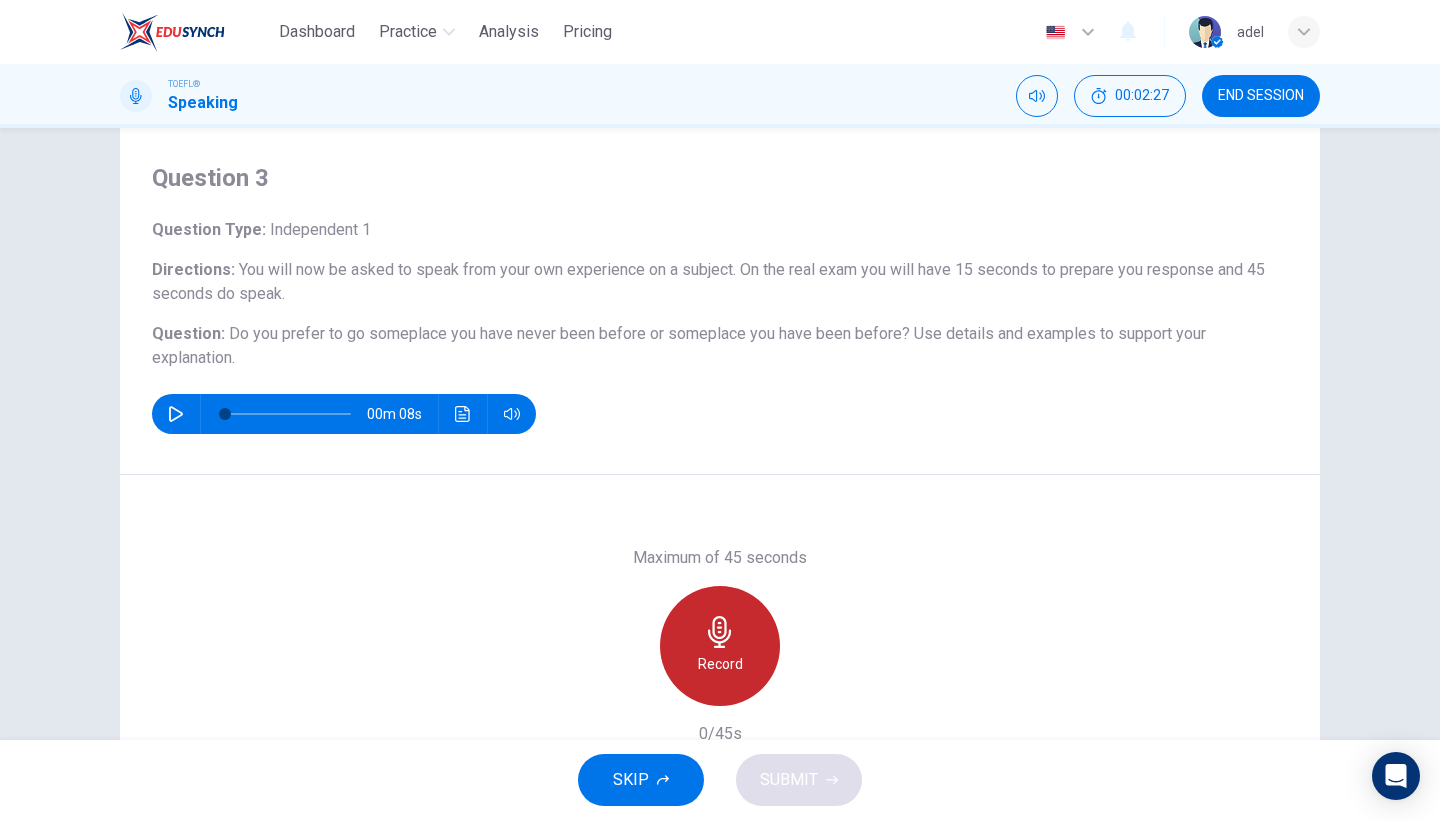 click 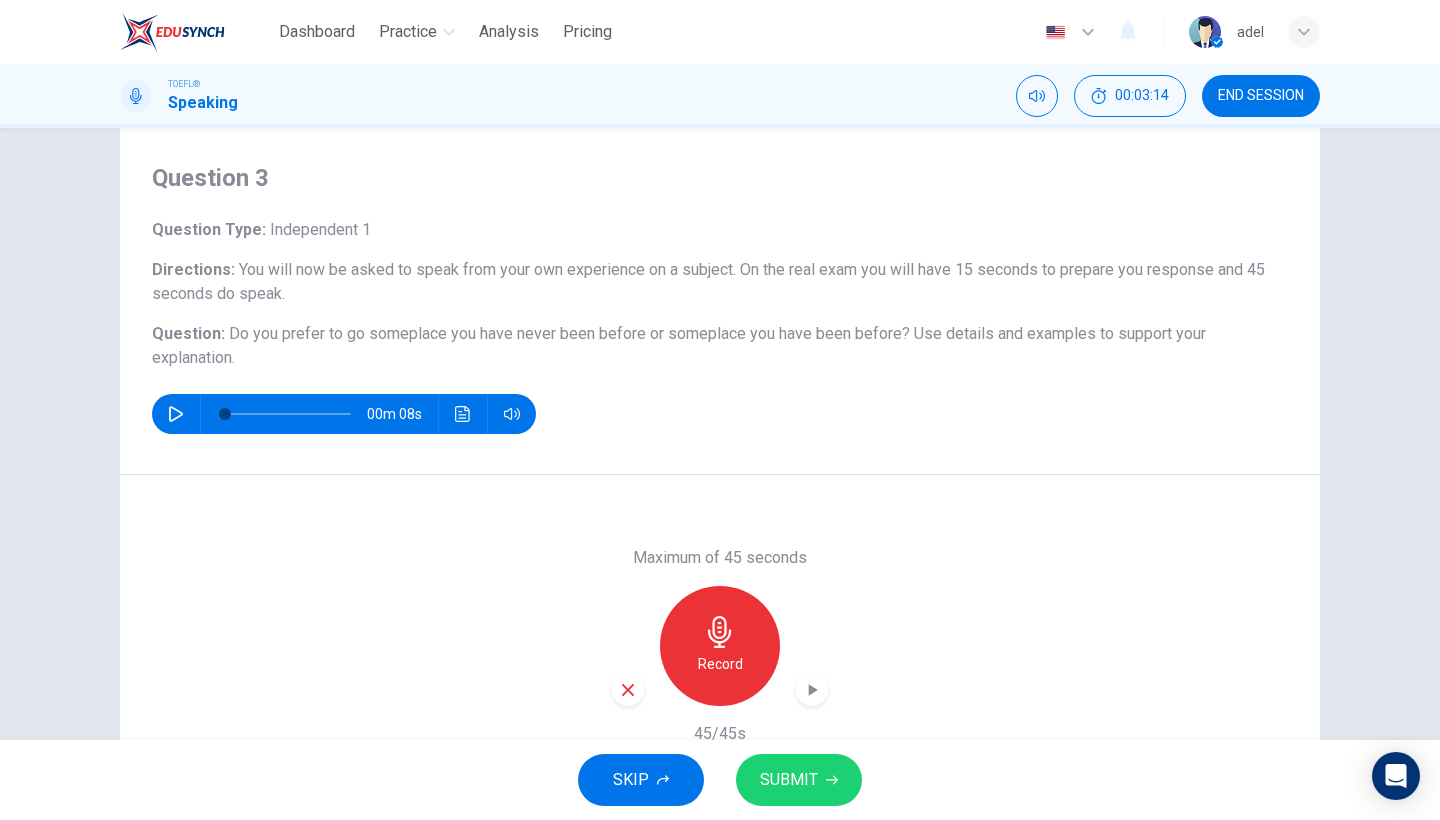 click on "SUBMIT" at bounding box center (789, 780) 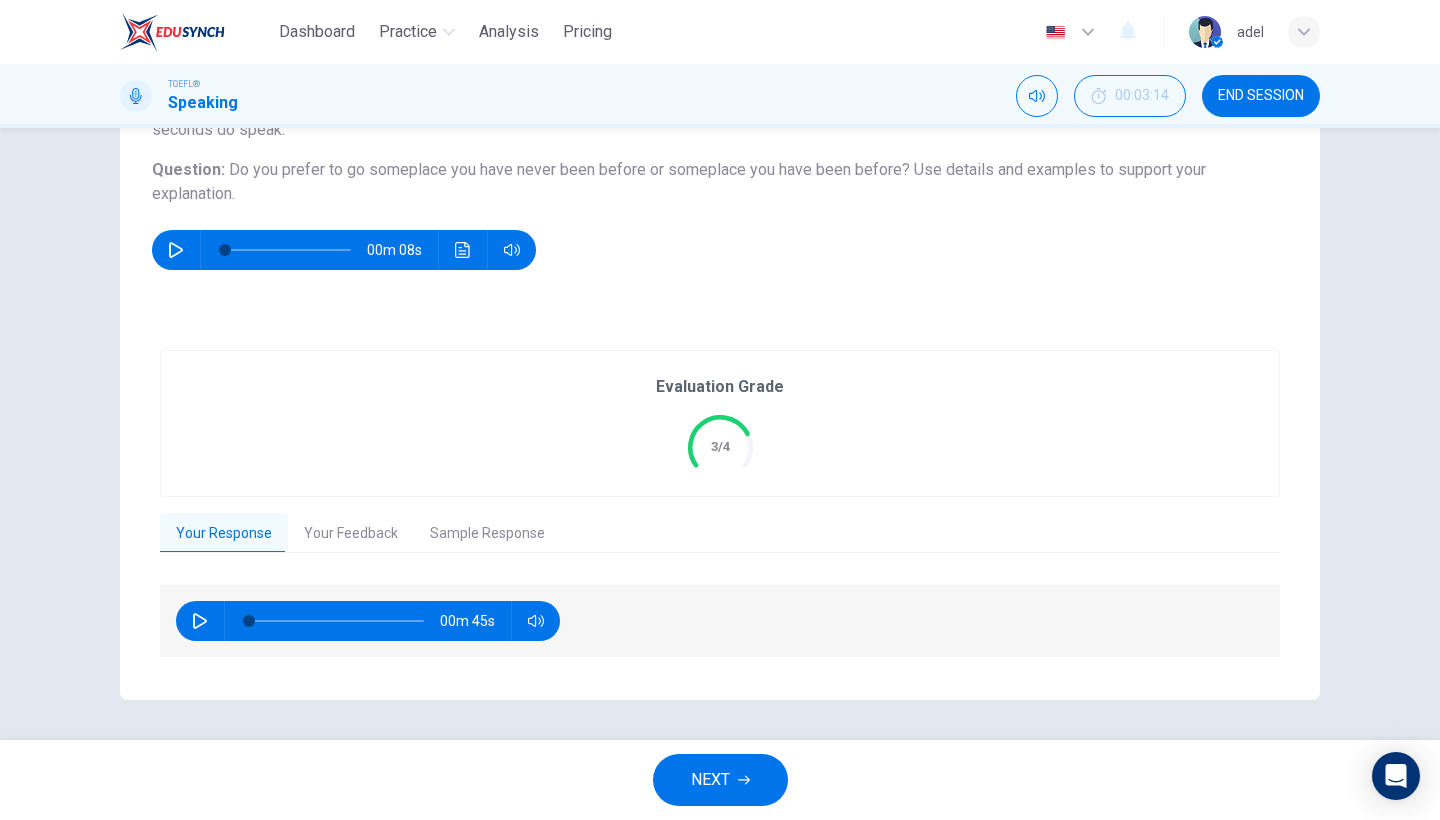 scroll, scrollTop: 209, scrollLeft: 0, axis: vertical 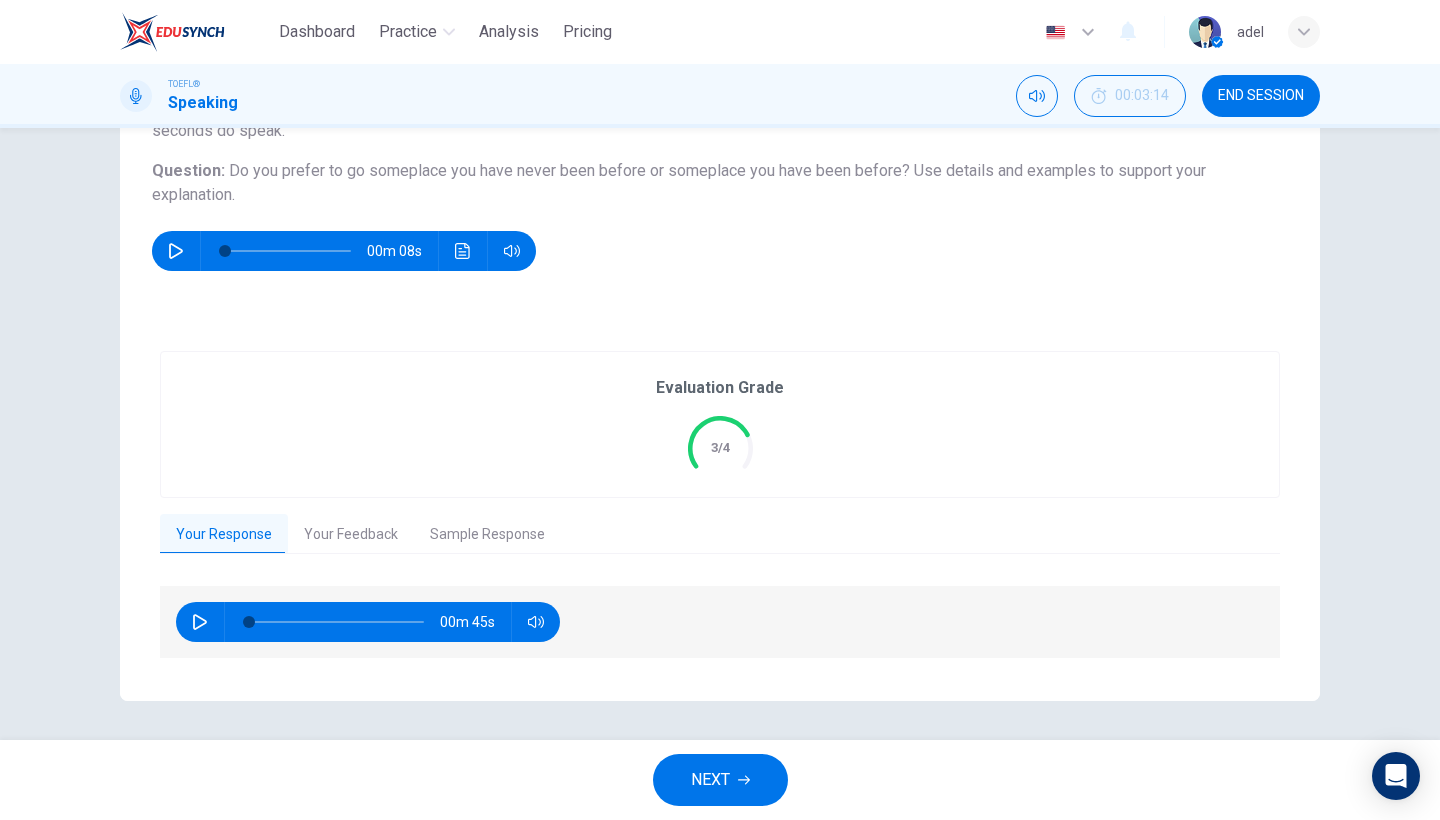 click on "NEXT" at bounding box center (710, 780) 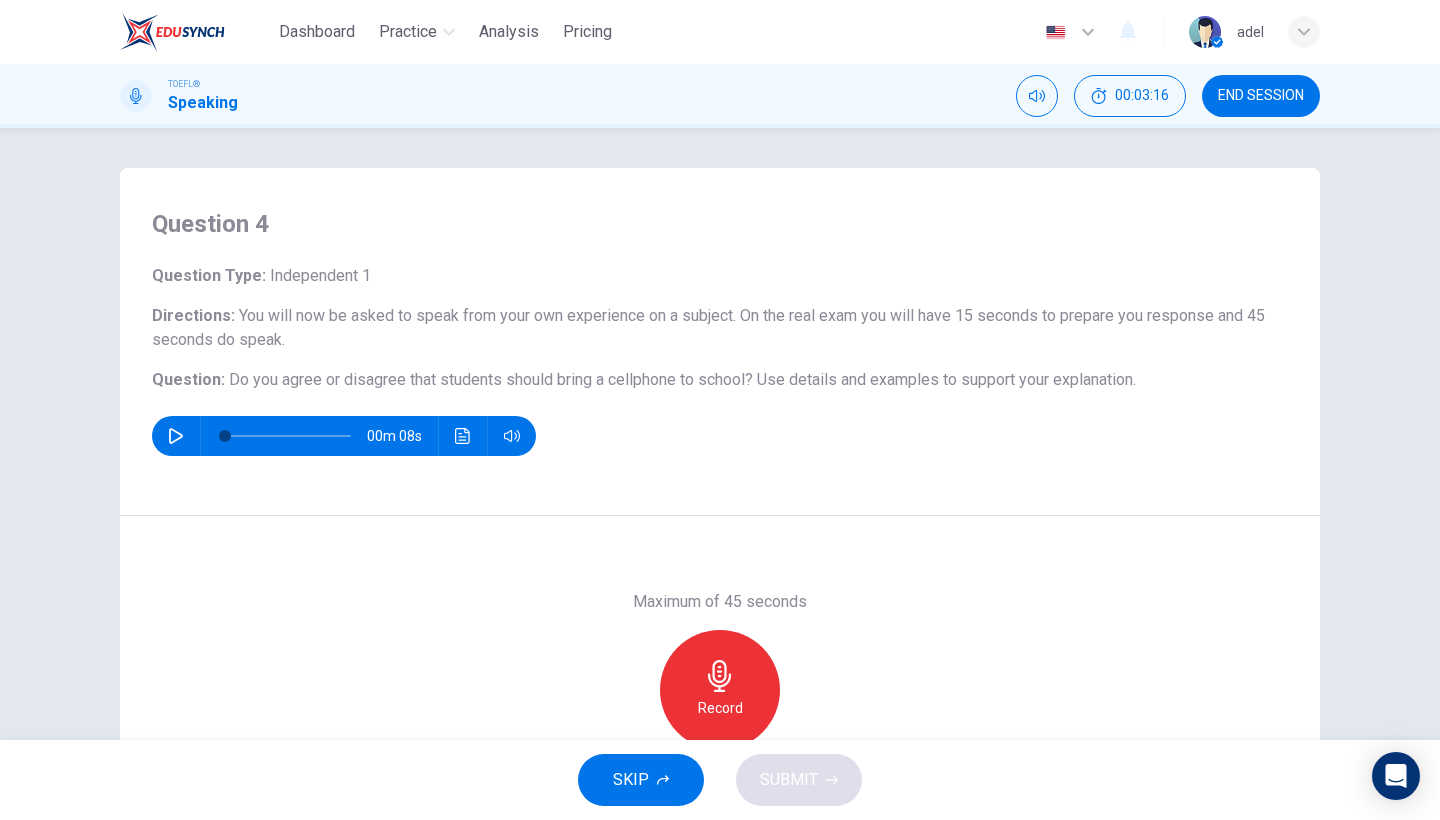 scroll, scrollTop: 0, scrollLeft: 0, axis: both 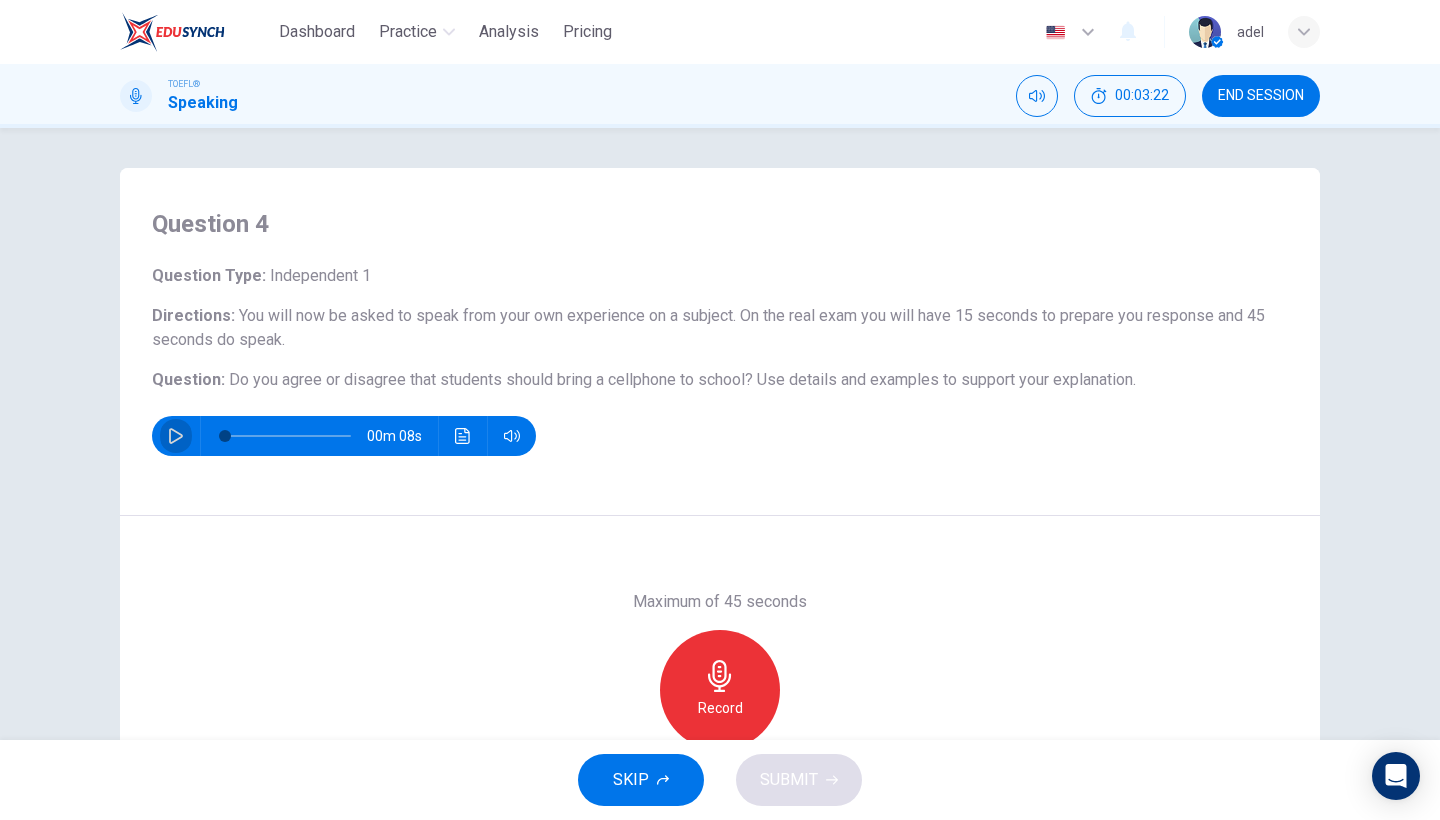 click 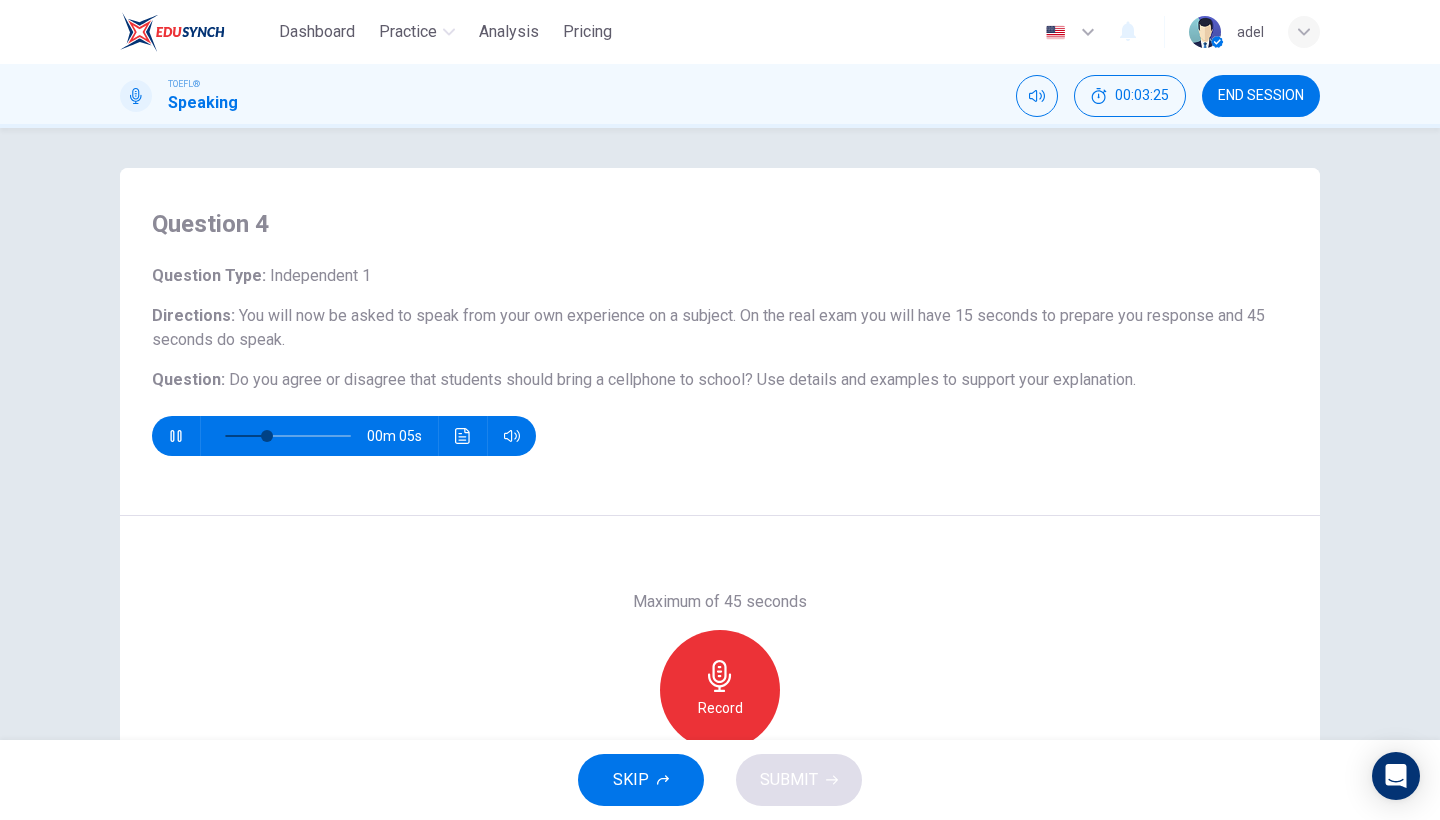 scroll, scrollTop: 0, scrollLeft: 0, axis: both 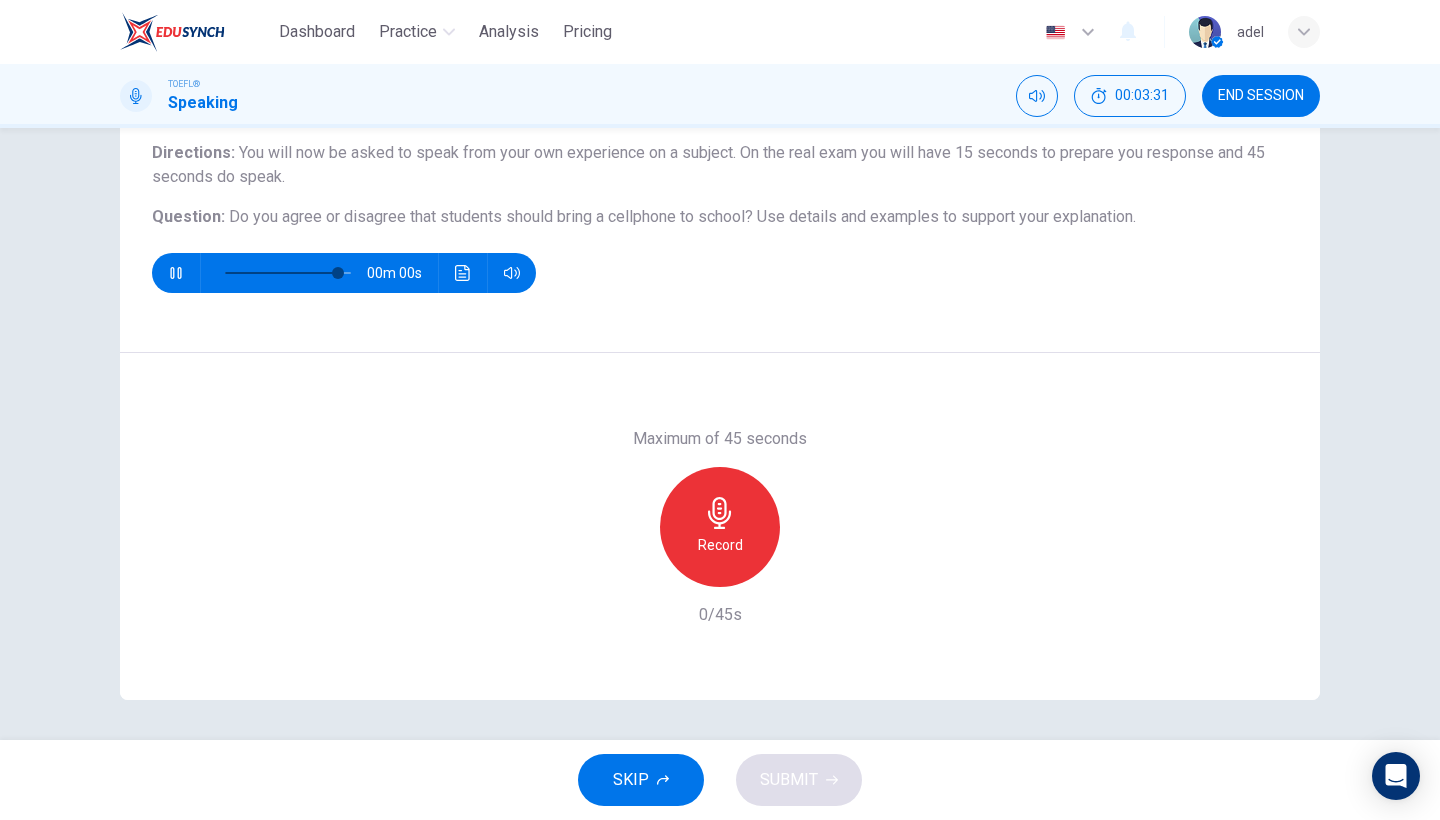 type on "0" 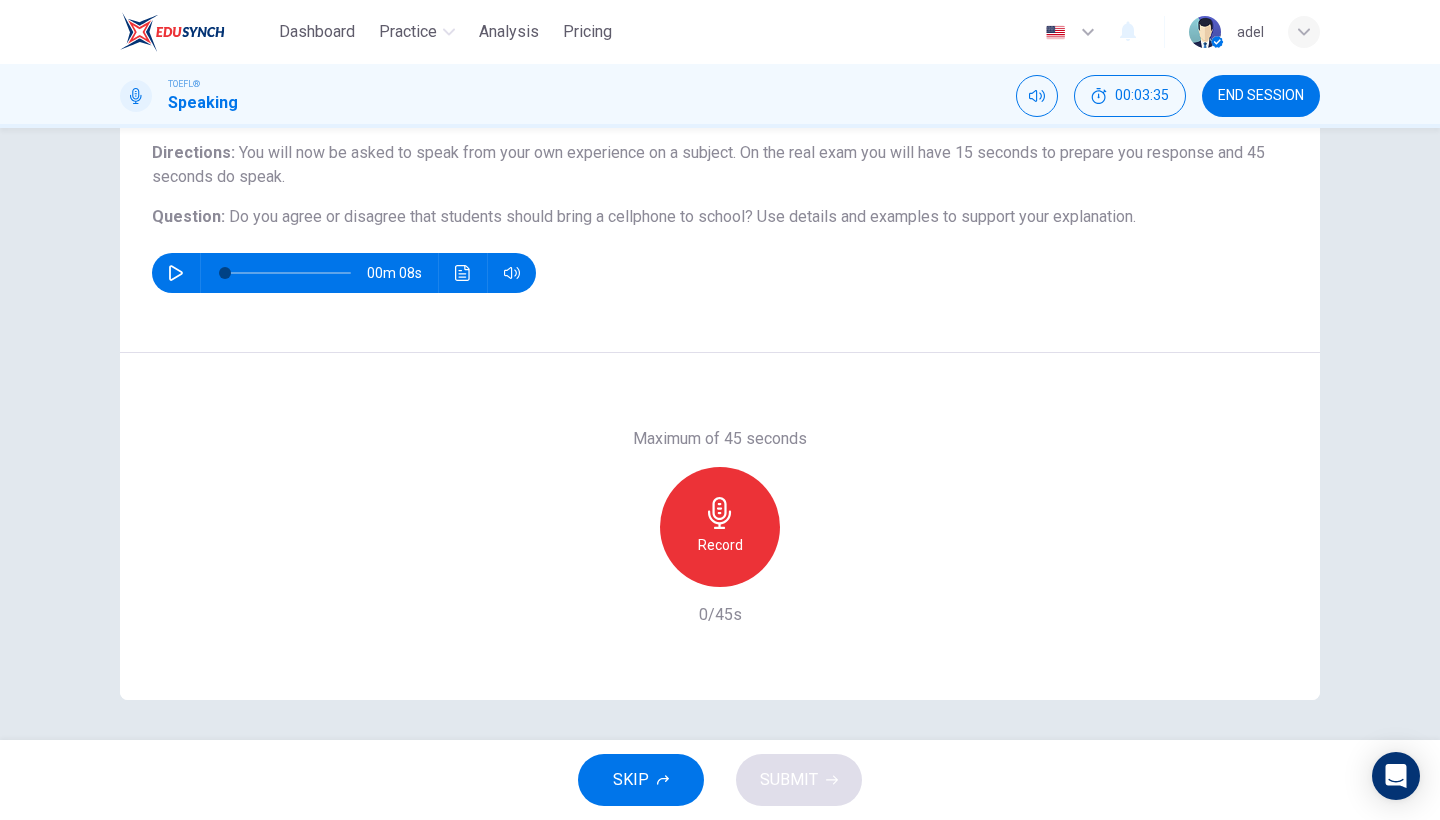 click on "Record" at bounding box center (720, 527) 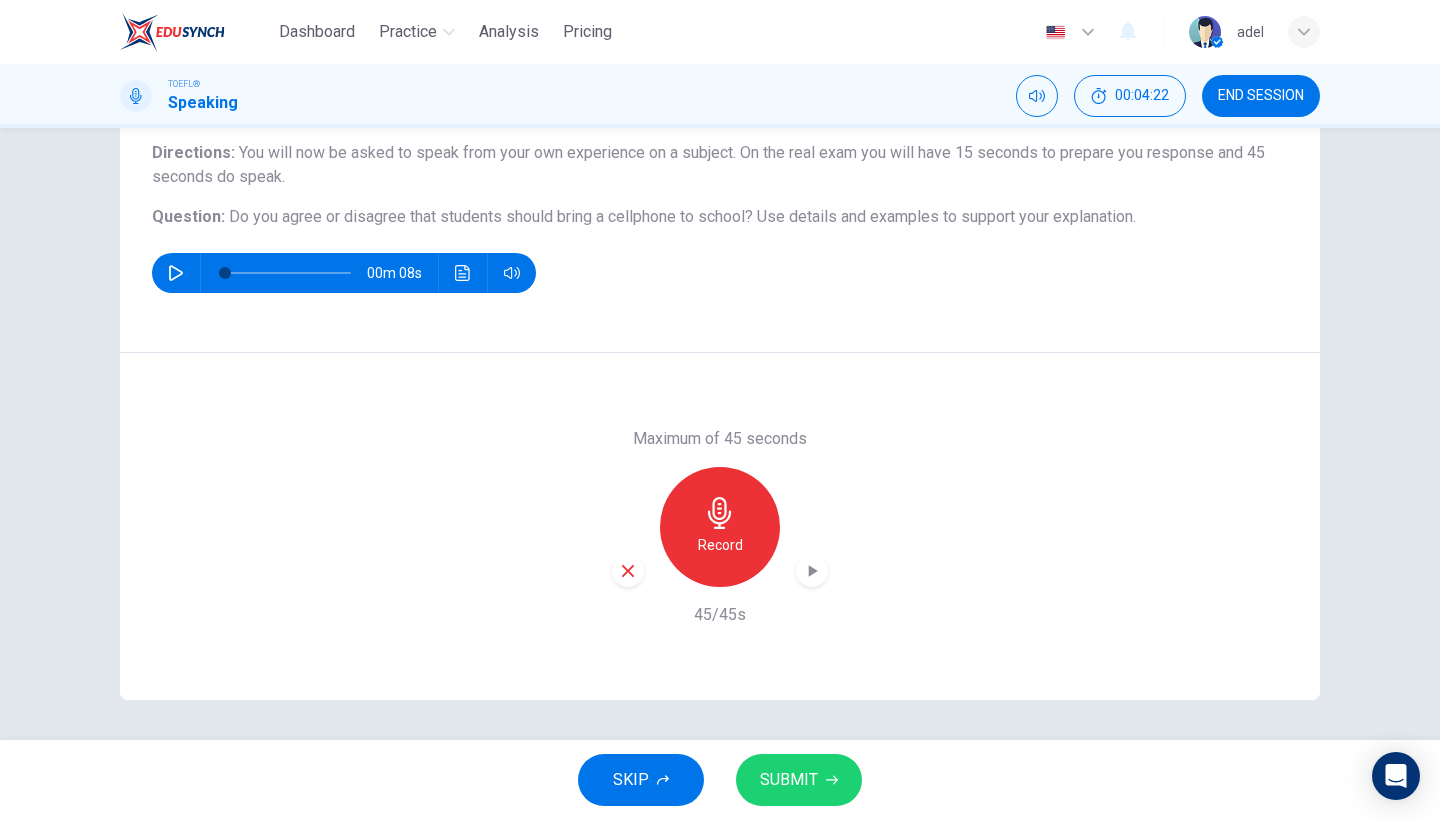 click on "SUBMIT" at bounding box center [789, 780] 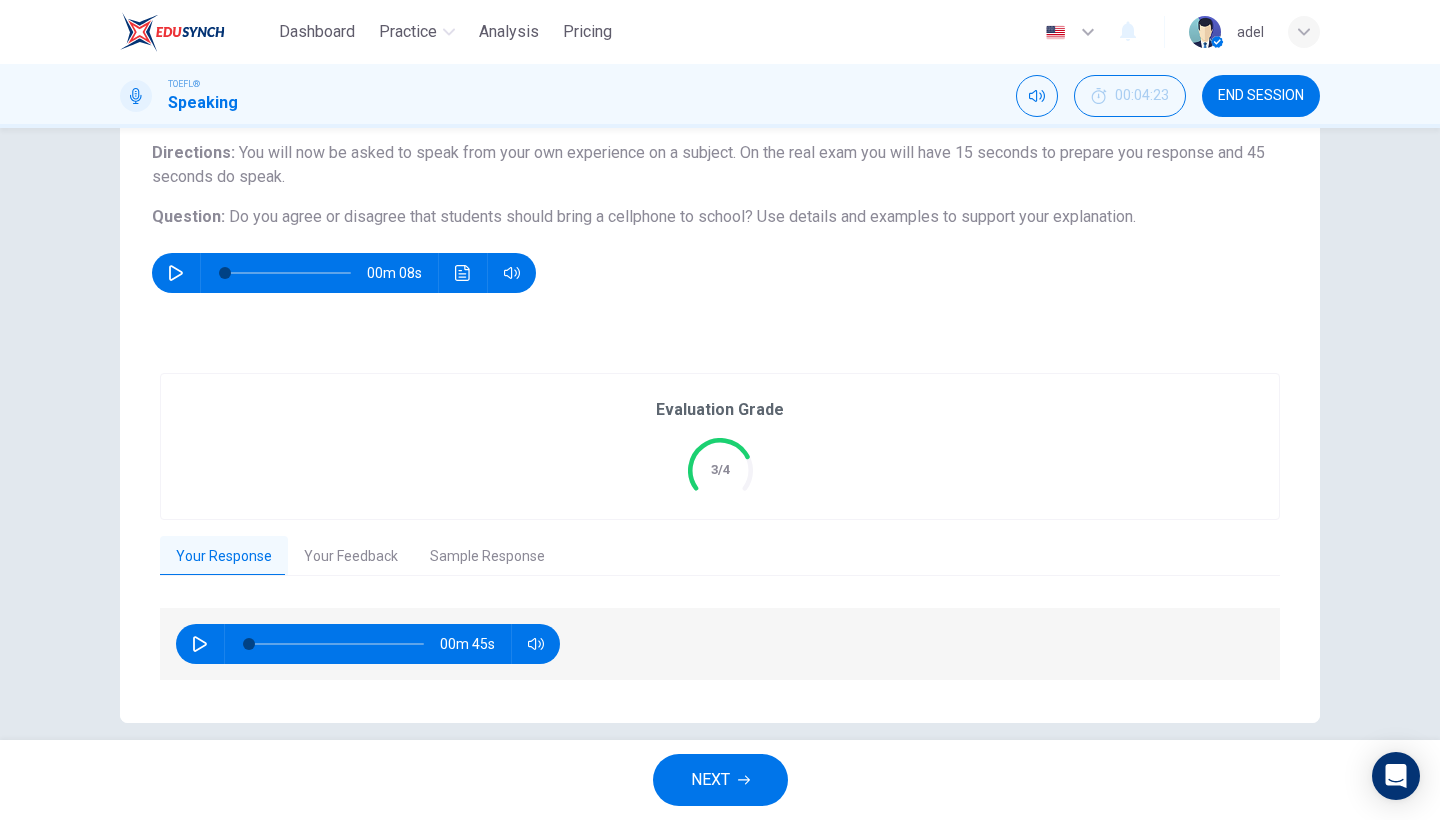 click on "NEXT" at bounding box center [720, 780] 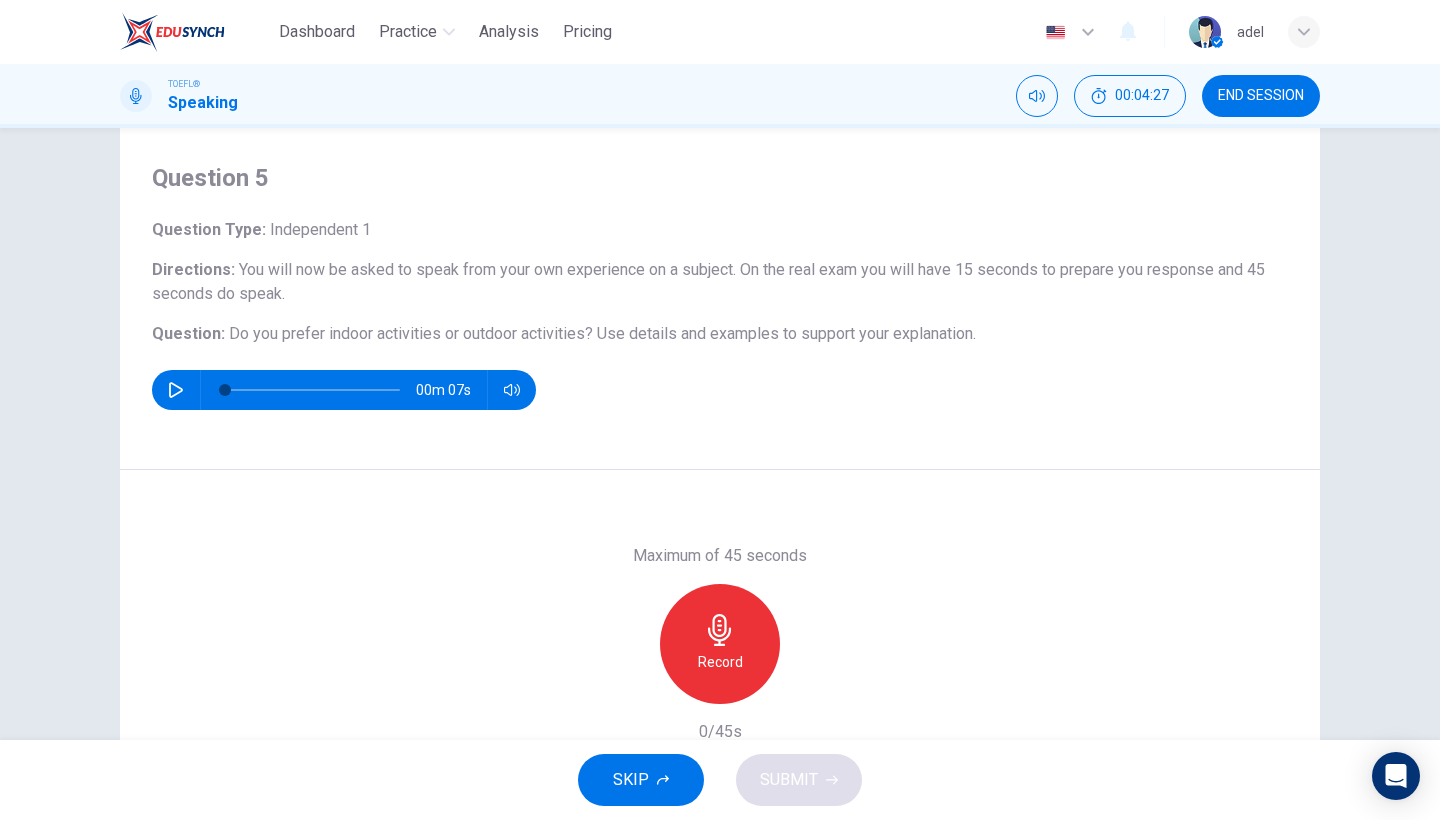 scroll, scrollTop: 50, scrollLeft: 0, axis: vertical 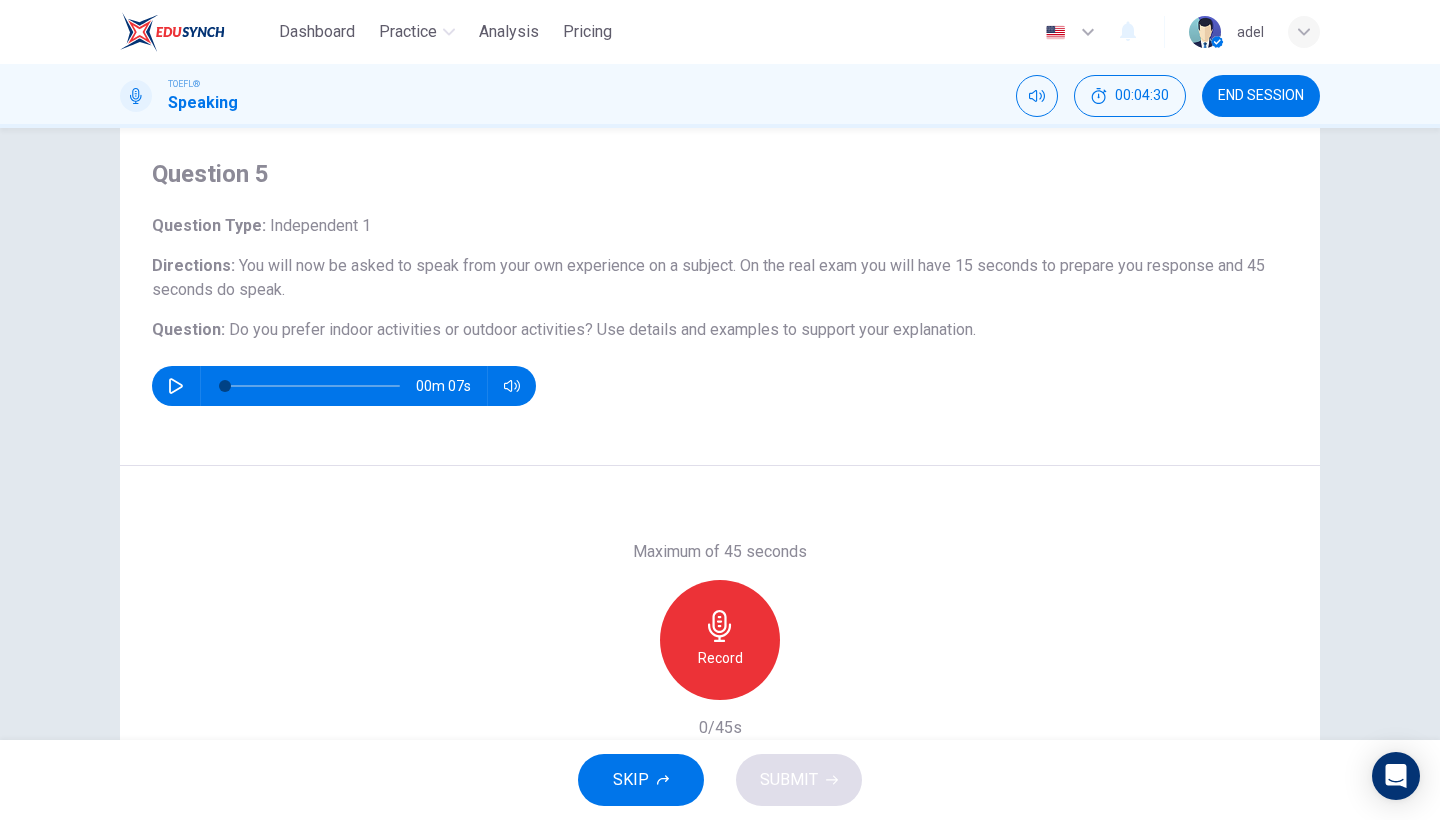 click at bounding box center (176, 386) 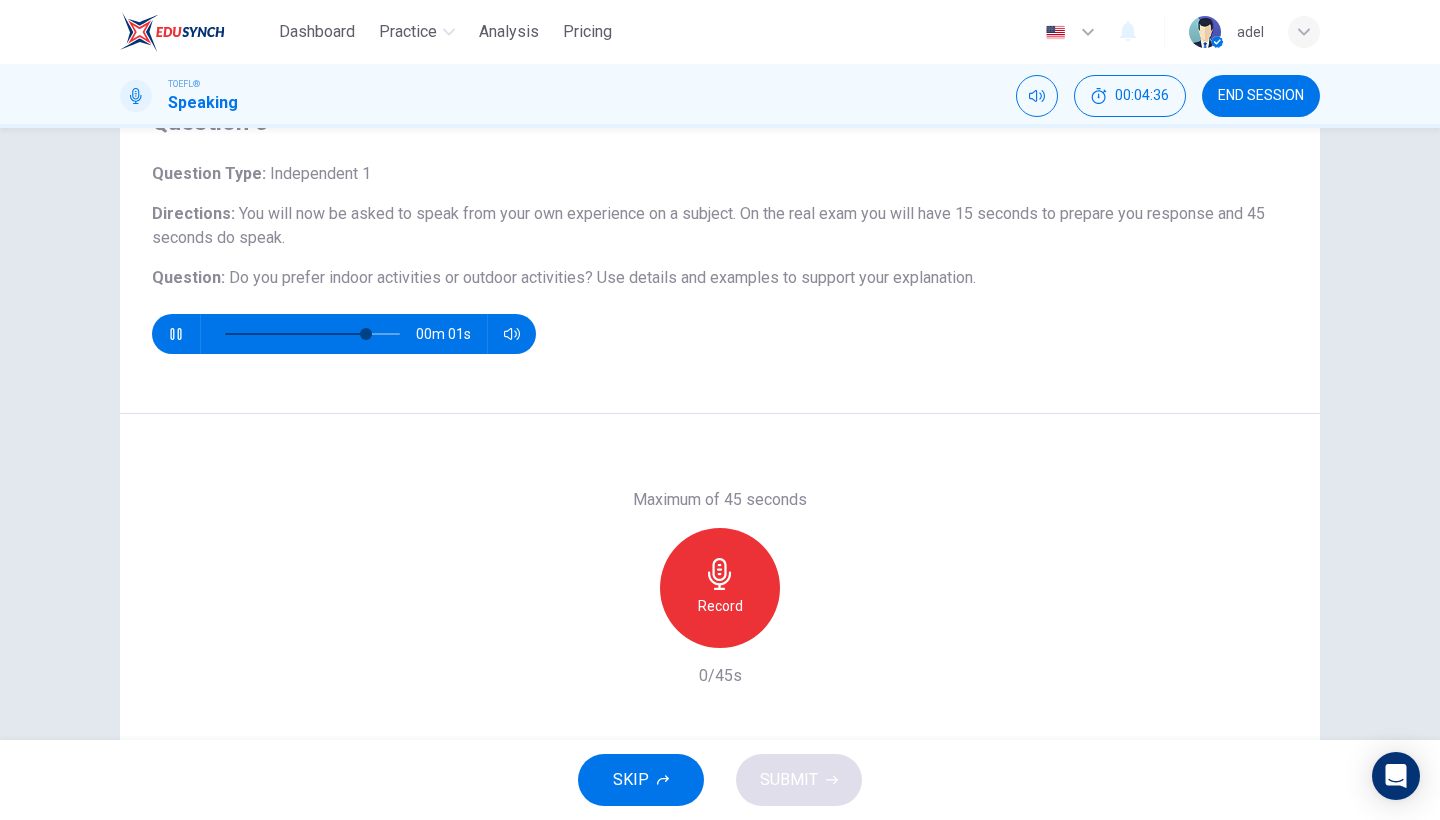 scroll, scrollTop: 101, scrollLeft: 0, axis: vertical 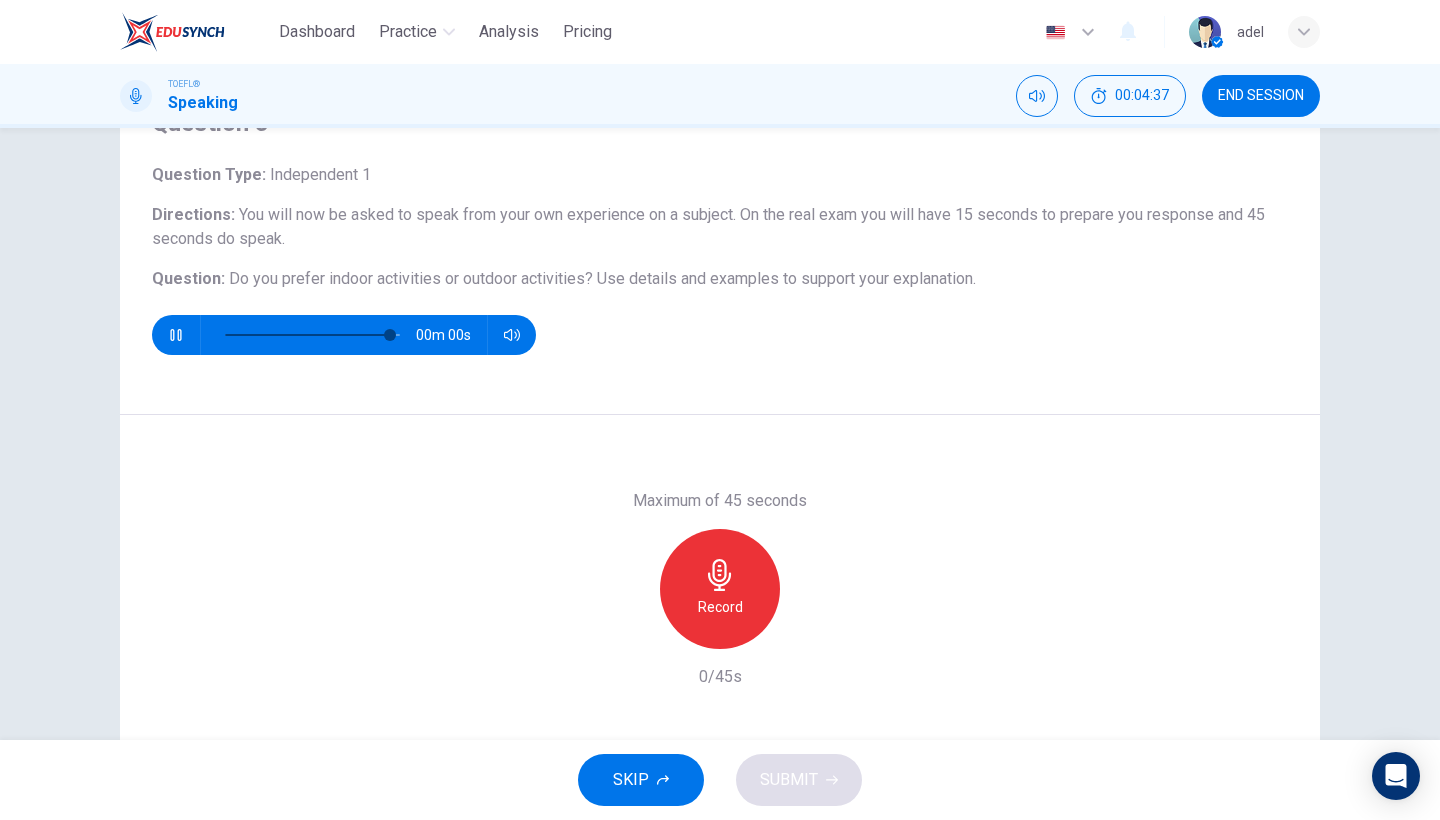 type on "0" 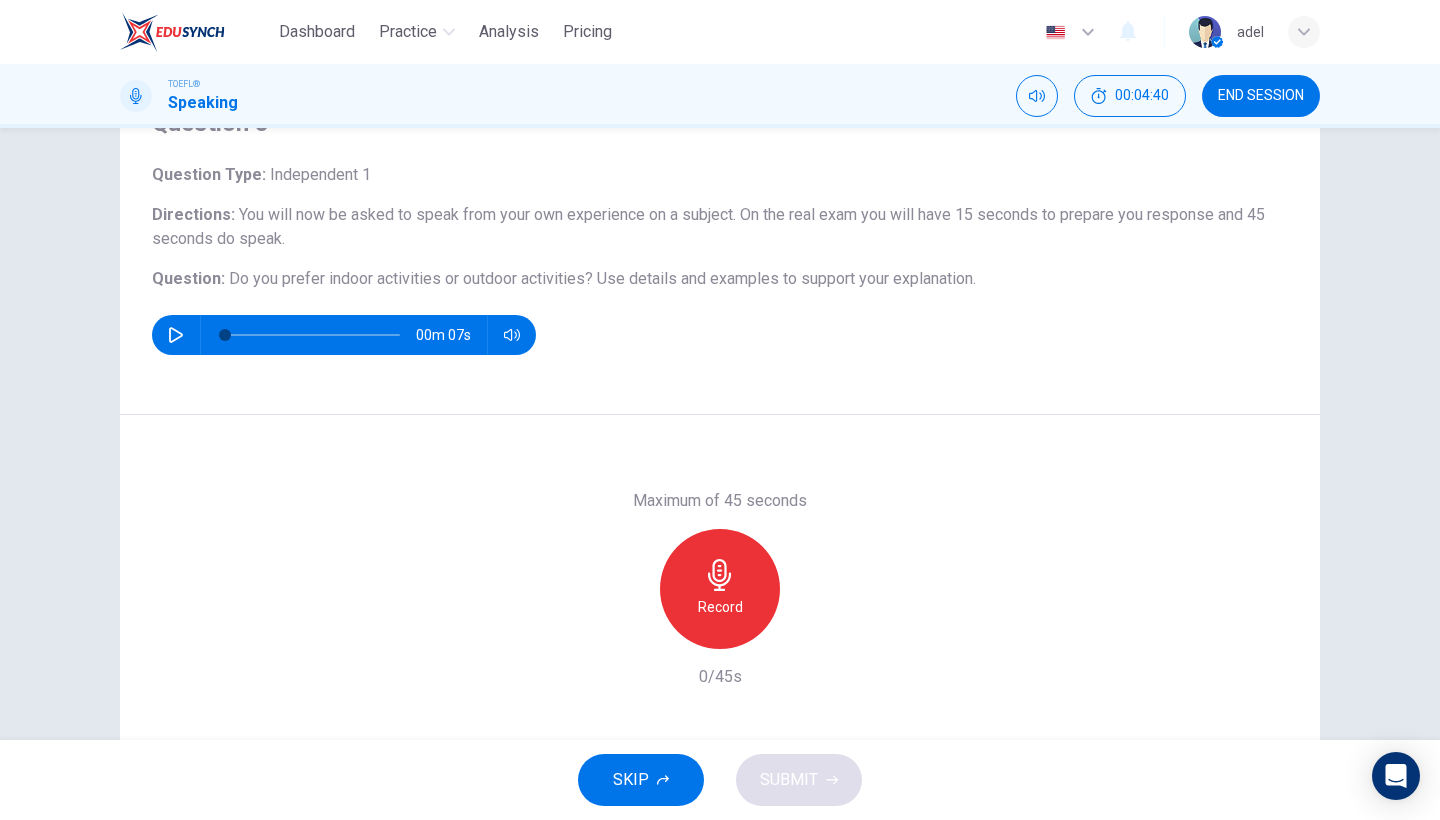 click on "Record" at bounding box center [720, 607] 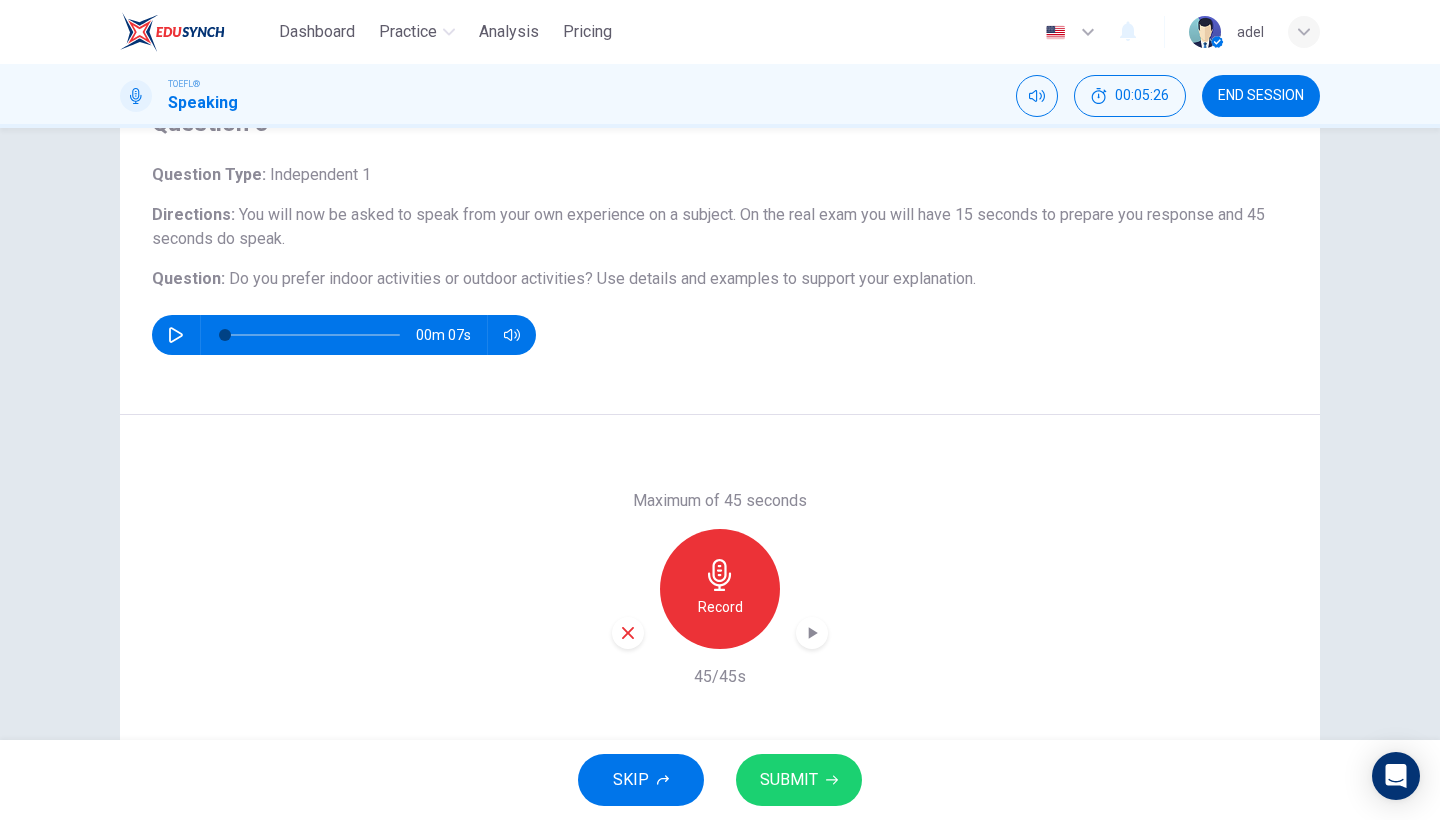 click on "SUBMIT" at bounding box center [789, 780] 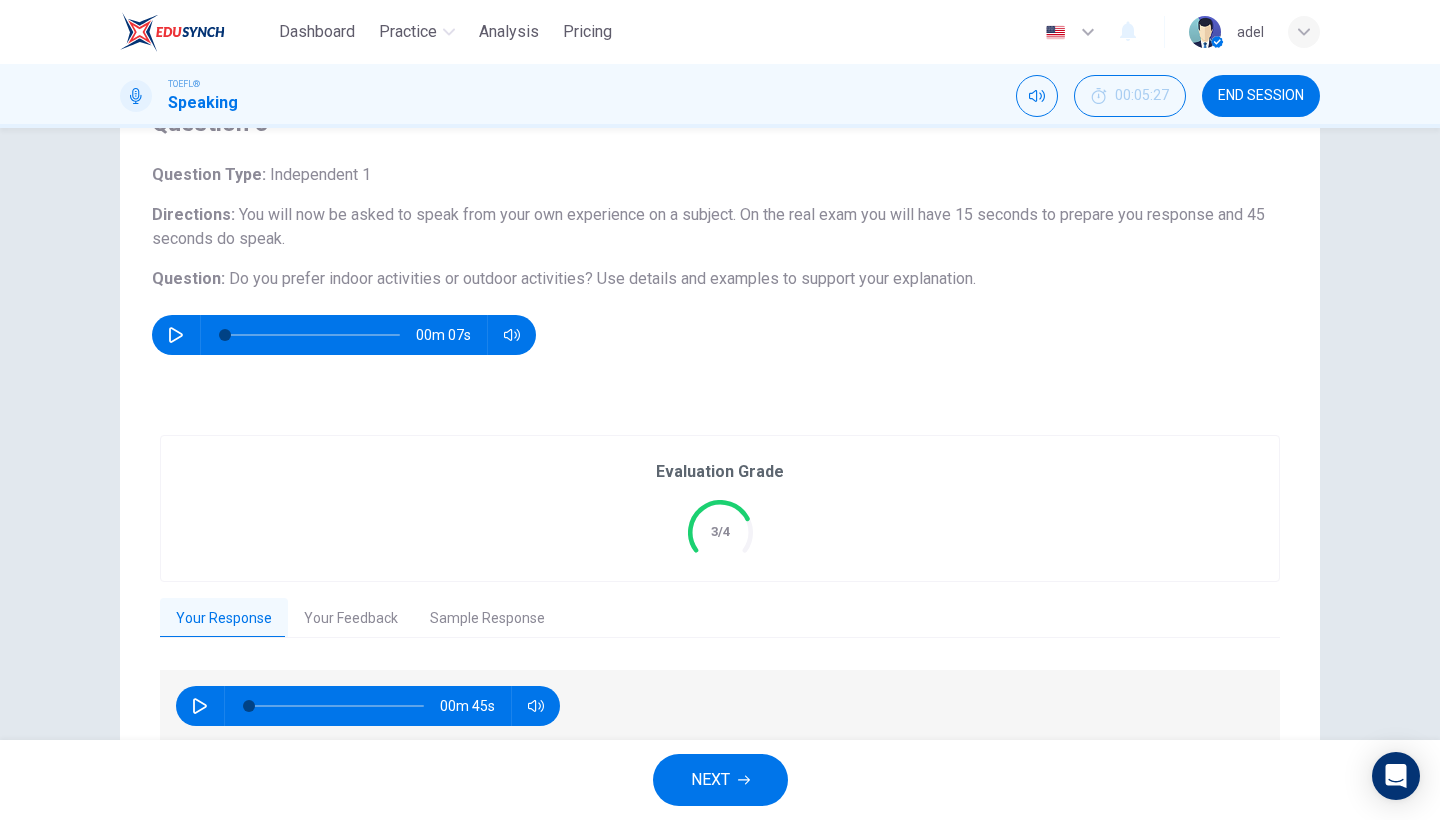 click on "NEXT" at bounding box center (710, 780) 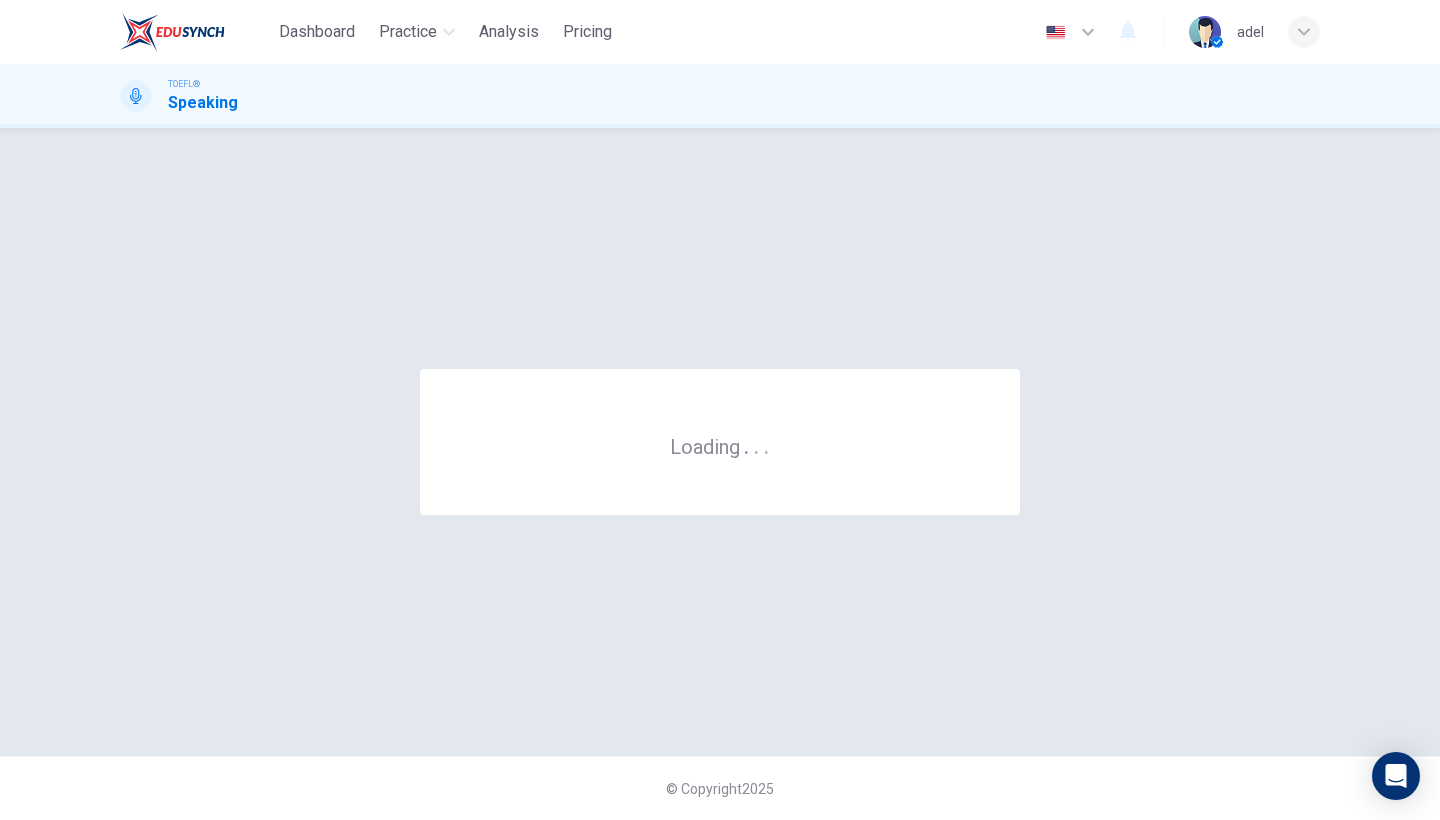 scroll, scrollTop: 0, scrollLeft: 0, axis: both 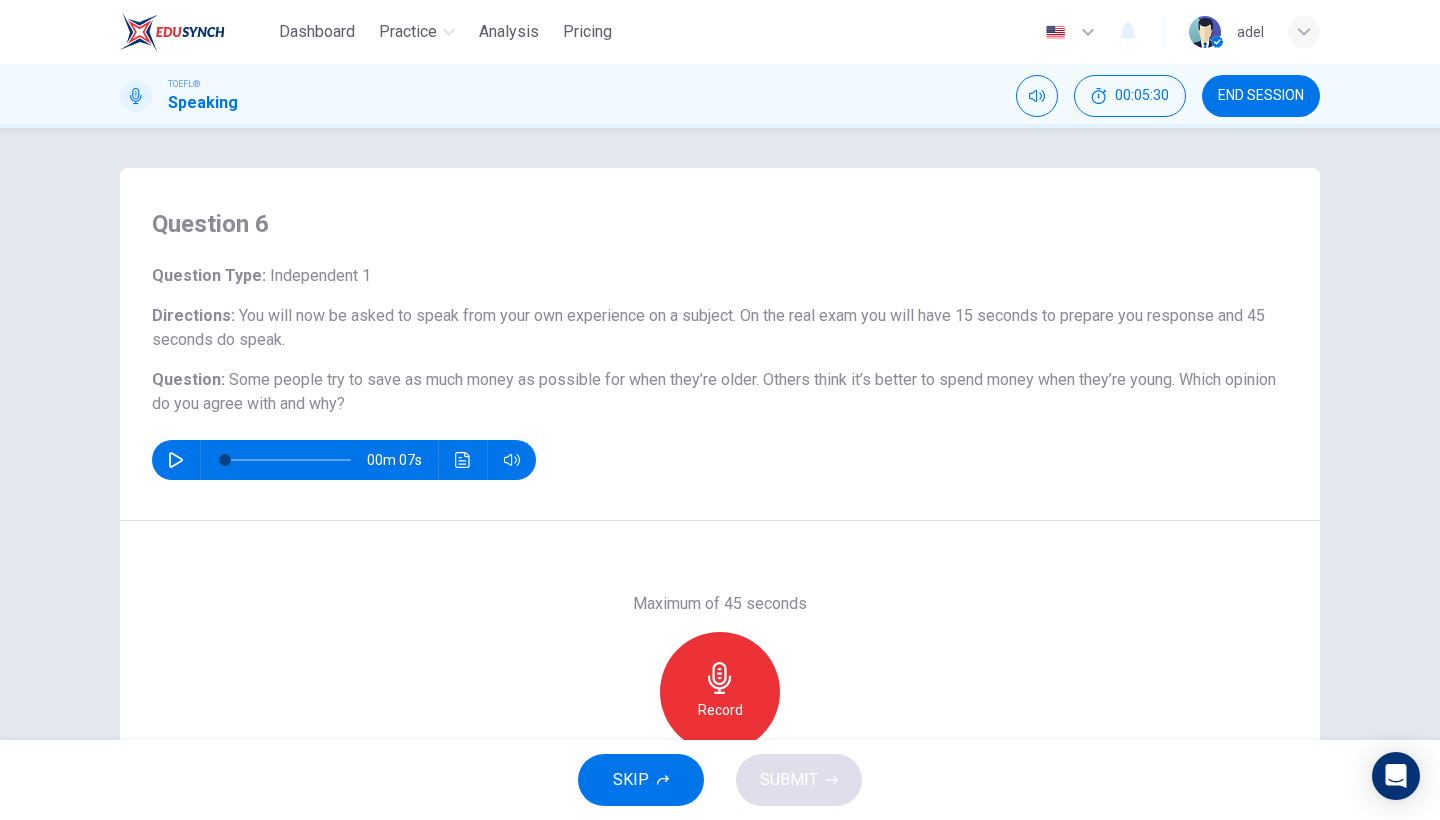 click 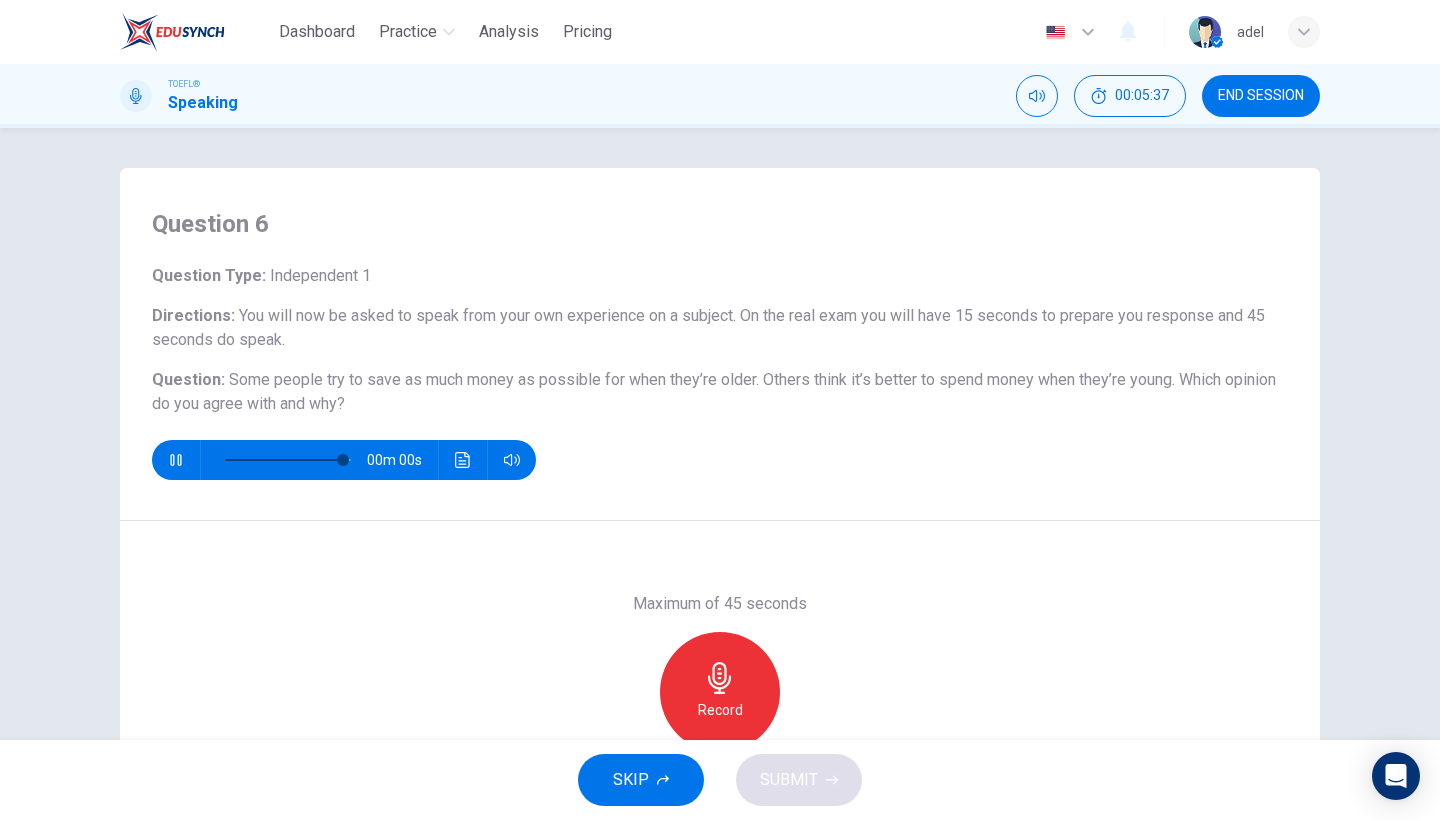 type on "0" 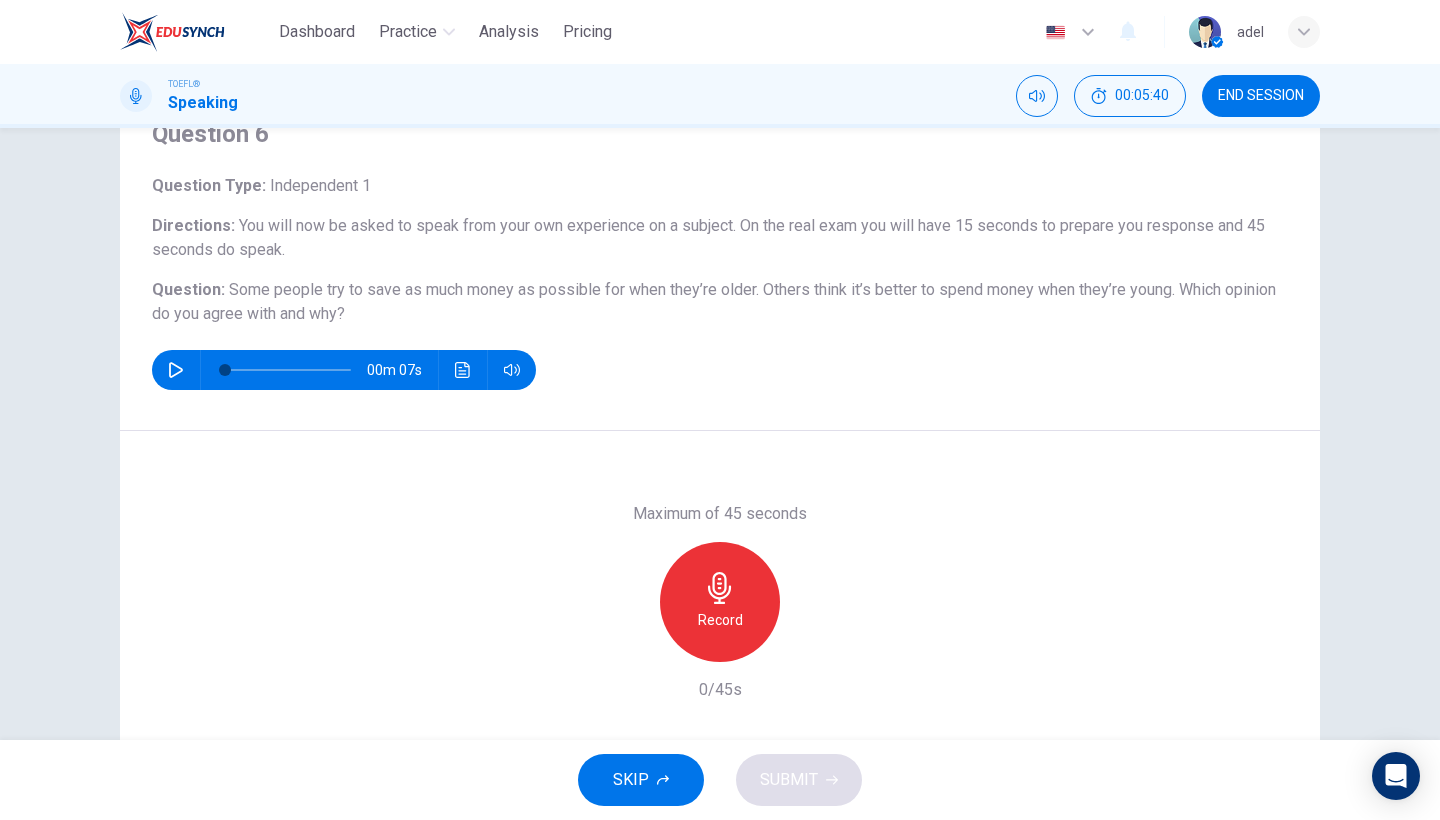 scroll, scrollTop: 101, scrollLeft: 0, axis: vertical 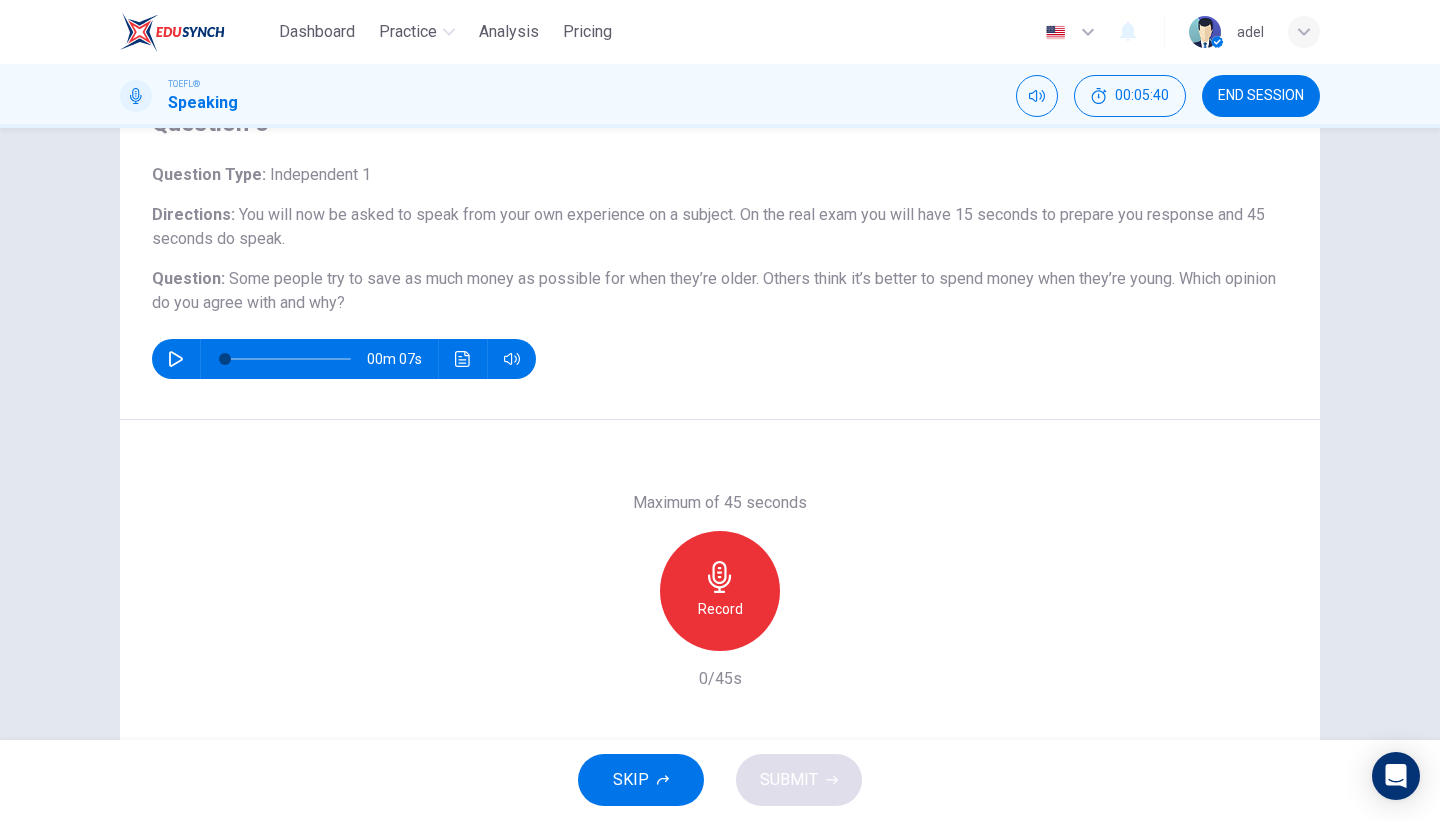 click 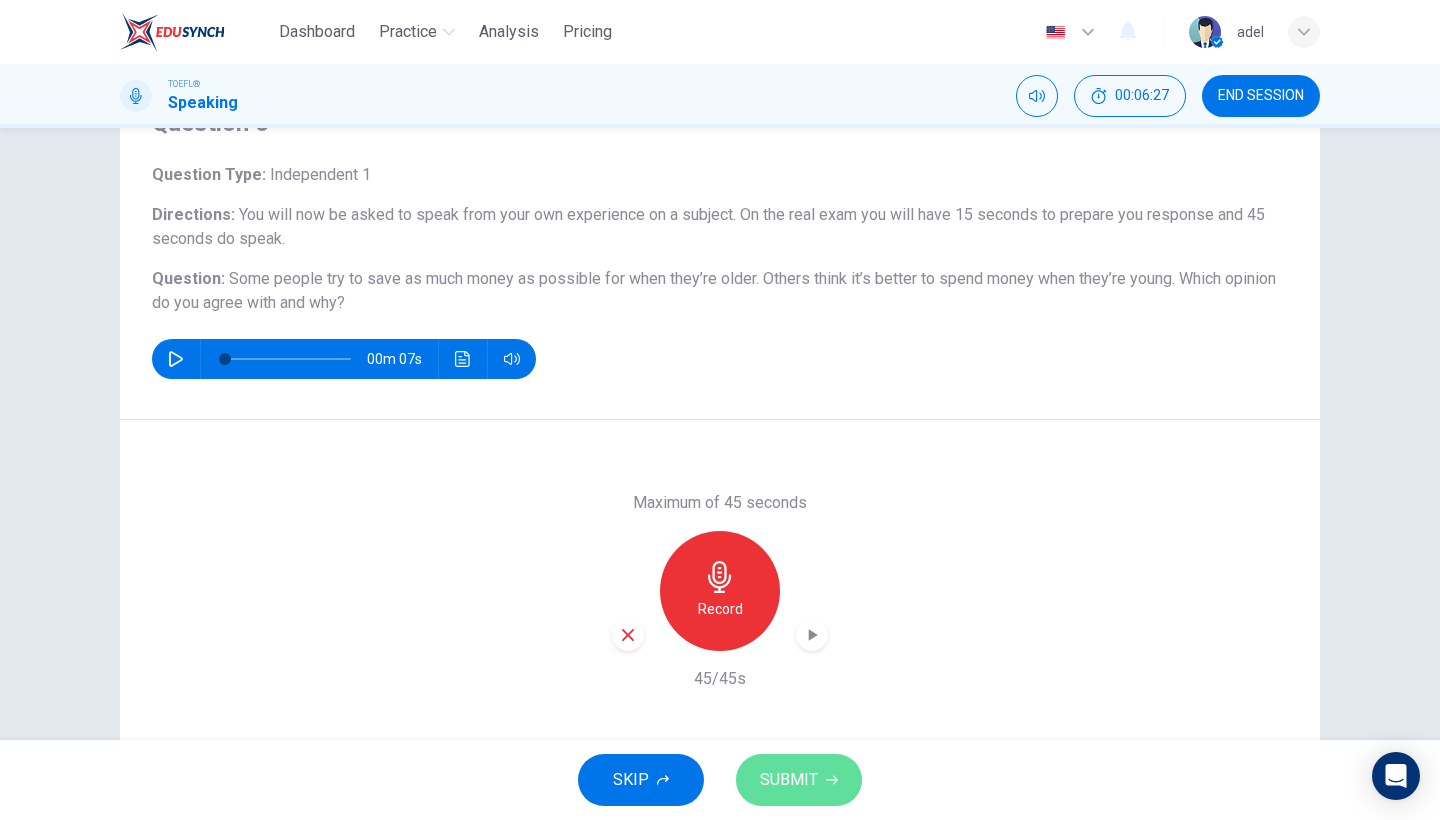 click on "SUBMIT" at bounding box center (799, 780) 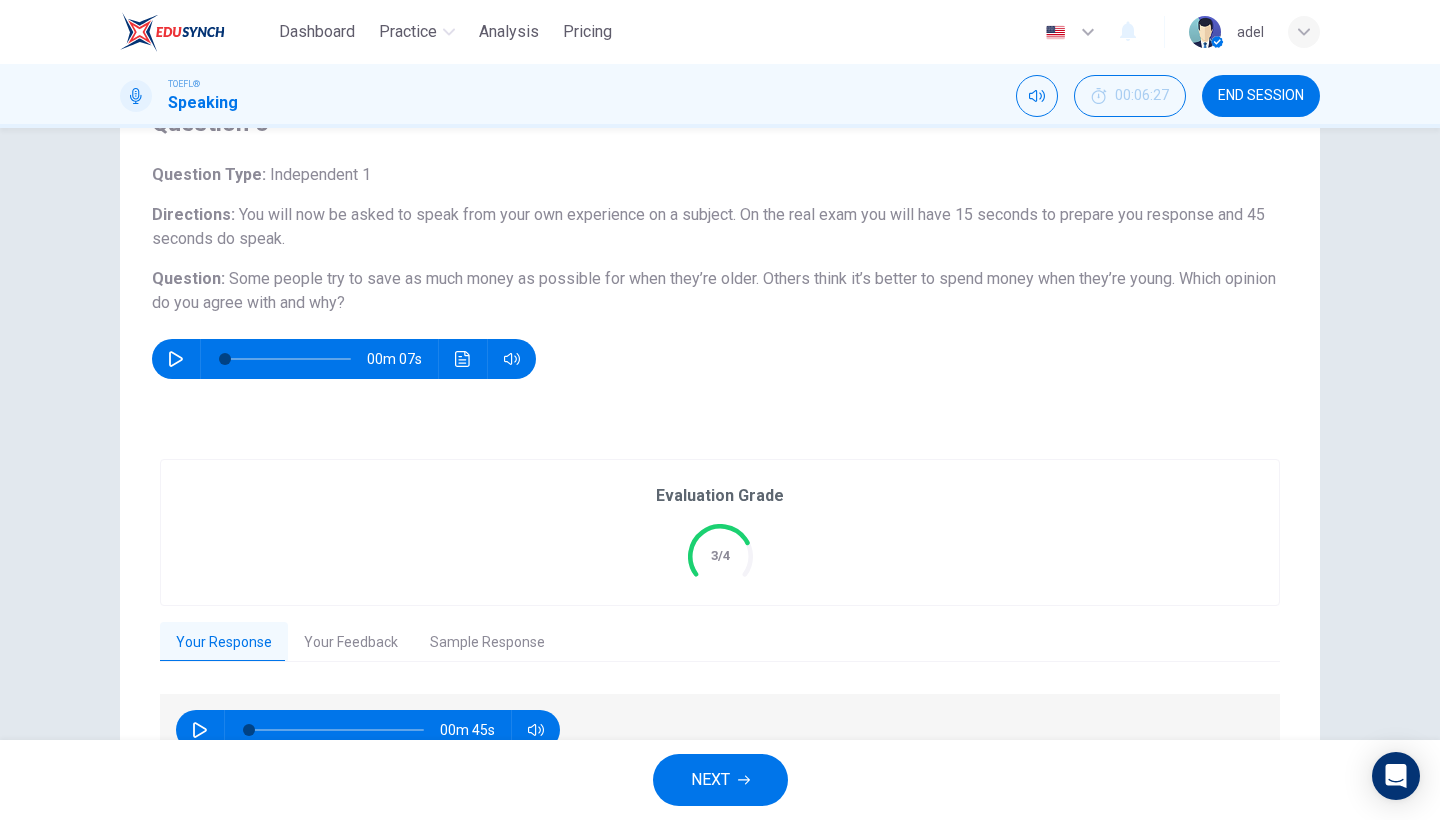 click on "END SESSION" at bounding box center (1261, 96) 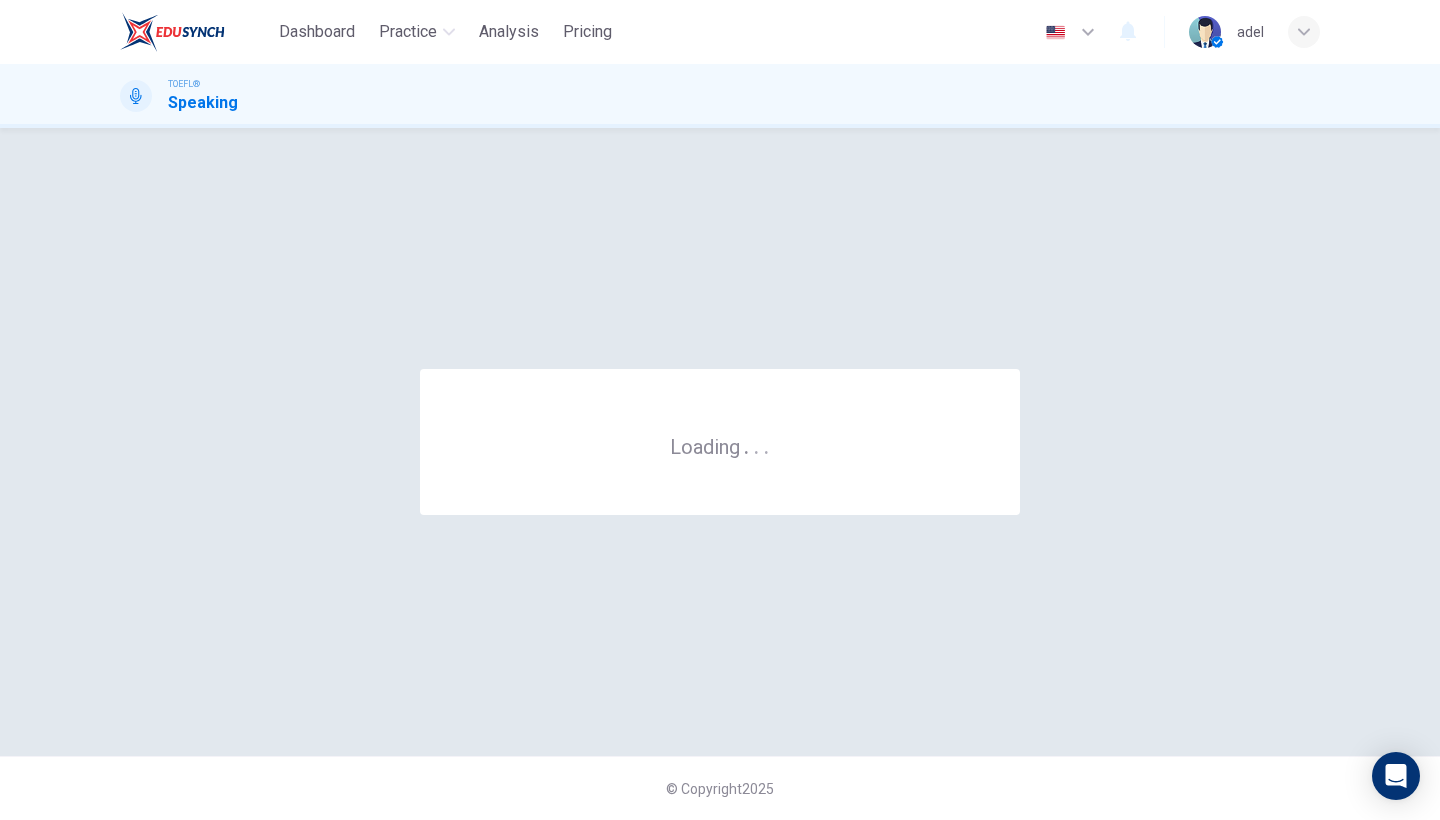 scroll, scrollTop: 0, scrollLeft: 0, axis: both 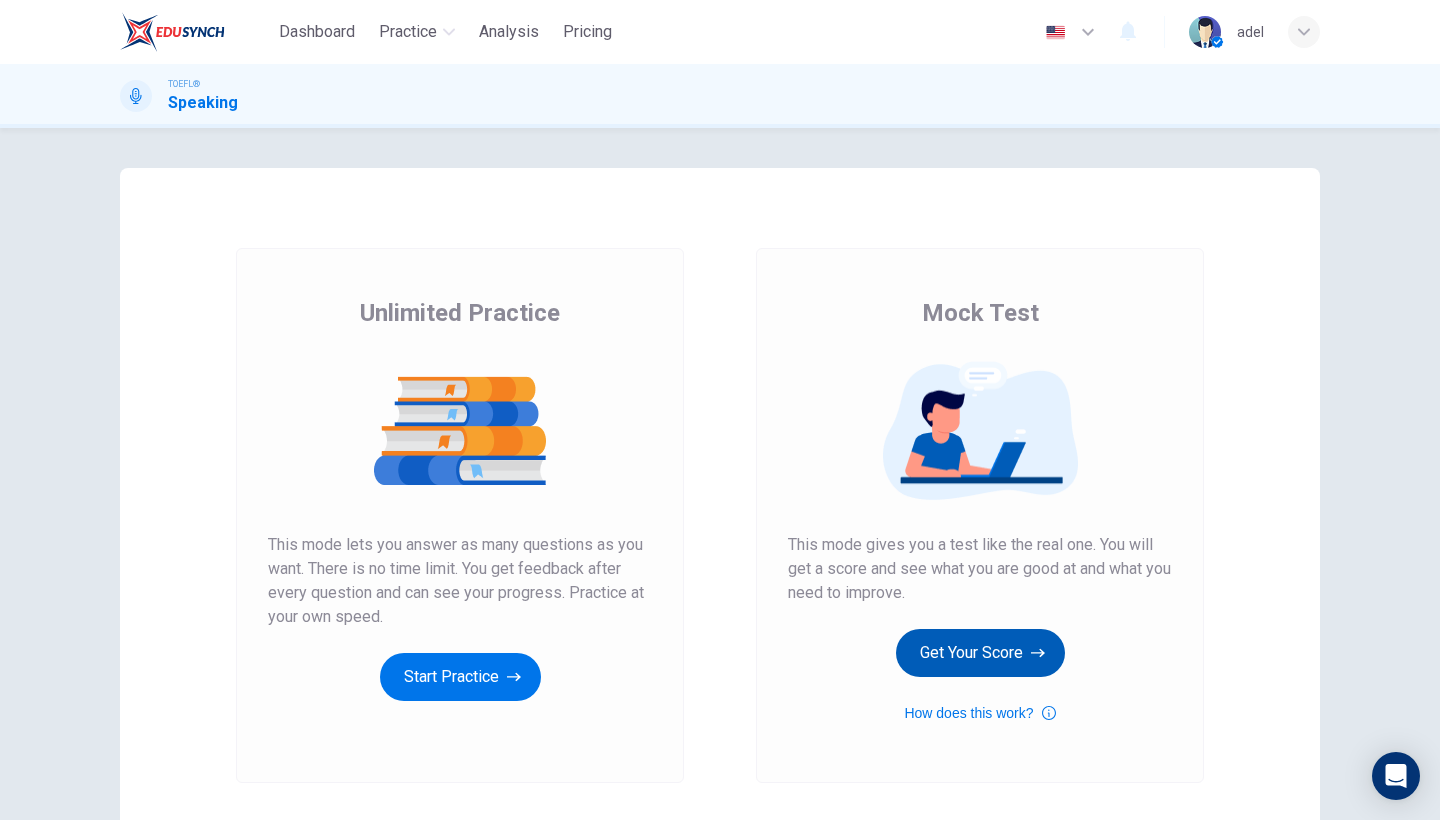 click on "Get Your Score" at bounding box center (980, 653) 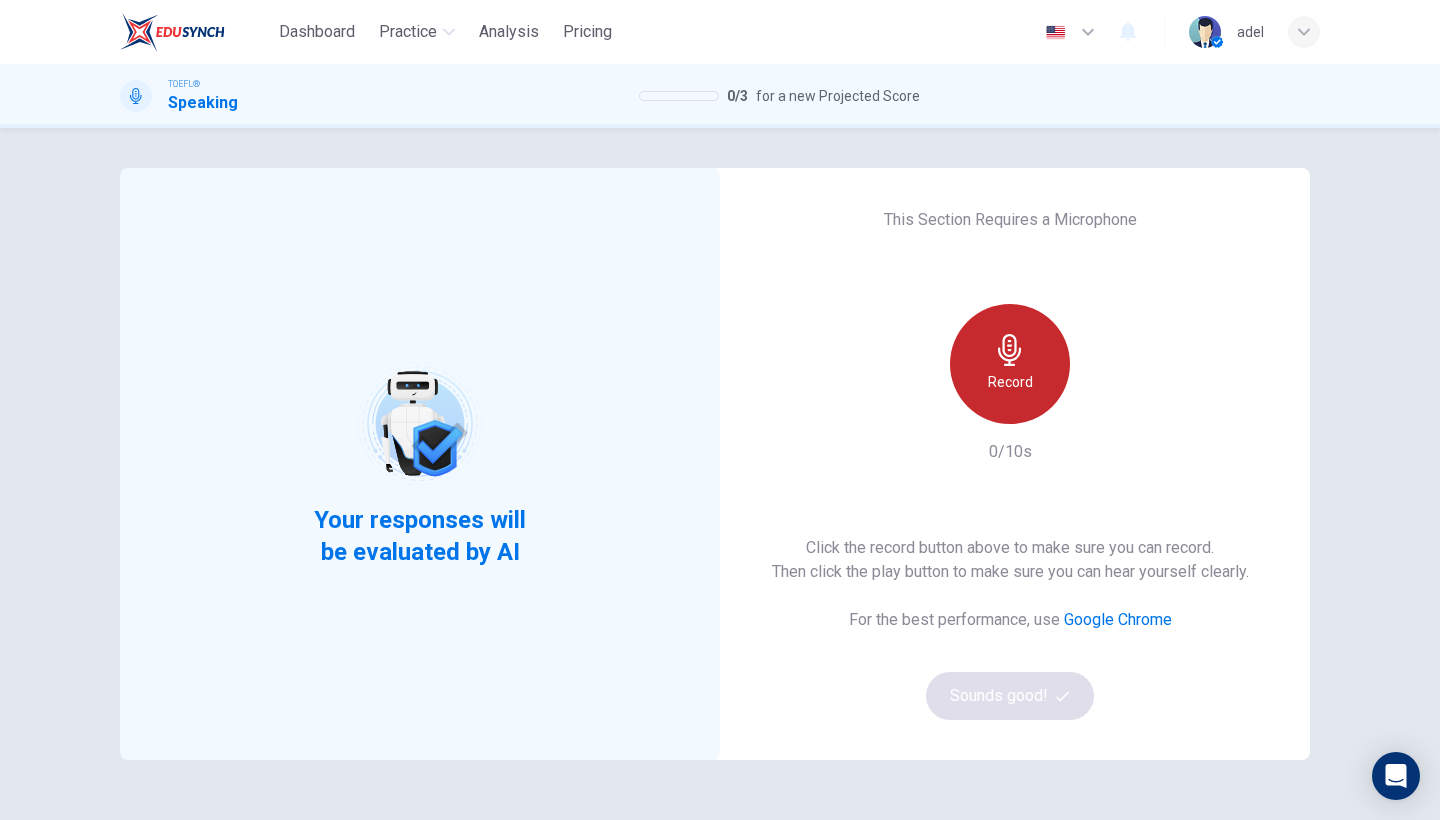 click on "Record" at bounding box center (1010, 382) 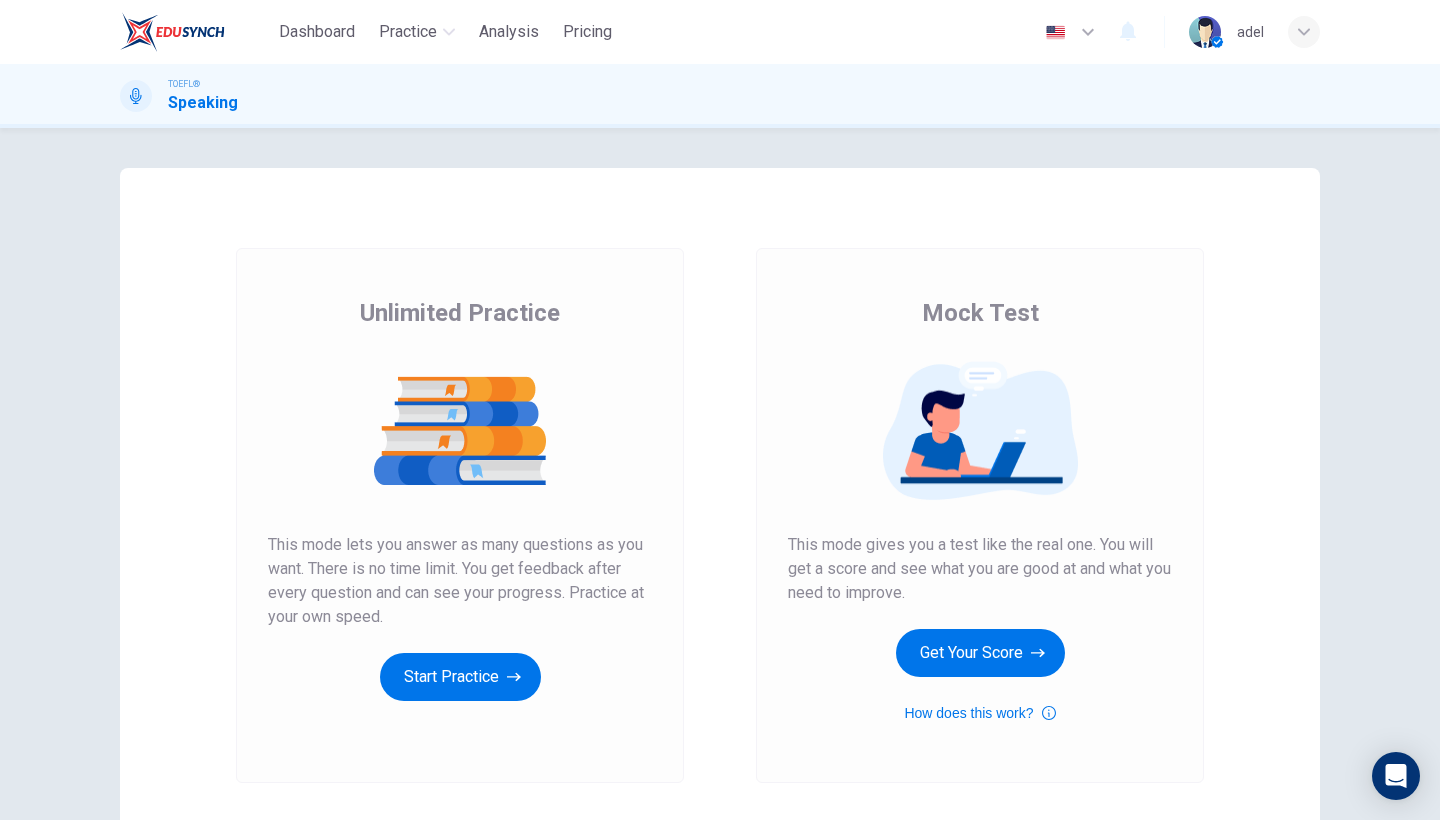 scroll, scrollTop: 0, scrollLeft: 0, axis: both 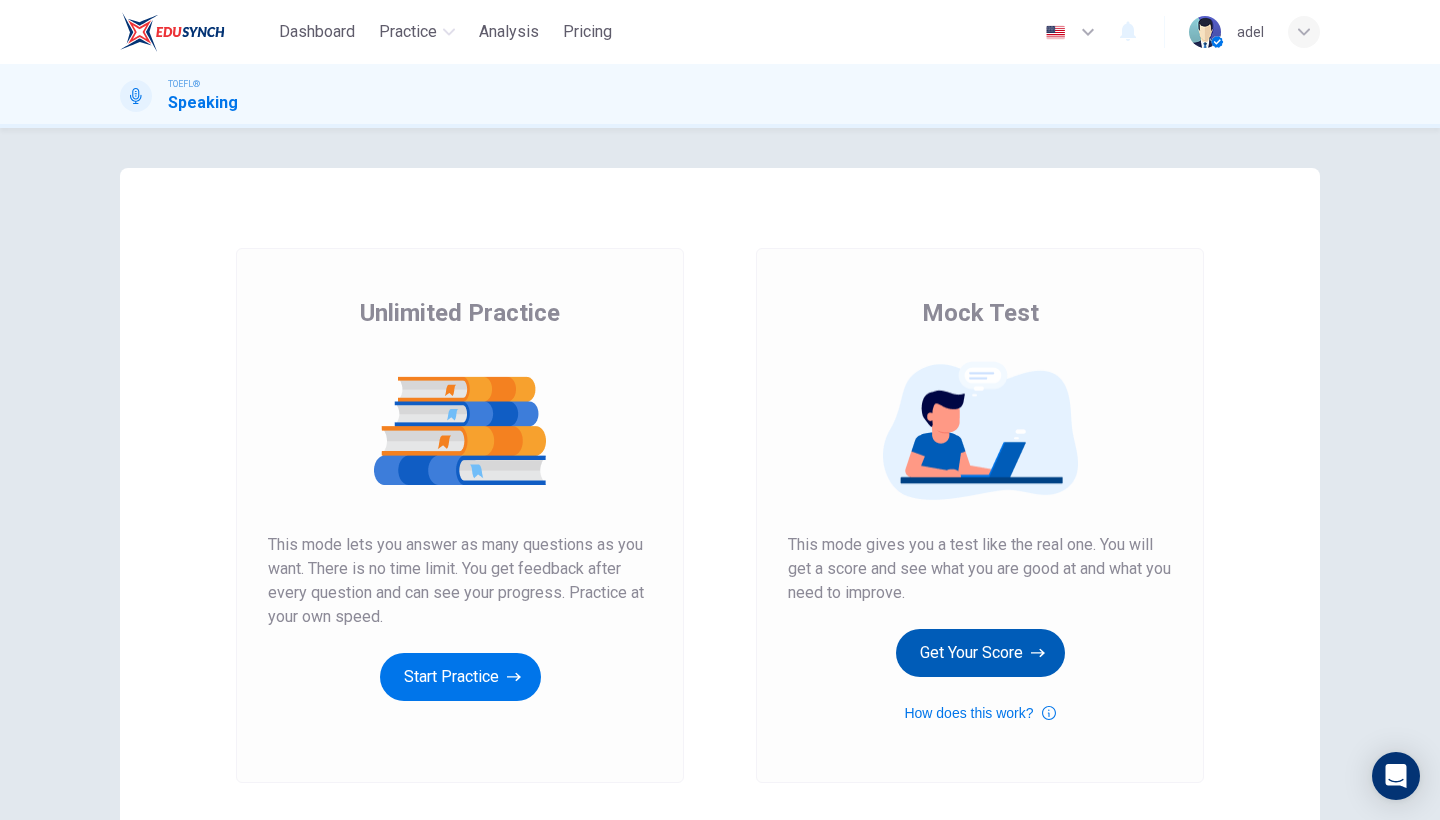 click on "Get Your Score" at bounding box center (980, 653) 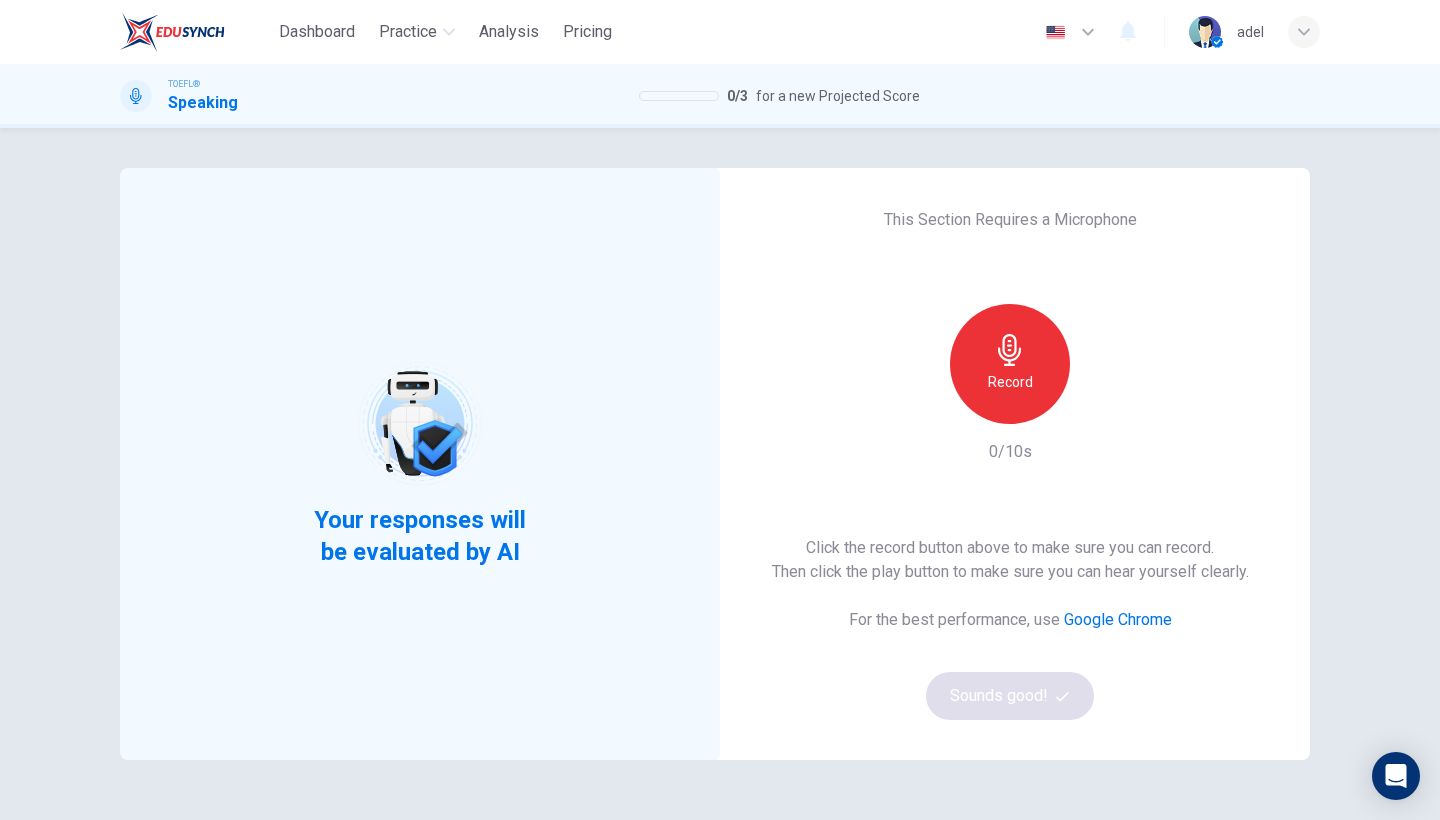 click on "Record" at bounding box center [1010, 364] 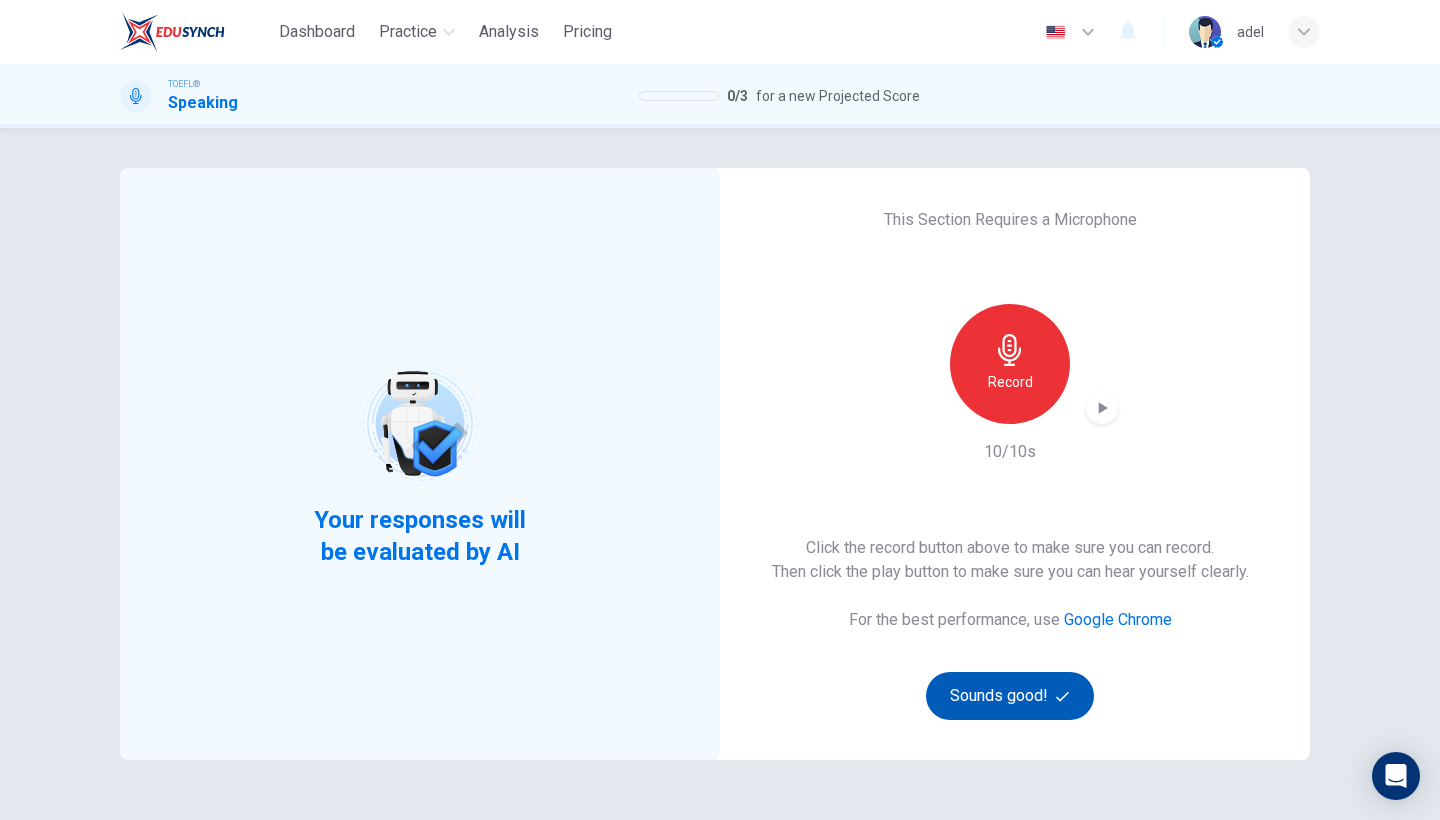 click on "Sounds good!" at bounding box center (1010, 696) 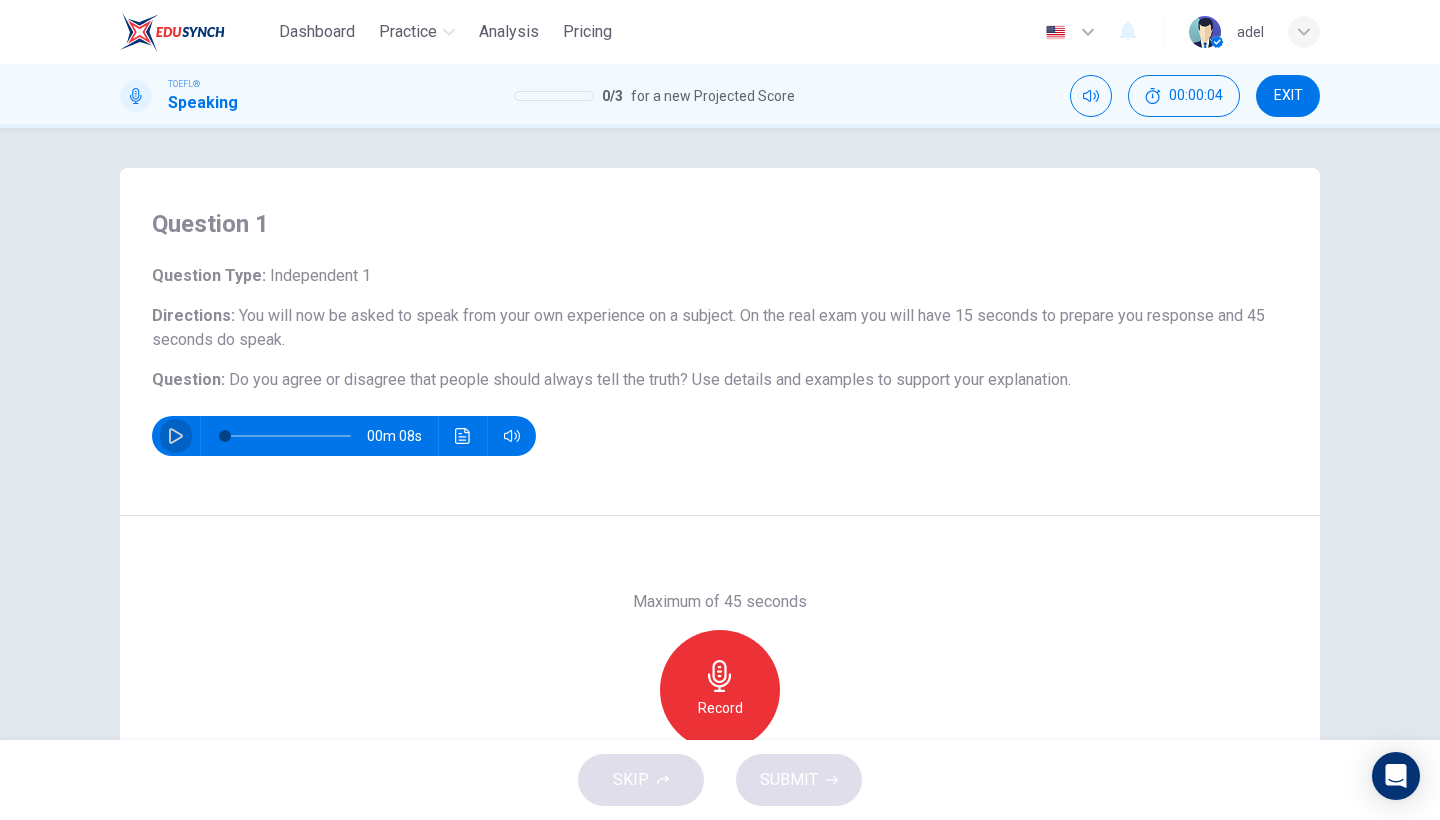 click 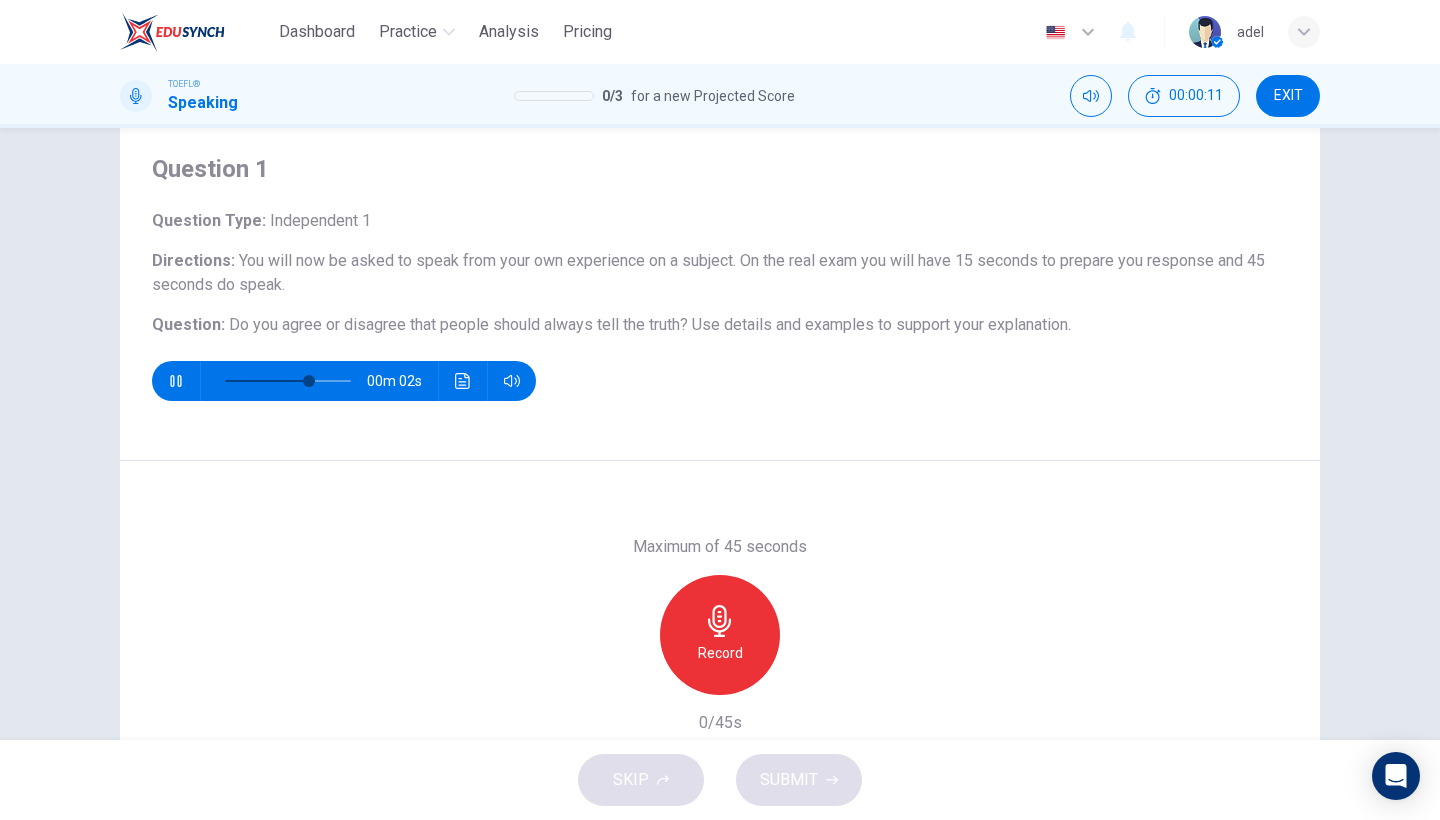 scroll, scrollTop: 56, scrollLeft: 0, axis: vertical 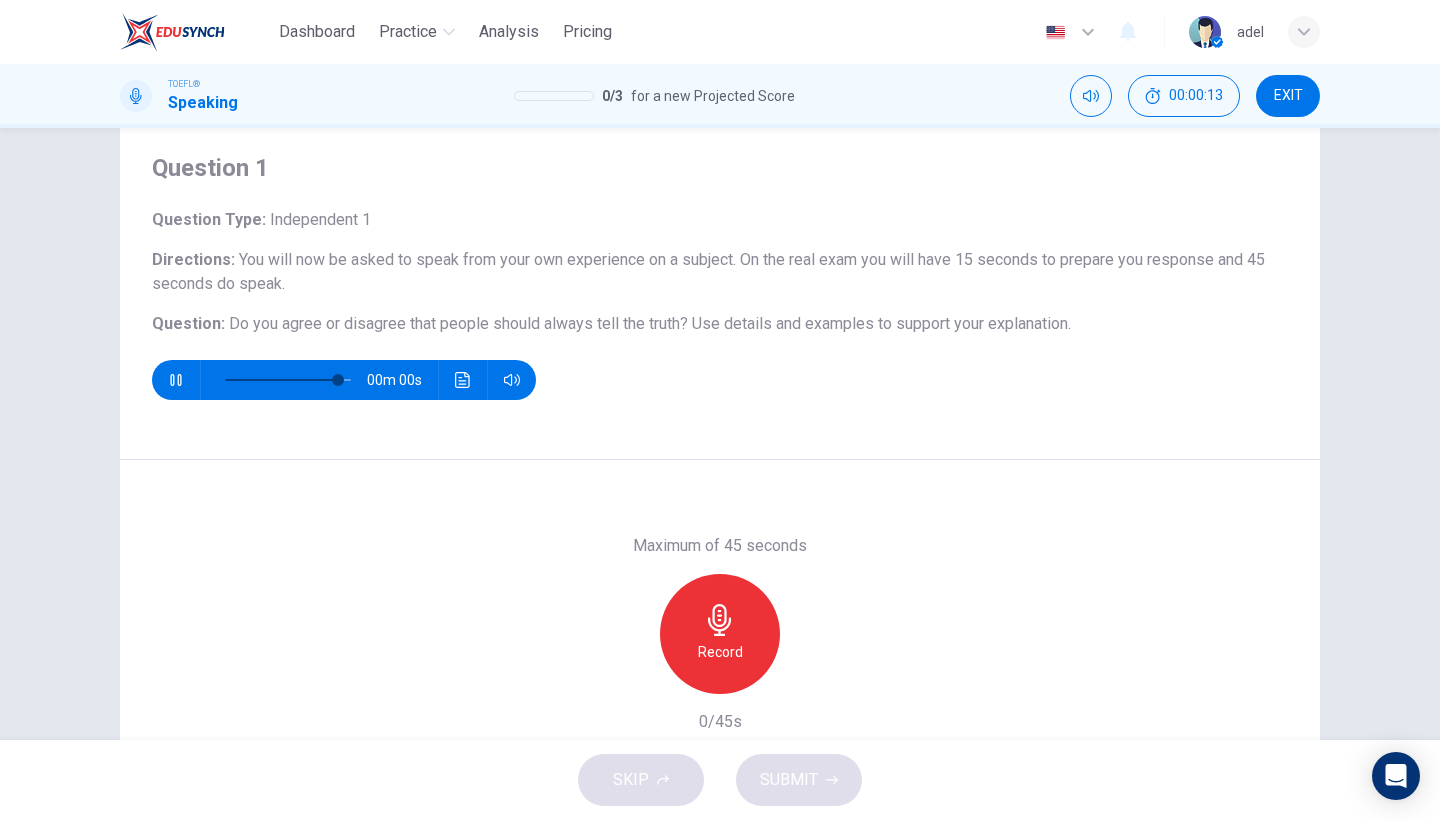 type on "0" 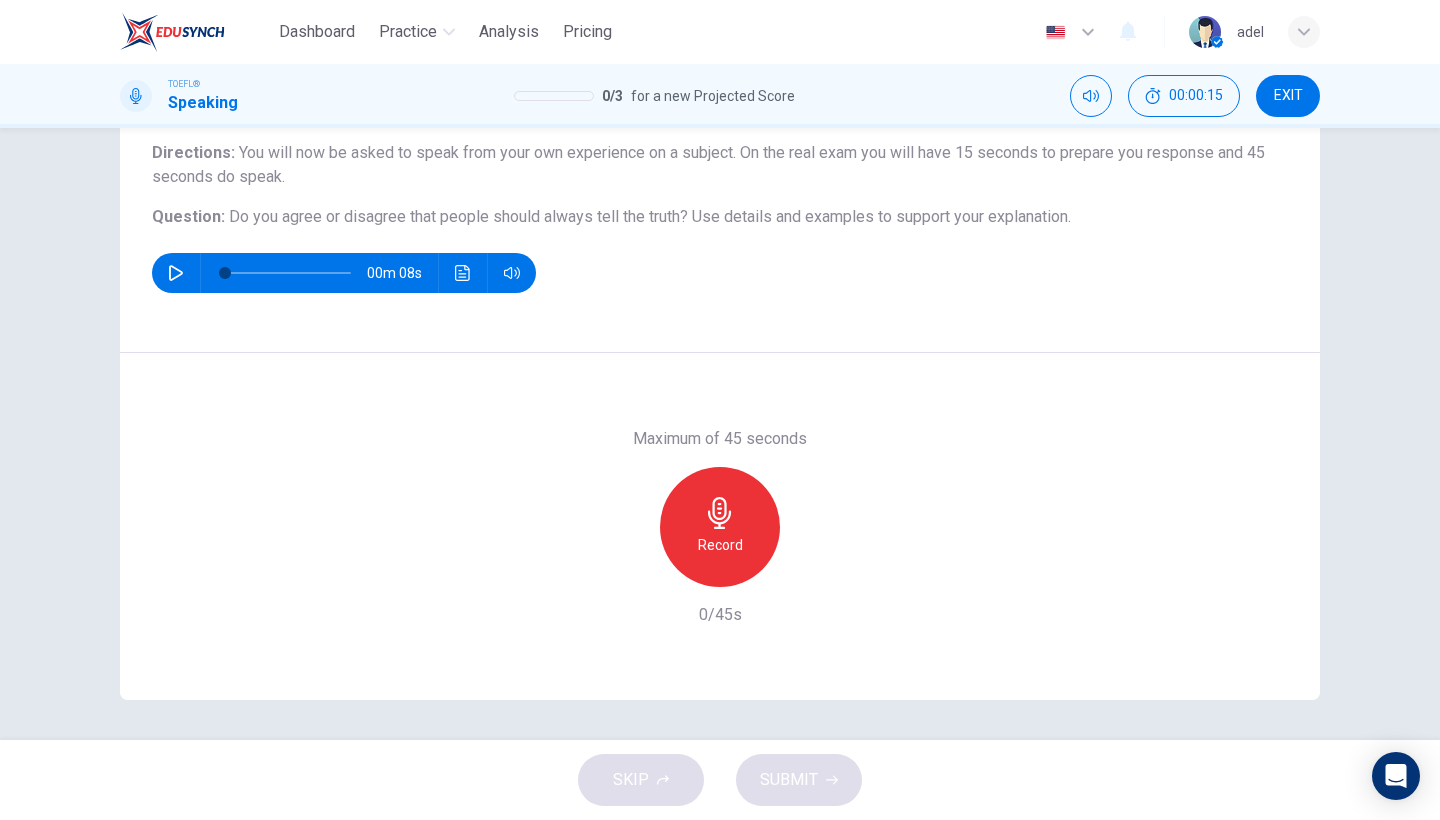 scroll, scrollTop: 163, scrollLeft: 0, axis: vertical 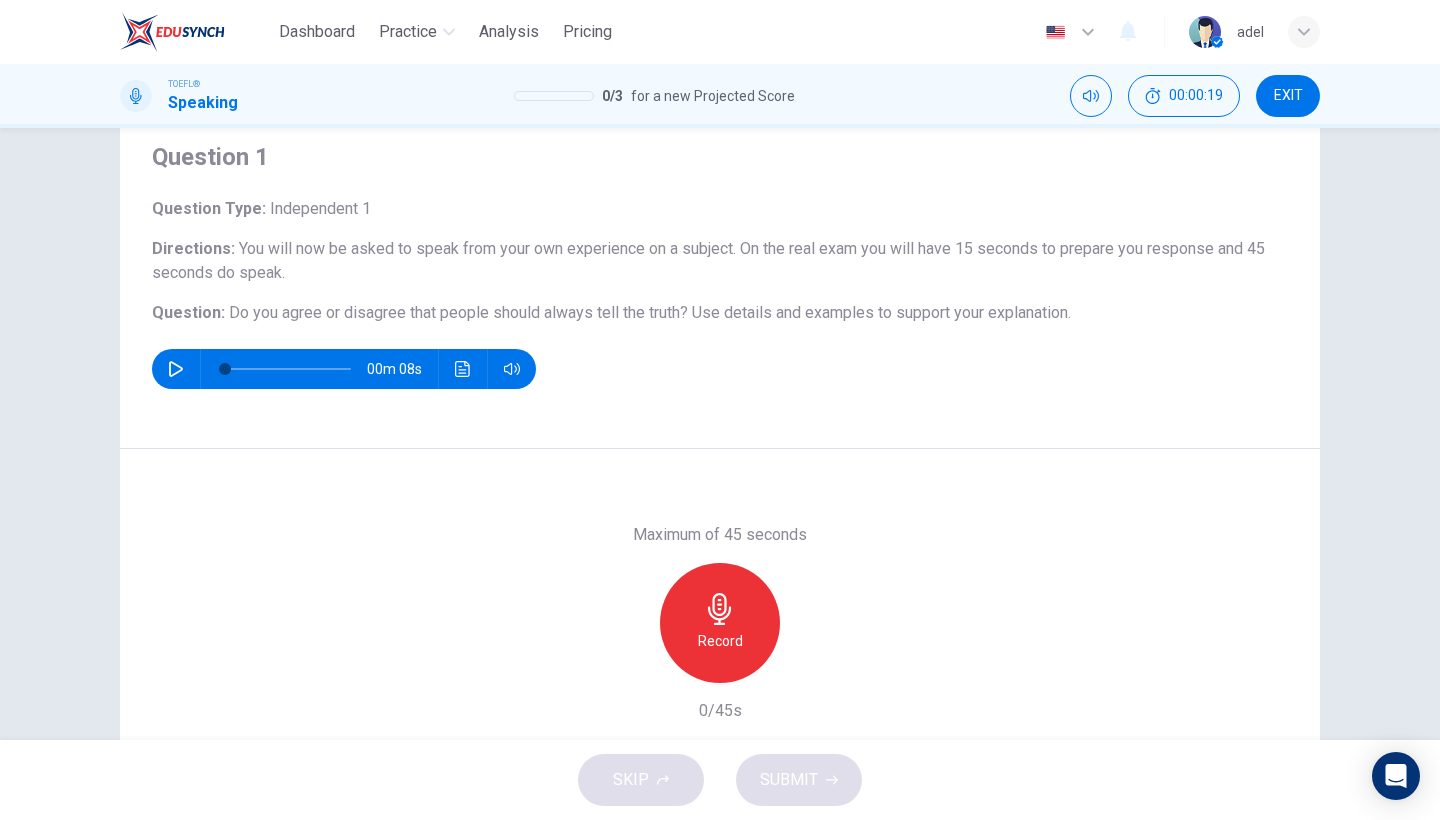 click on "Record" at bounding box center [720, 641] 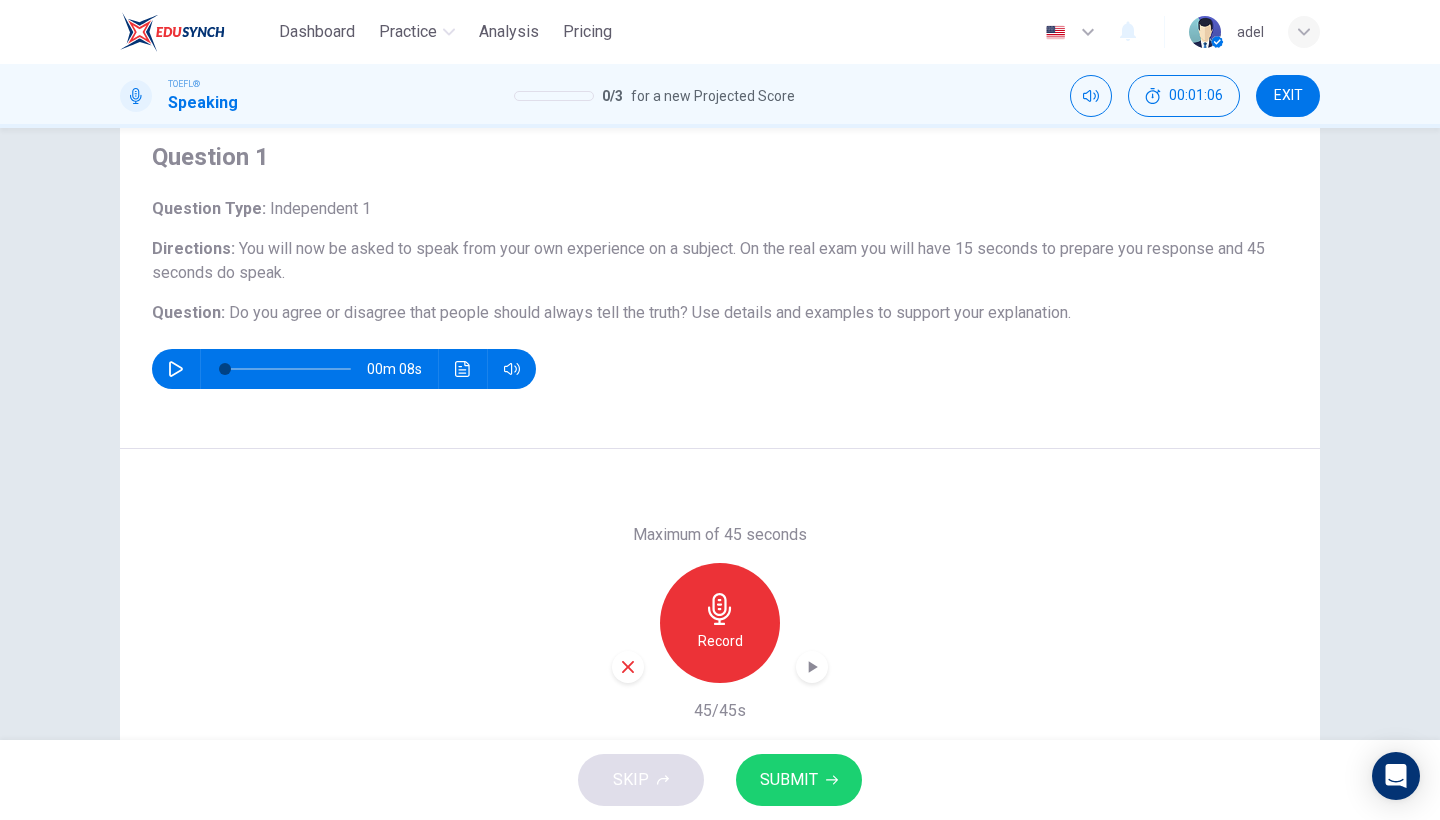 click 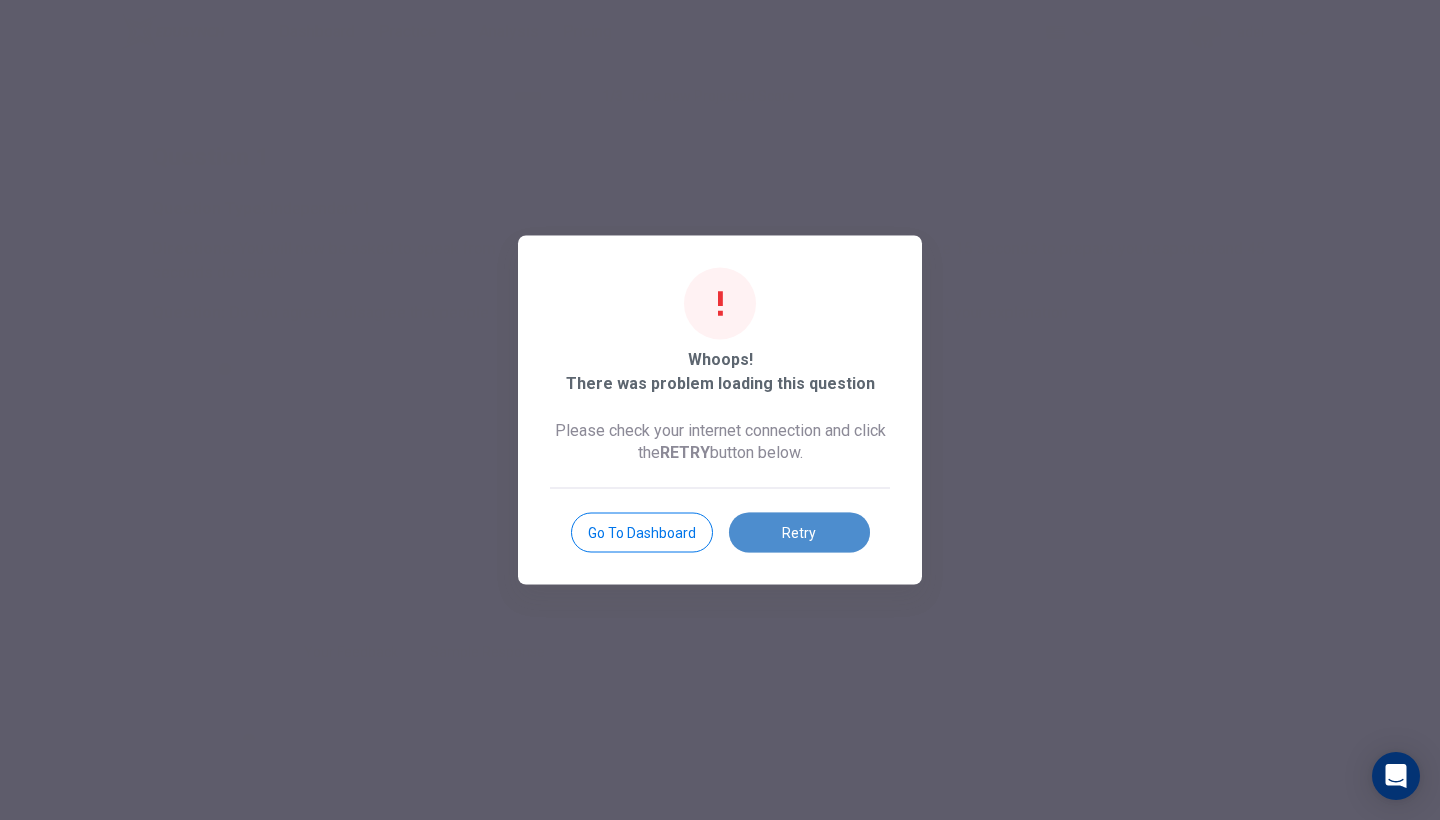 click on "Retry" at bounding box center (799, 533) 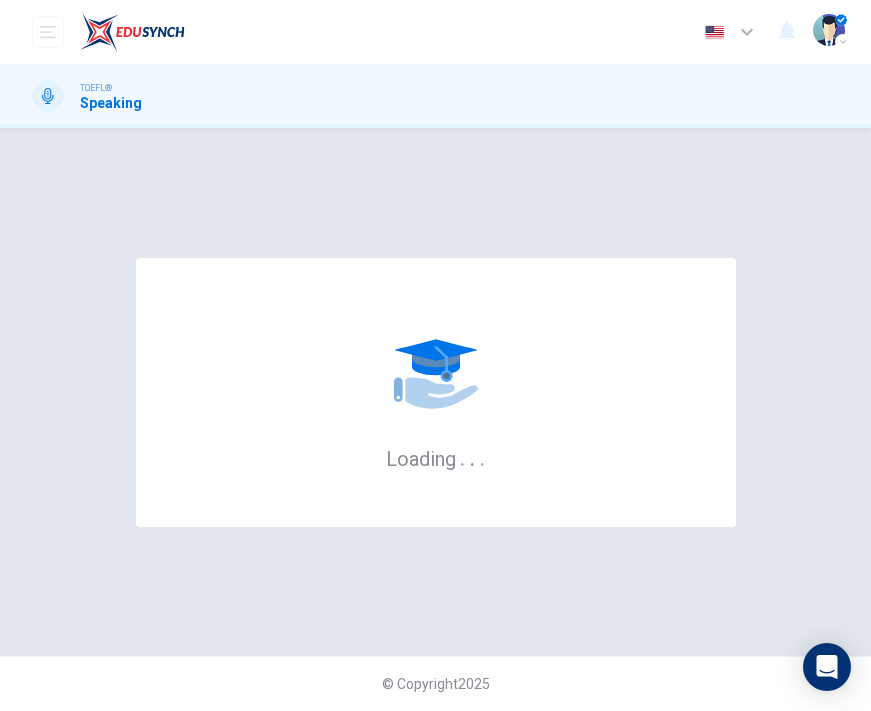 scroll, scrollTop: 0, scrollLeft: 0, axis: both 